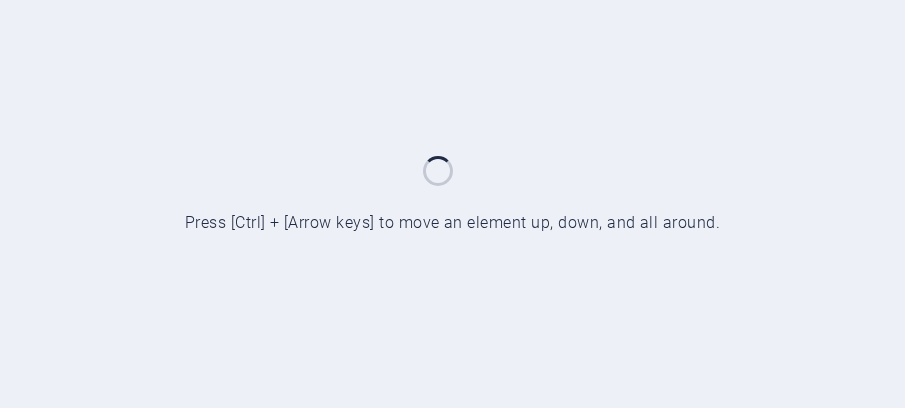 scroll, scrollTop: 0, scrollLeft: 0, axis: both 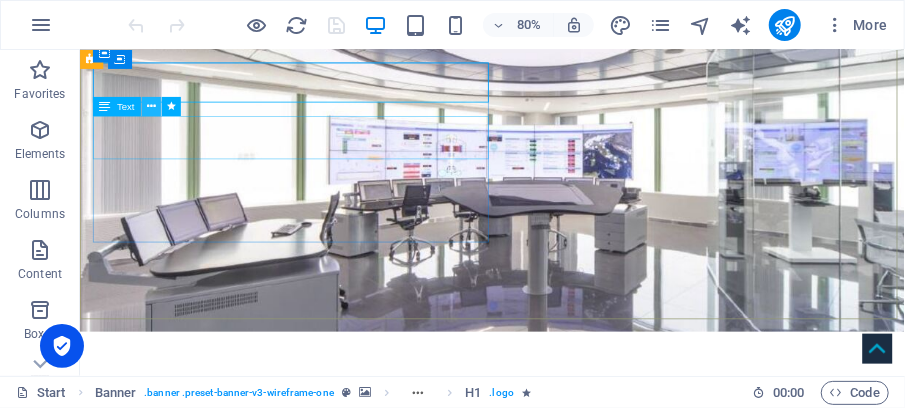 click at bounding box center [151, 106] 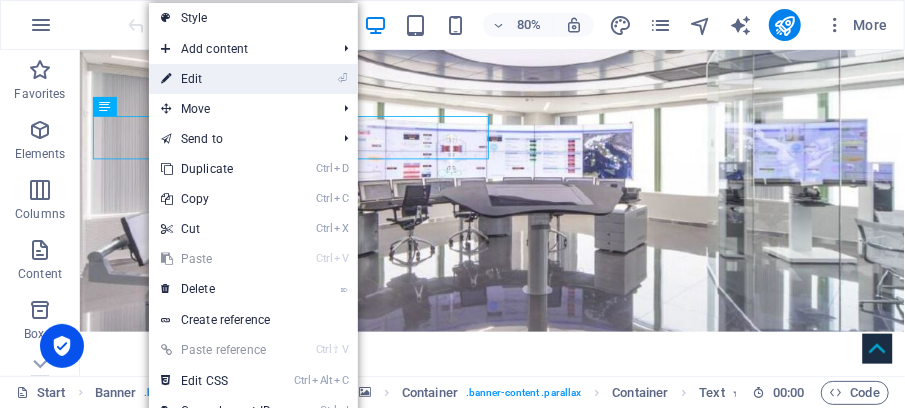 click on "⏎  Edit" at bounding box center (216, 79) 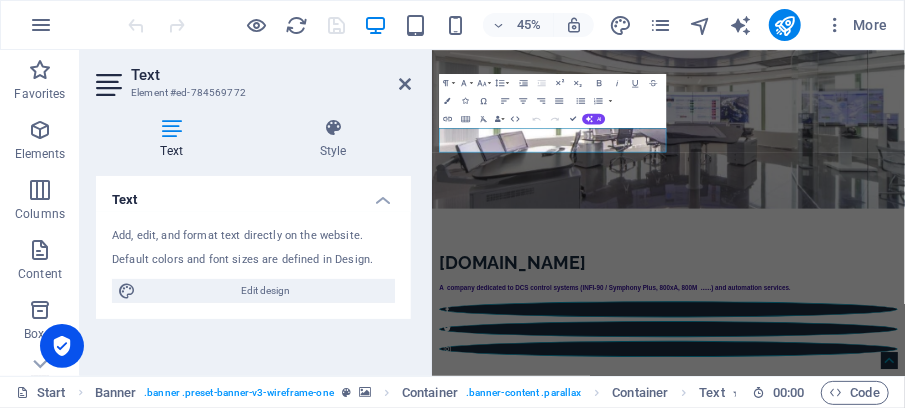 click on "Text Element #ed-784569772 Text Style Text Add, edit, and format text directly on the website. Default colors and font sizes are defined in Design. Edit design Alignment Left aligned Centered Right aligned Banner Element Layout How this element expands within the layout (Flexbox). Size Default auto px % 1/1 1/2 1/3 1/4 1/5 1/6 1/7 1/8 1/9 1/10 Grow Shrink Order Container layout Visible Visible Opacity 100 % Overflow Spacing Margin Default auto px % rem vw vh Custom Custom auto px % rem vw vh auto px % rem vw vh auto px % rem vw vh auto px % rem vw vh Padding 0 Default px rem % vh vw Custom Custom 0 px rem % vh vw 0 px rem % vh vw 0 px rem % vh vw 0 px rem % vh vw Border Style              - Width 1 auto px rem % vh vw Custom Custom 1 auto px rem % vh vw 1 auto px rem % vh vw 1 auto px rem % vh vw 1 auto px rem % vh vw  - Color Round corners Default px rem % vh vw Custom Custom px rem % vh vw px rem % vh vw px rem % vh vw px rem % vh vw Shadow Default None Outside Inside Color X offset 0 px rem vh vw" at bounding box center [256, 213] 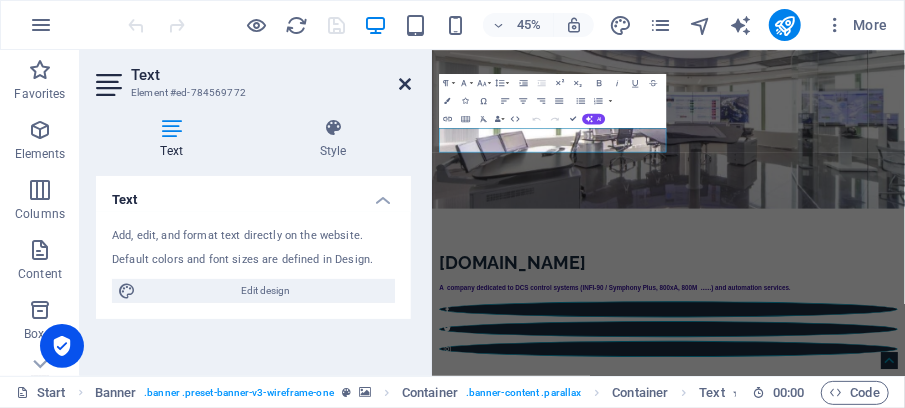 click at bounding box center [405, 84] 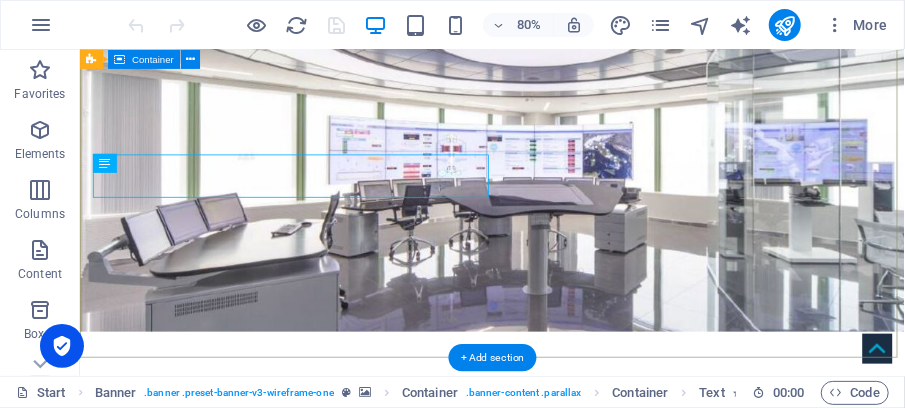 scroll, scrollTop: 285, scrollLeft: 0, axis: vertical 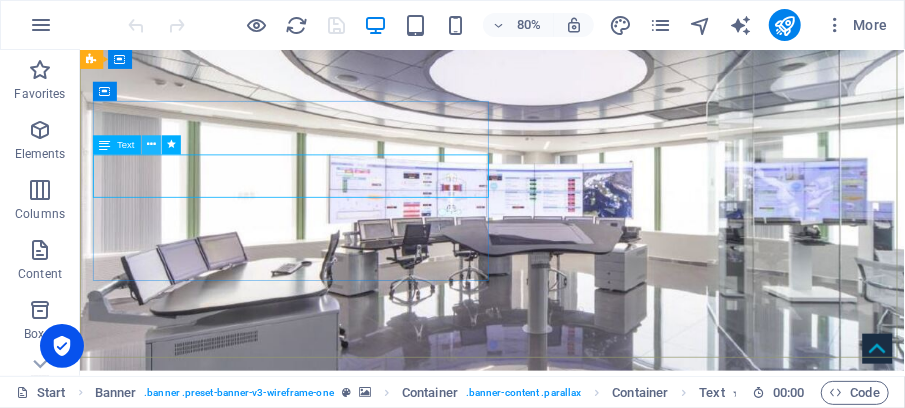 click at bounding box center [151, 145] 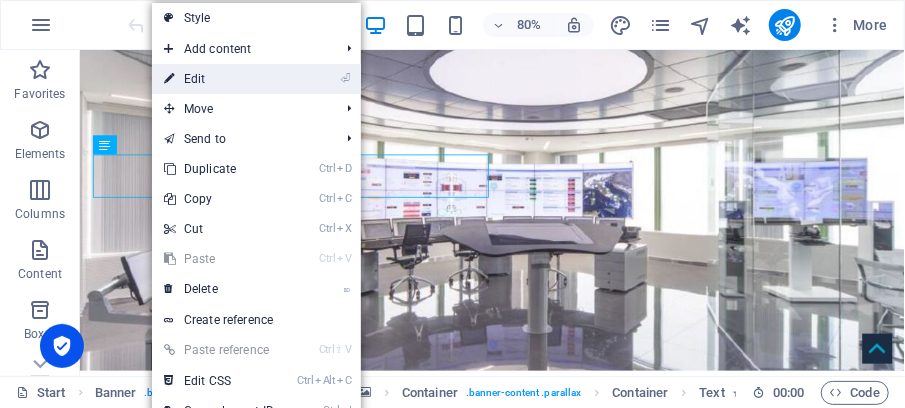 click on "⏎  Edit" at bounding box center [219, 79] 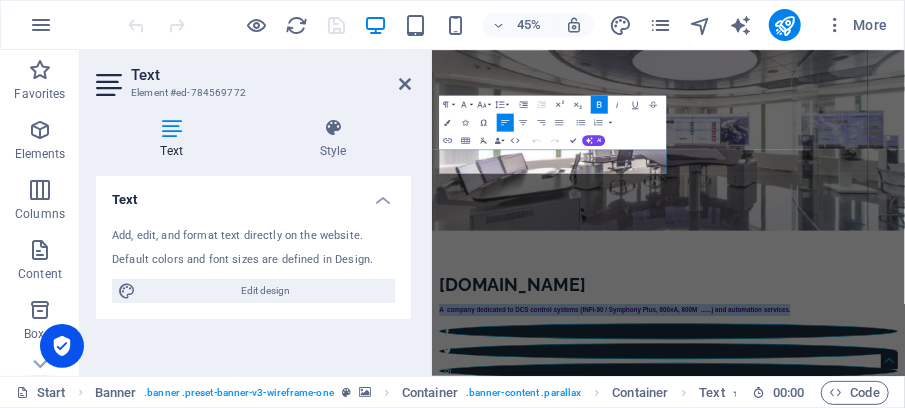 drag, startPoint x: 746, startPoint y: 312, endPoint x: 404, endPoint y: 281, distance: 343.4021 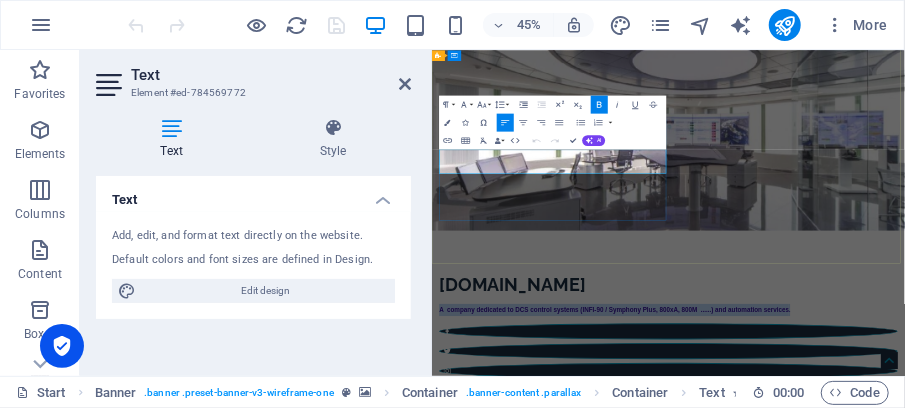 click on "A  company dedicated to DCS control systems (INFI-90 / Symphony Plus, 800xA, 800M  ......) and automation services ." at bounding box center [956, 626] 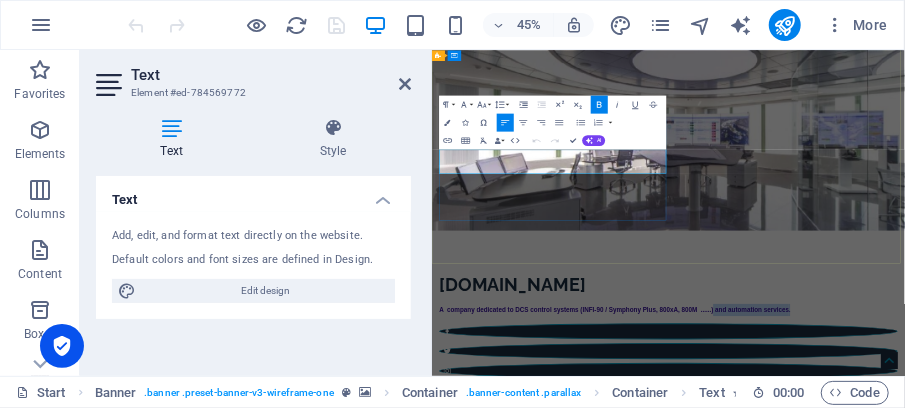 drag, startPoint x: 739, startPoint y: 311, endPoint x: 568, endPoint y: 312, distance: 171.00293 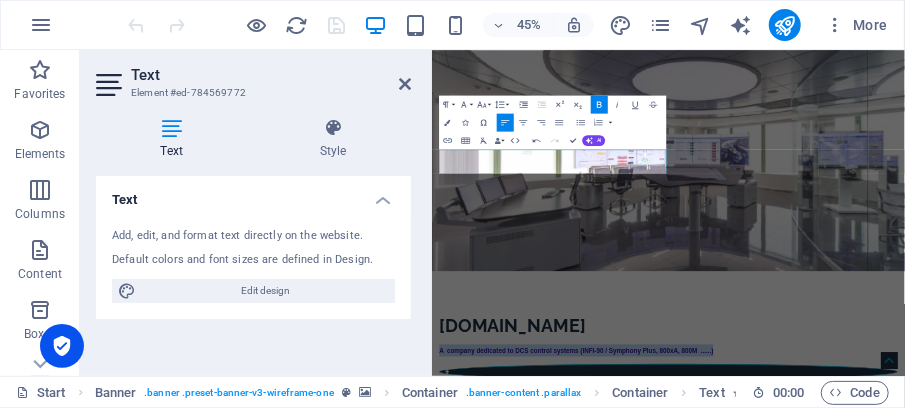 drag, startPoint x: 598, startPoint y: 309, endPoint x: 410, endPoint y: 284, distance: 189.65495 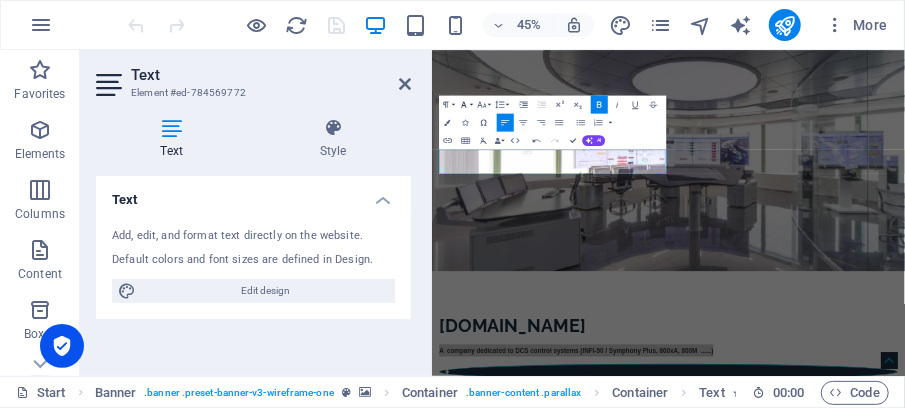 click on "Font Family" at bounding box center (465, 104) 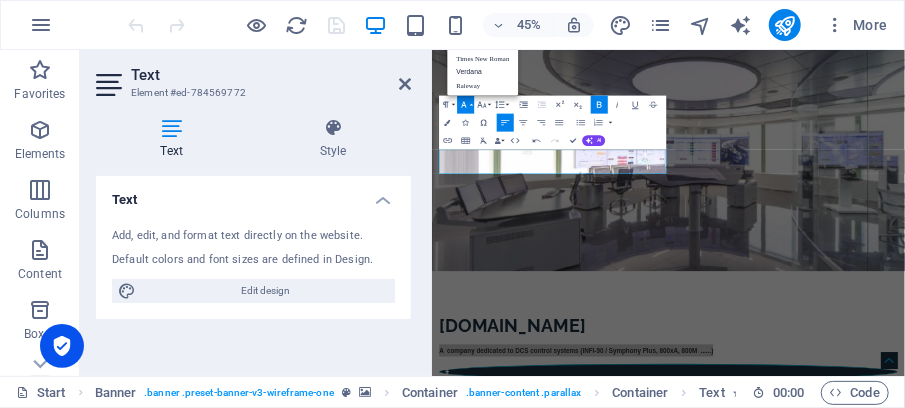 scroll, scrollTop: 0, scrollLeft: 0, axis: both 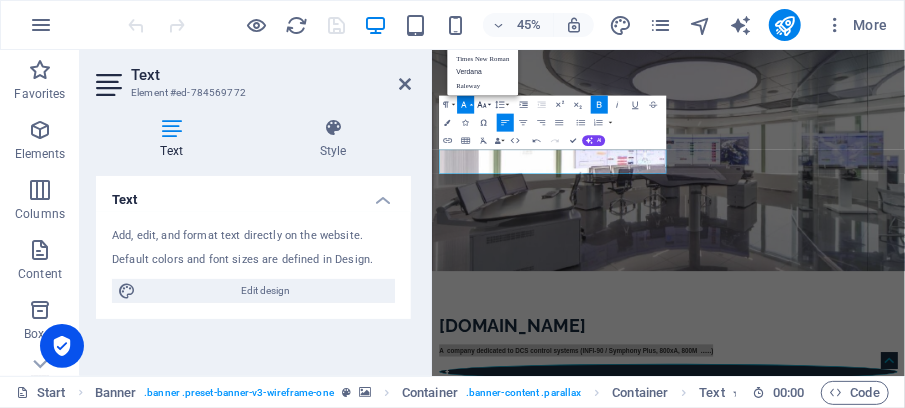 click on "Font Size" at bounding box center [483, 104] 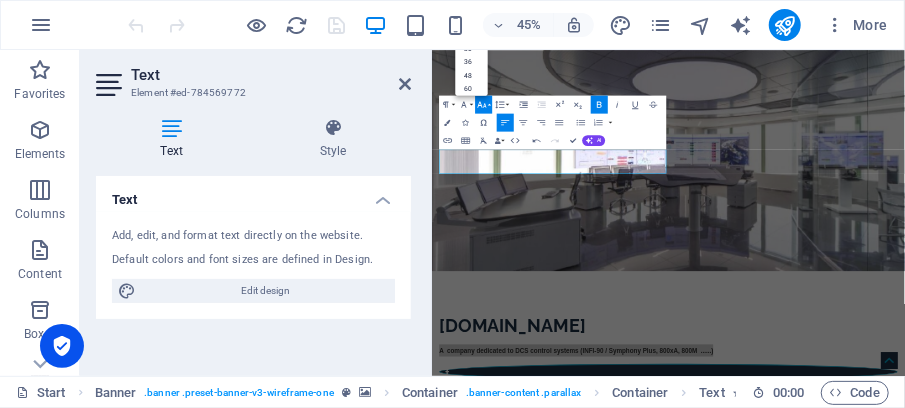 scroll, scrollTop: 27, scrollLeft: 0, axis: vertical 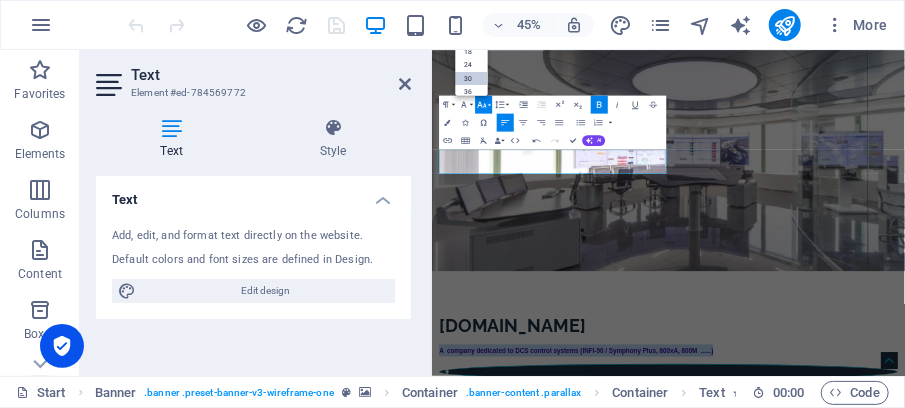 click on "30" at bounding box center [471, 77] 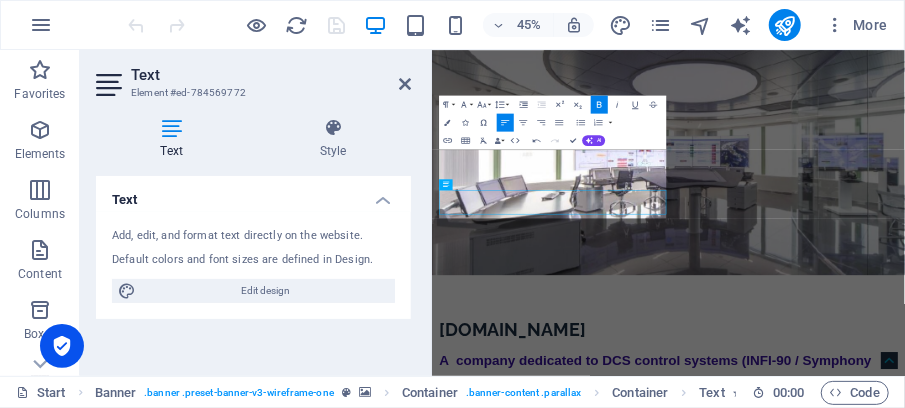 scroll, scrollTop: 195, scrollLeft: 0, axis: vertical 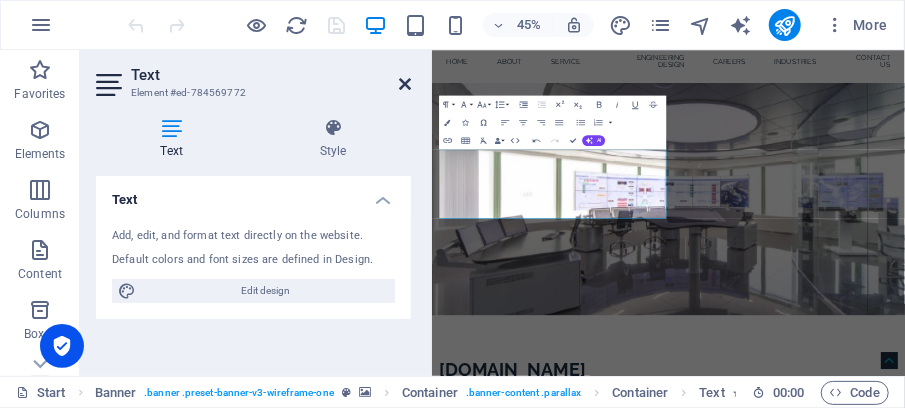 click at bounding box center (405, 84) 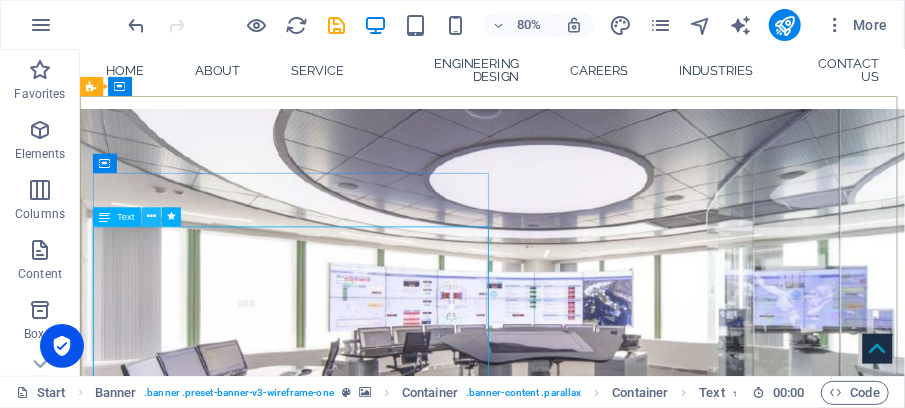 click at bounding box center [151, 217] 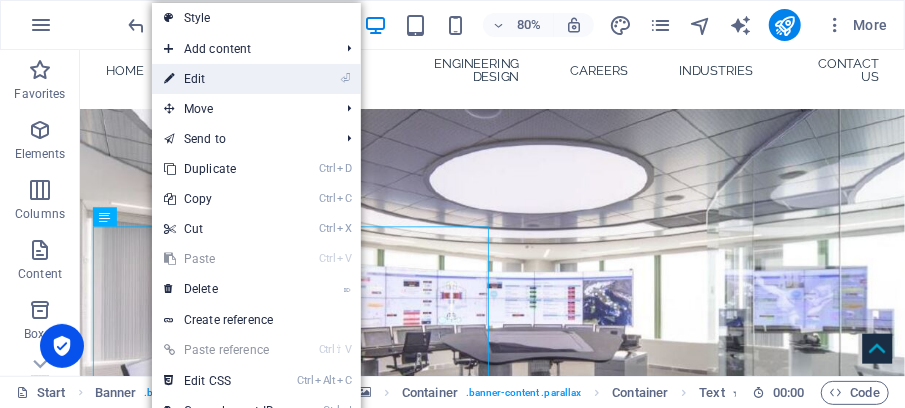 click on "⏎  Edit" at bounding box center [219, 79] 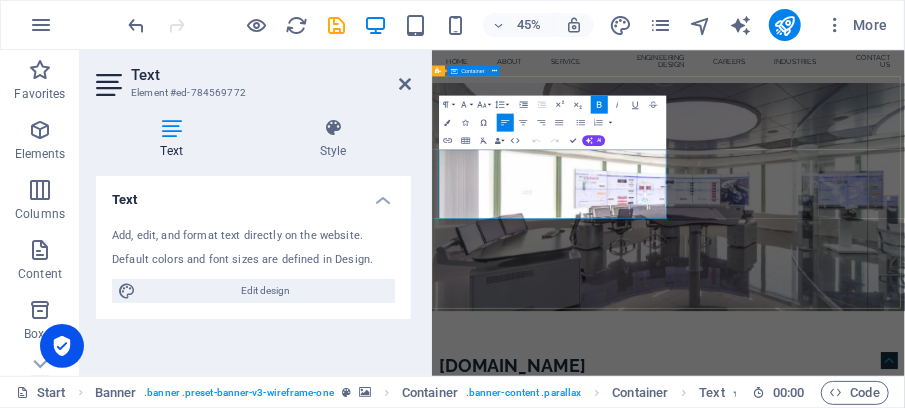 drag, startPoint x: 451, startPoint y: 296, endPoint x: 956, endPoint y: 419, distance: 519.7634 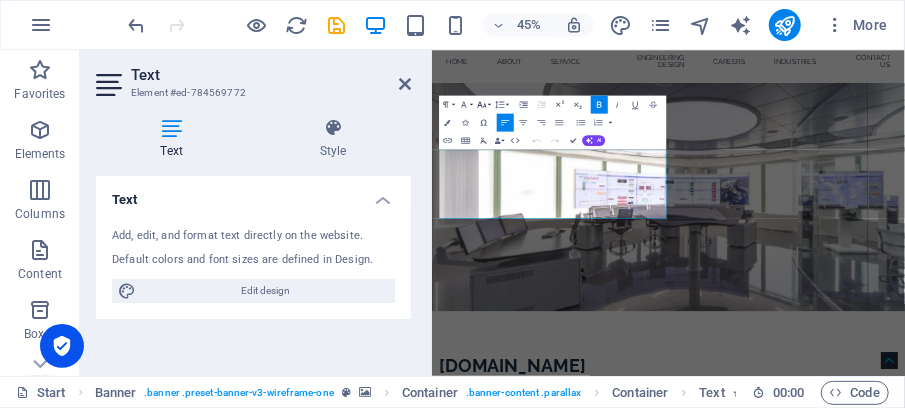 click on "Font Size" at bounding box center [483, 104] 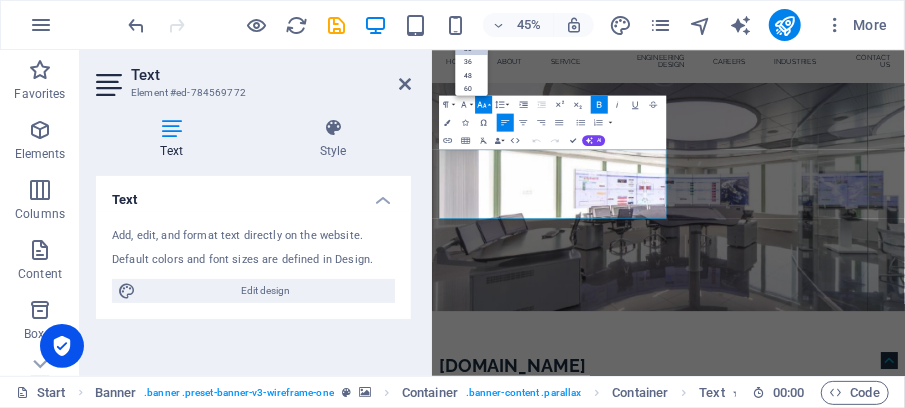 scroll, scrollTop: 27, scrollLeft: 0, axis: vertical 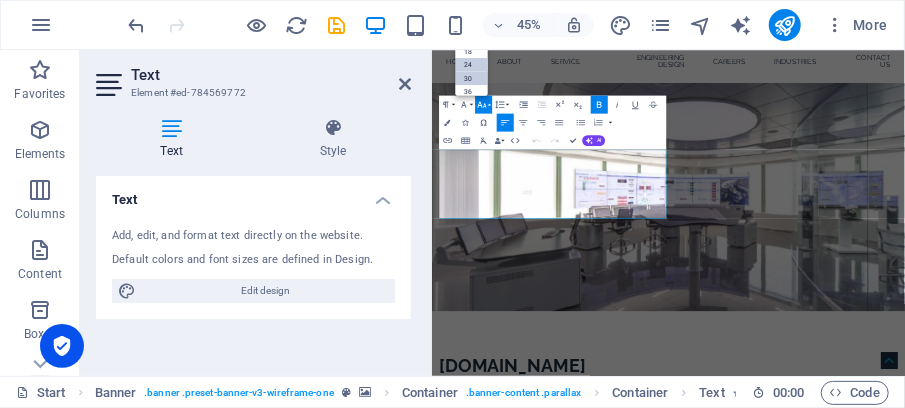 click on "24" at bounding box center (471, 65) 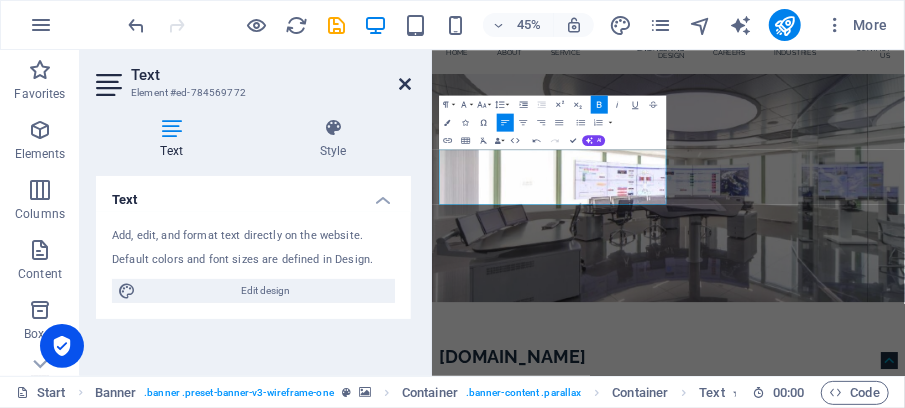 click at bounding box center [405, 84] 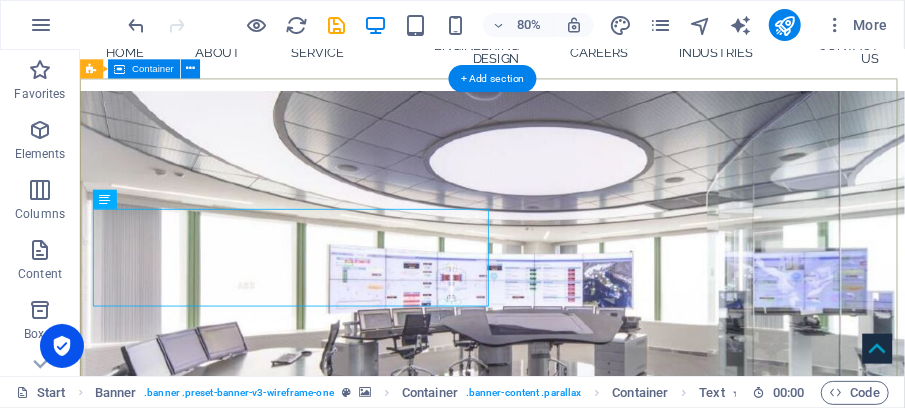 click on "[DOMAIN_NAME] A  company dedicated to DCS control systems (INFI-90 / Symphony Plus, 800xA, 800M  ......)" at bounding box center (594, 848) 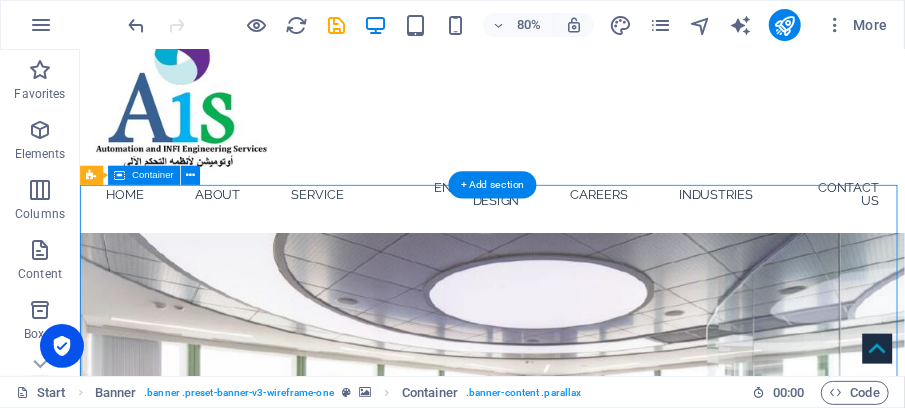scroll, scrollTop: 0, scrollLeft: 0, axis: both 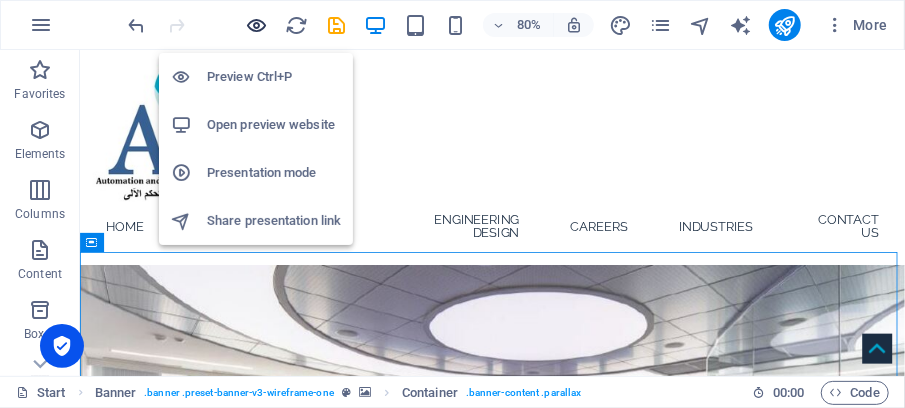 click at bounding box center (257, 25) 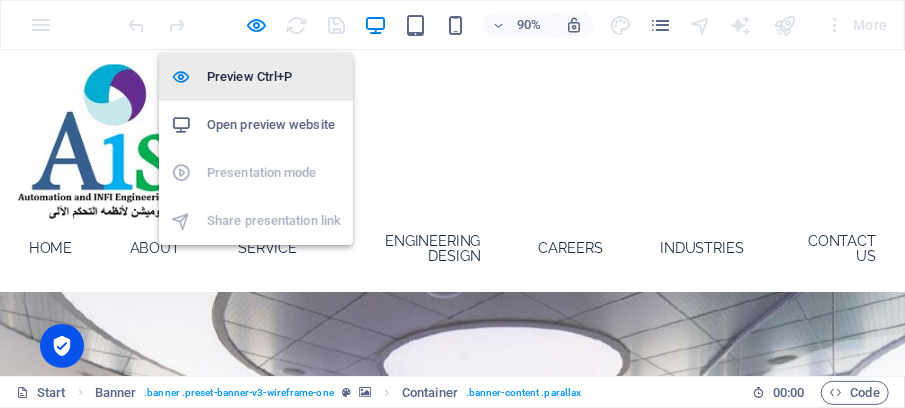 click on "Preview Ctrl+P" at bounding box center [274, 77] 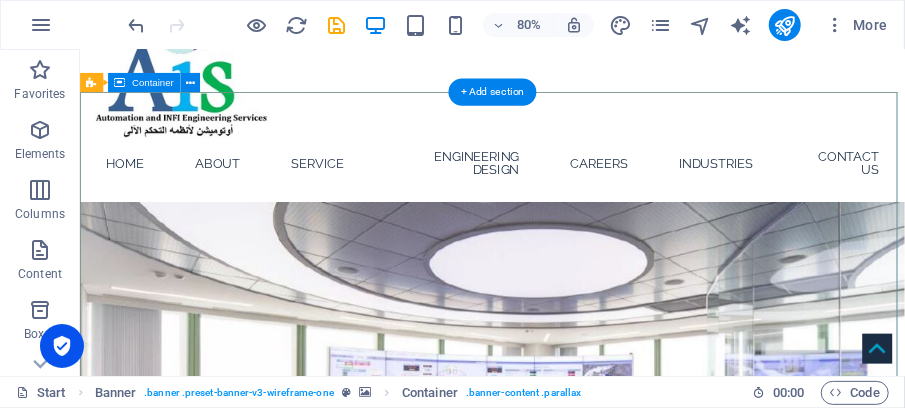 scroll, scrollTop: 0, scrollLeft: 0, axis: both 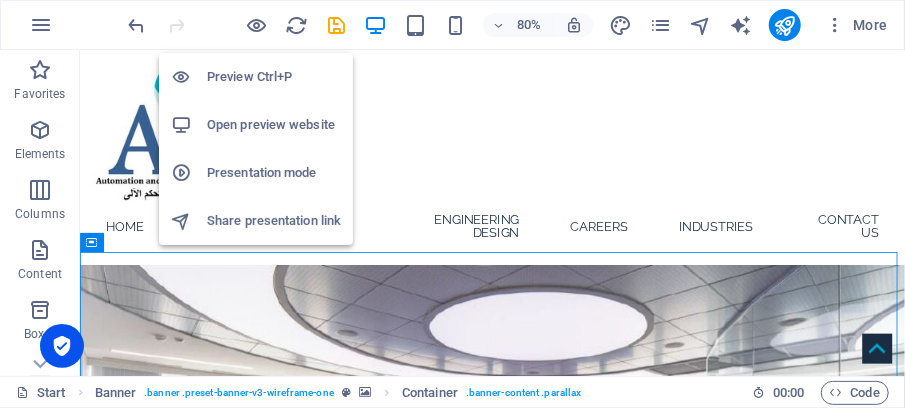 click on "Open preview website" at bounding box center (274, 125) 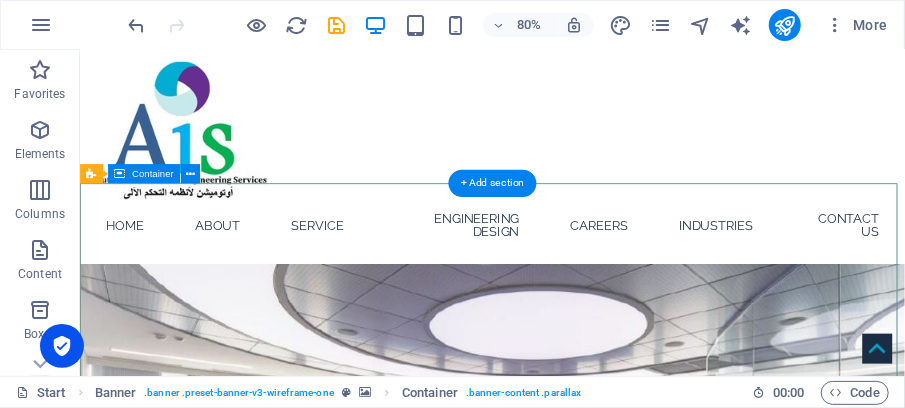 scroll, scrollTop: 0, scrollLeft: 0, axis: both 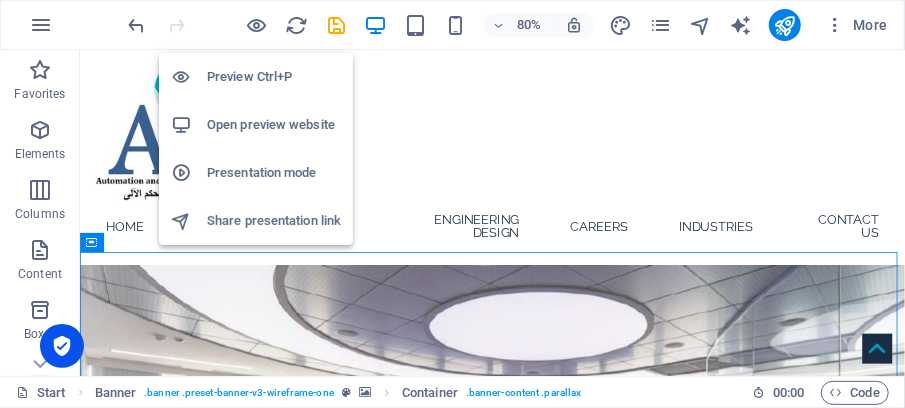 click on "Open preview website" at bounding box center [274, 125] 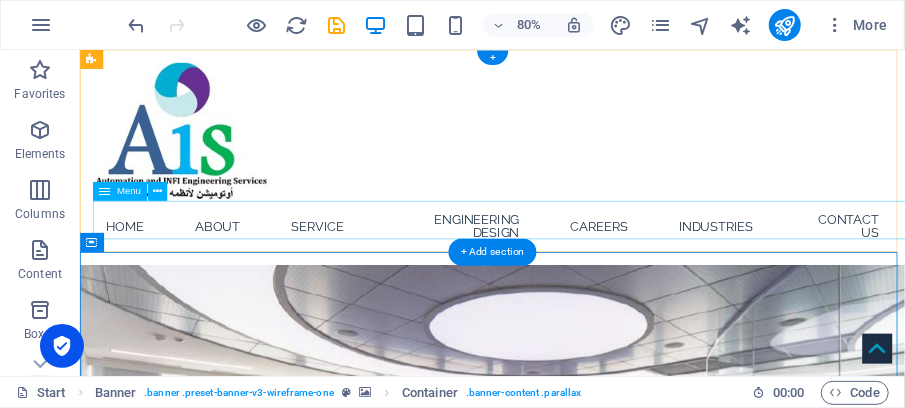 click on "Home About Service Engineering Design  Careers Industries Contact Us" at bounding box center (594, 270) 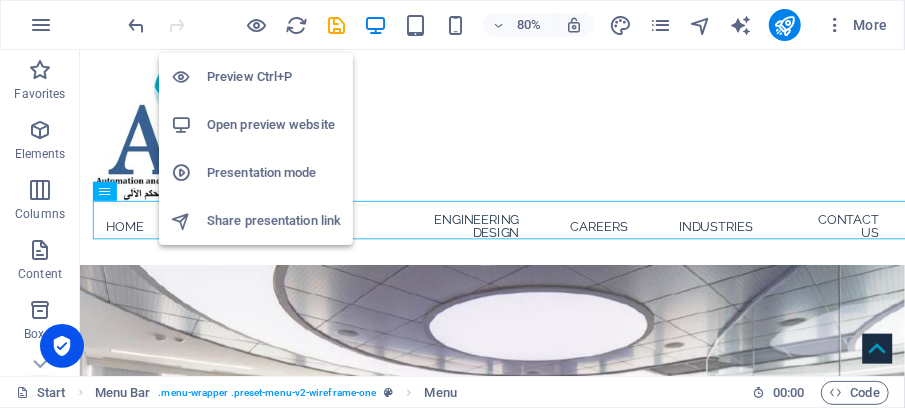 click on "Preview Ctrl+P" at bounding box center [274, 77] 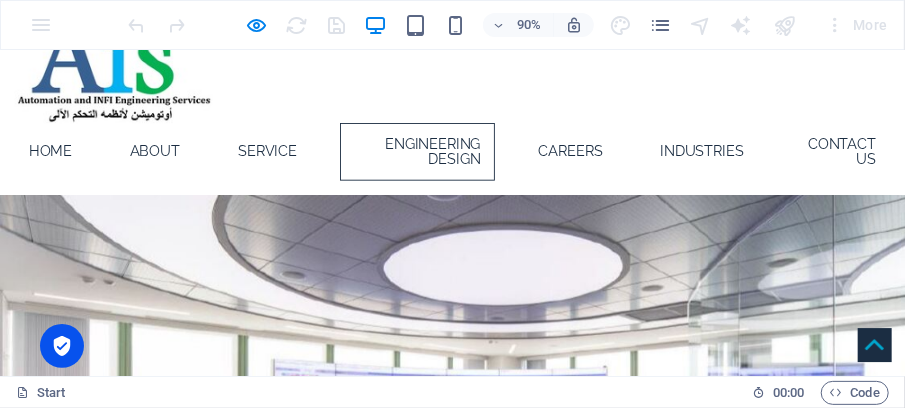 scroll, scrollTop: 0, scrollLeft: 0, axis: both 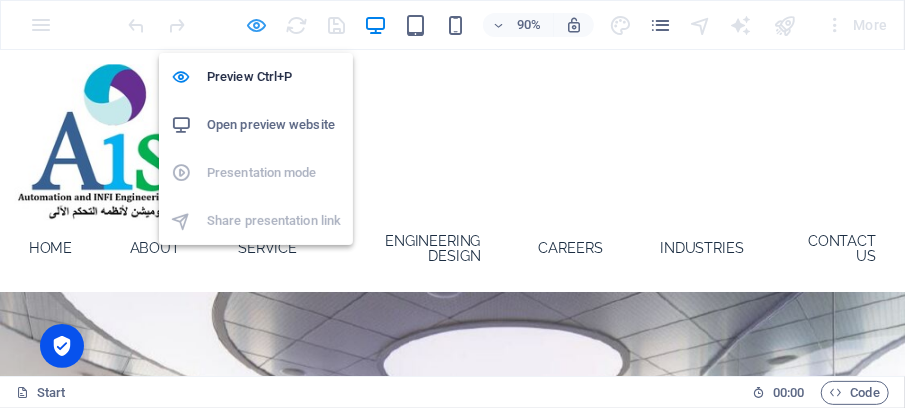click at bounding box center (257, 25) 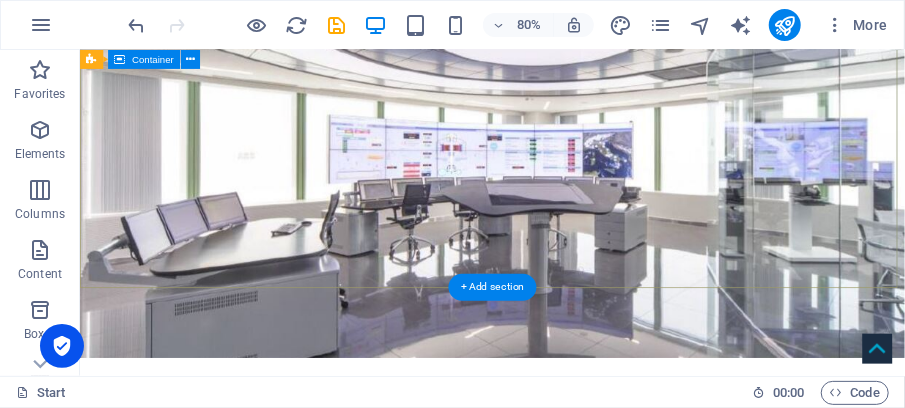 scroll, scrollTop: 333, scrollLeft: 0, axis: vertical 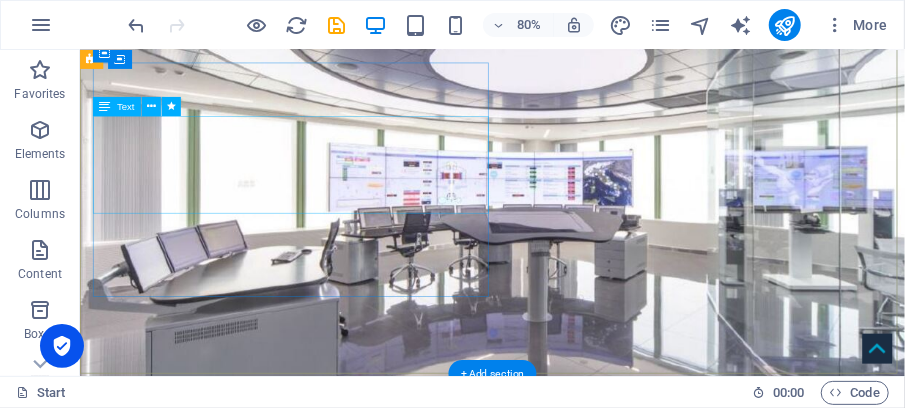 click on "A  company dedicated to DCS control systems (INFI-90 / Symphony Plus, 800xA, 800M  ......)" at bounding box center (594, 674) 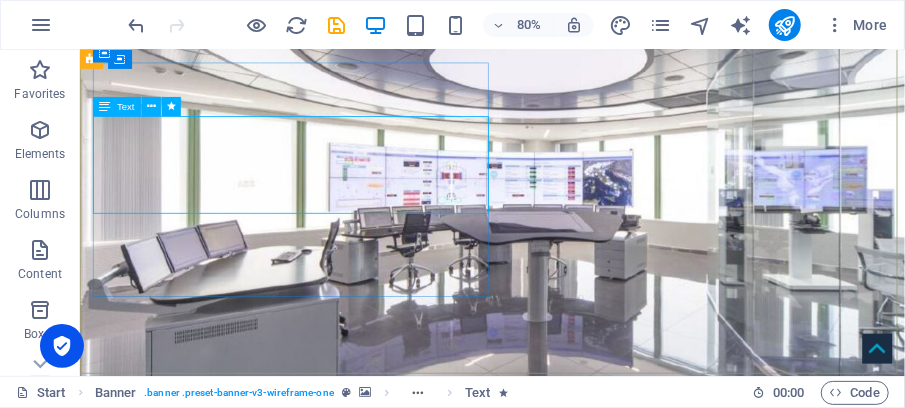click on "Text" at bounding box center (126, 107) 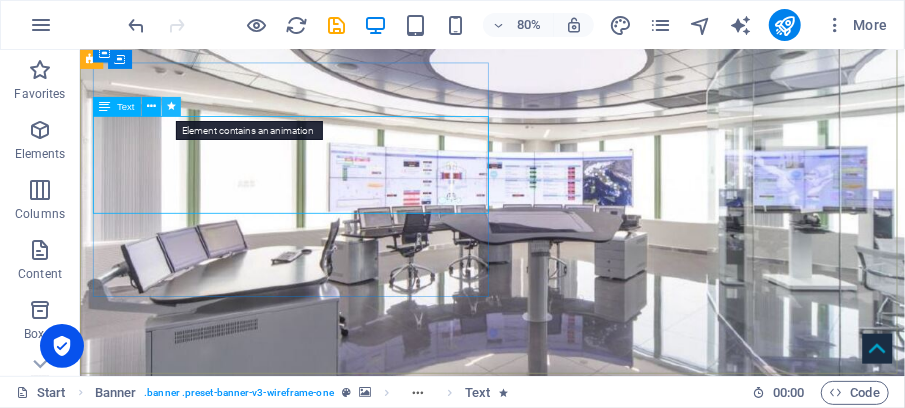 click at bounding box center (171, 106) 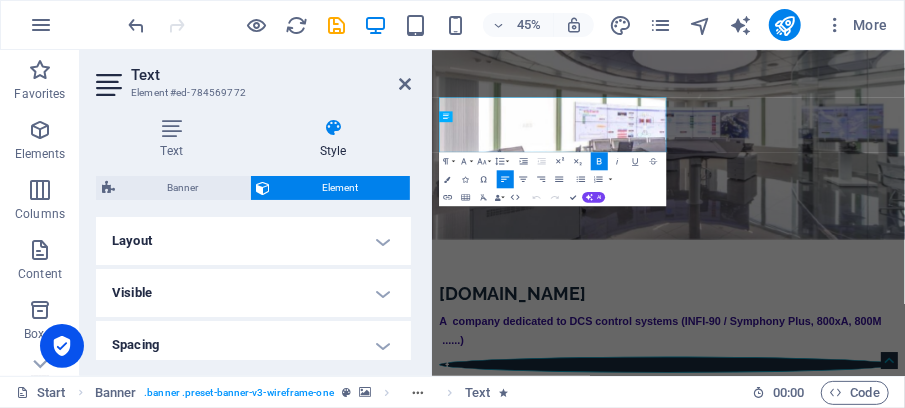 click on "Spacing" at bounding box center (253, 345) 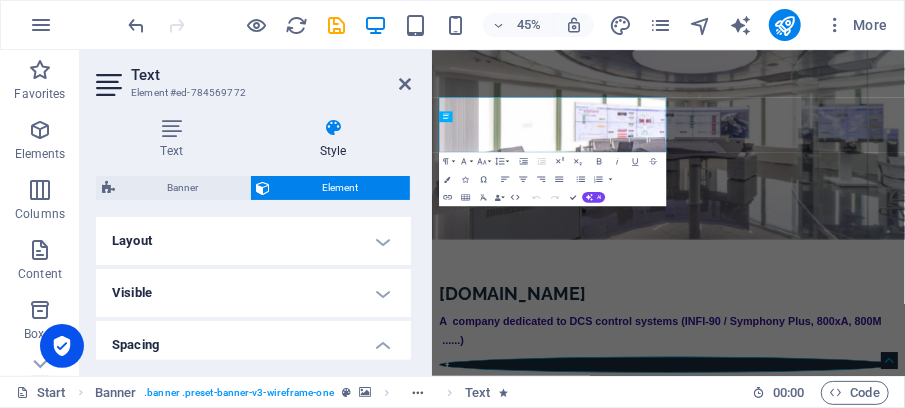 click on "Spacing" at bounding box center (253, 339) 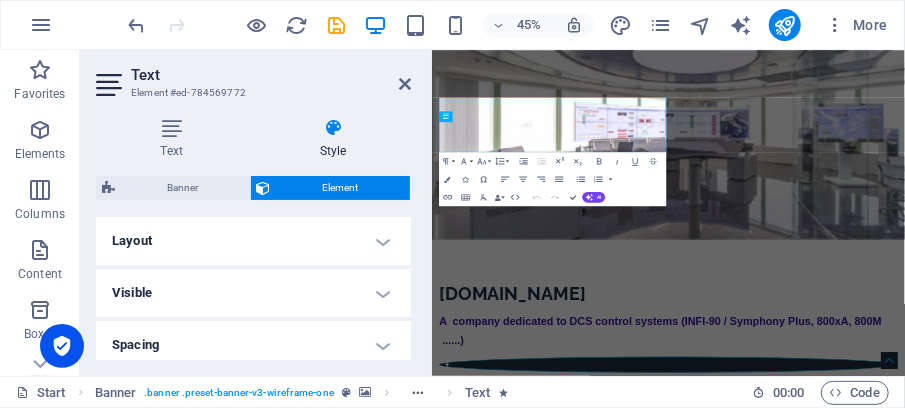 click on "Spacing" at bounding box center [253, 345] 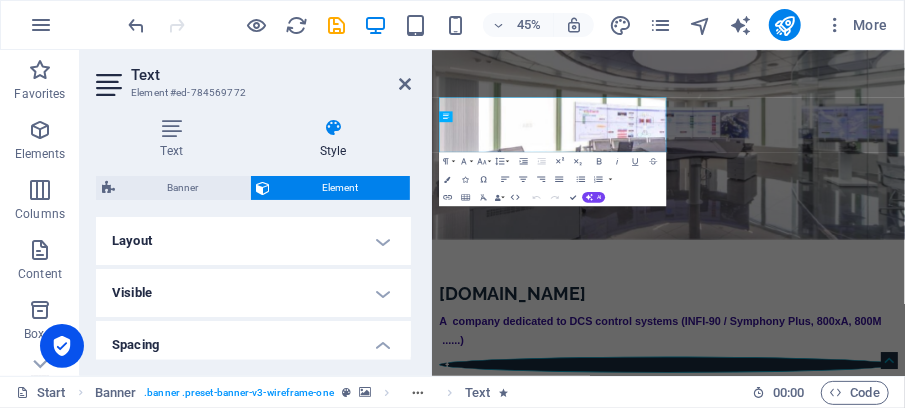click on "Spacing" at bounding box center (253, 339) 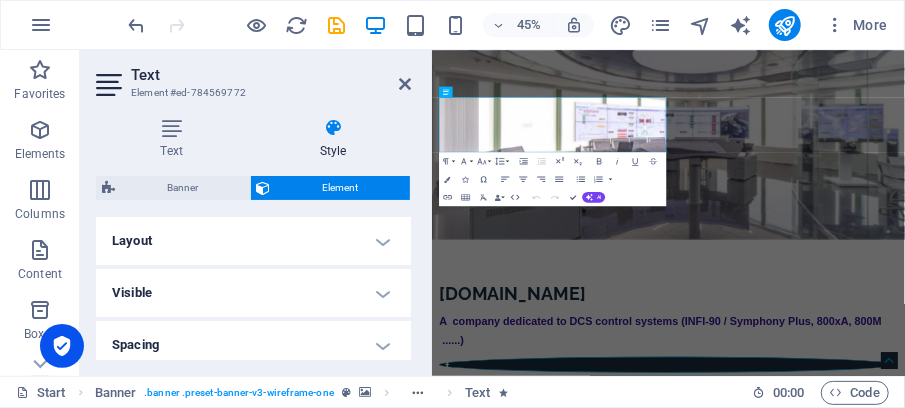 click on "Layout" at bounding box center (253, 241) 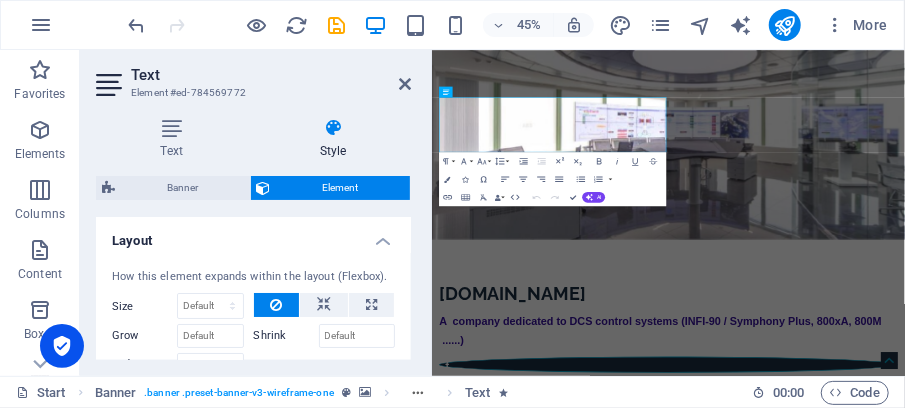 scroll, scrollTop: 66, scrollLeft: 0, axis: vertical 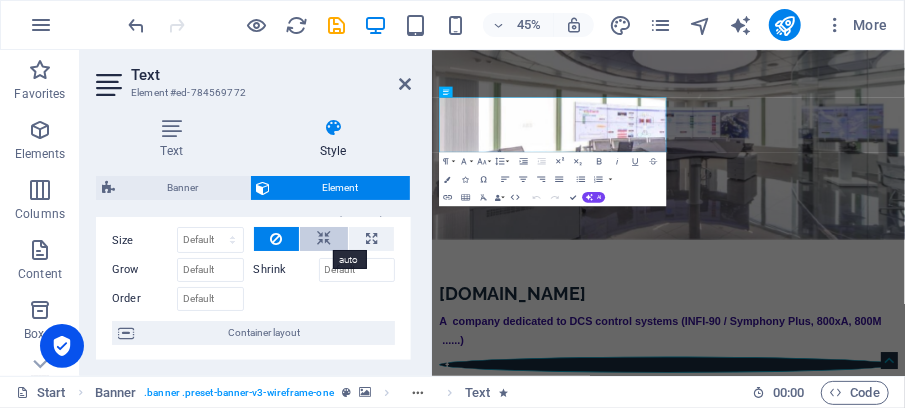 click at bounding box center (324, 239) 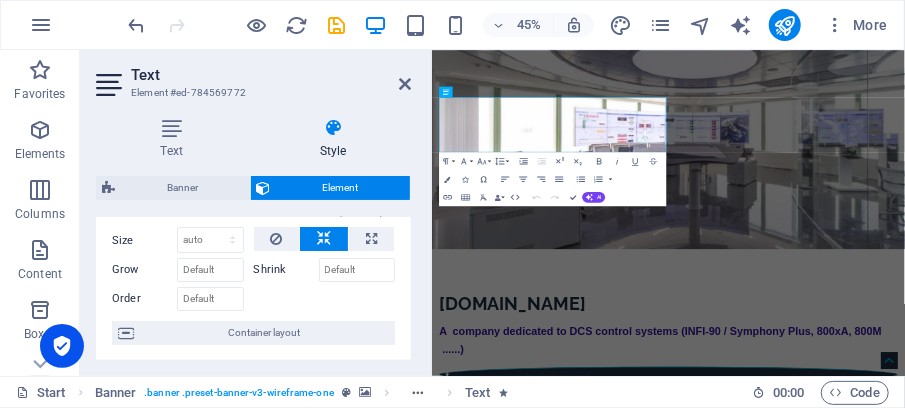 click at bounding box center [324, 239] 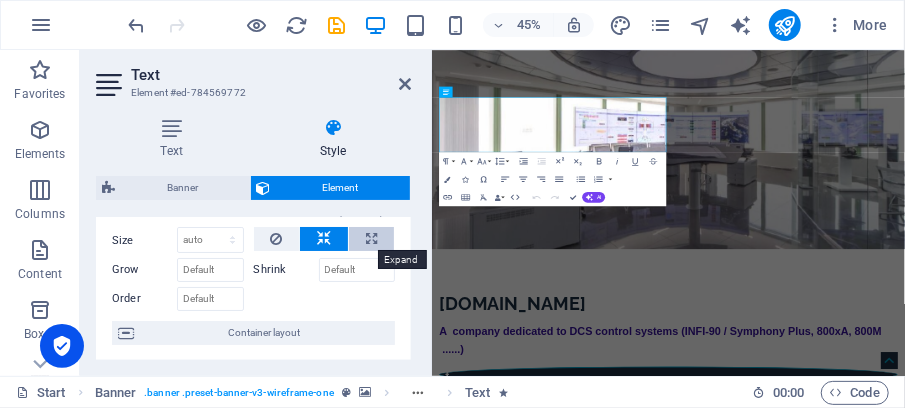 click at bounding box center [371, 239] 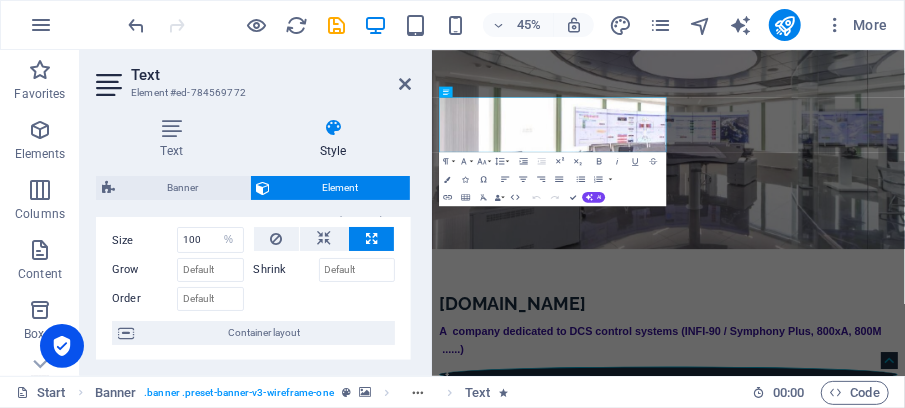 click at bounding box center (371, 239) 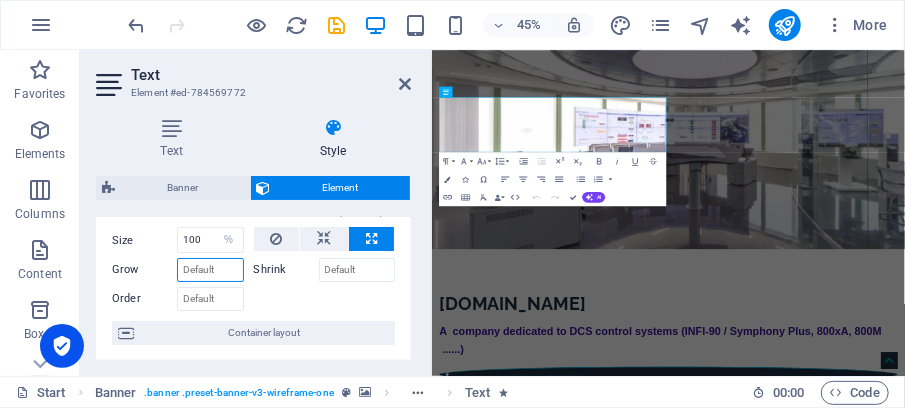 click on "Grow" at bounding box center [210, 270] 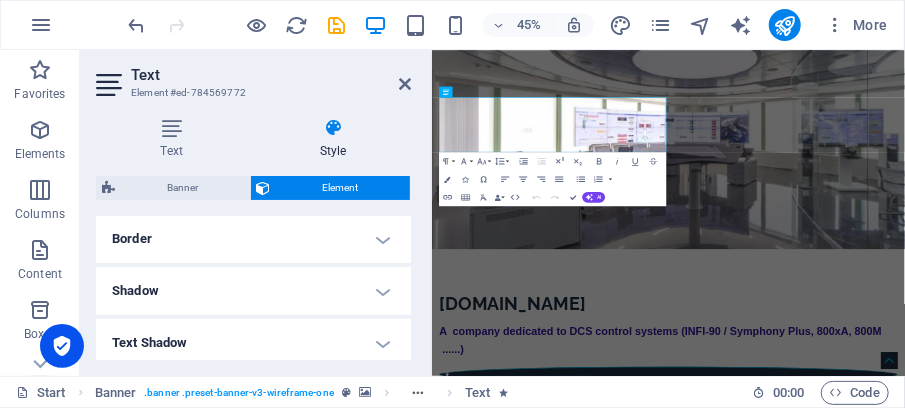 scroll, scrollTop: 333, scrollLeft: 0, axis: vertical 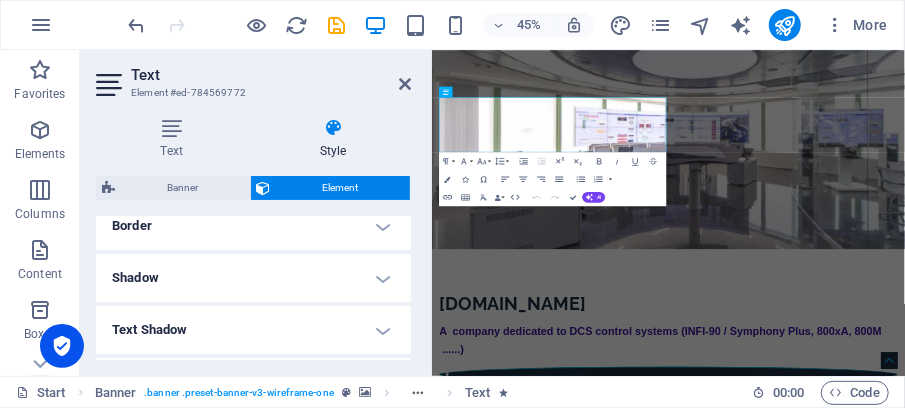 click on "Border" at bounding box center (253, 226) 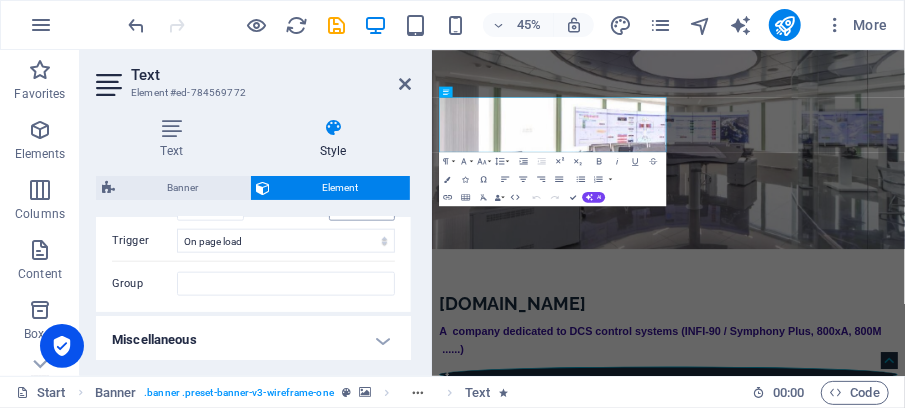 scroll, scrollTop: 871, scrollLeft: 0, axis: vertical 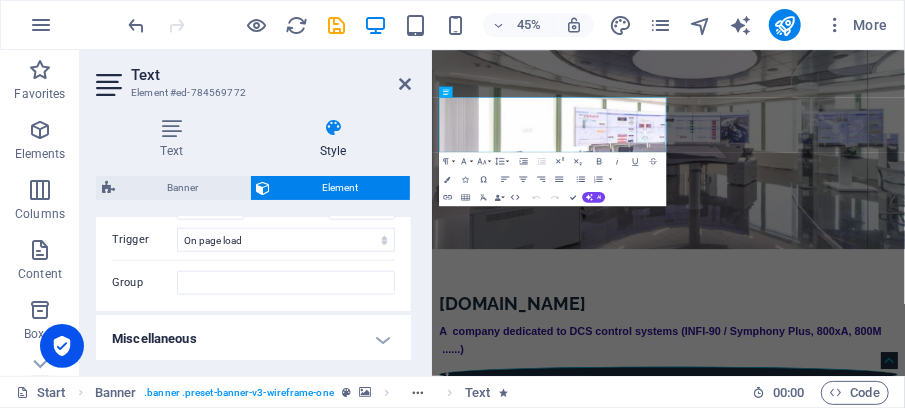 click at bounding box center [333, 128] 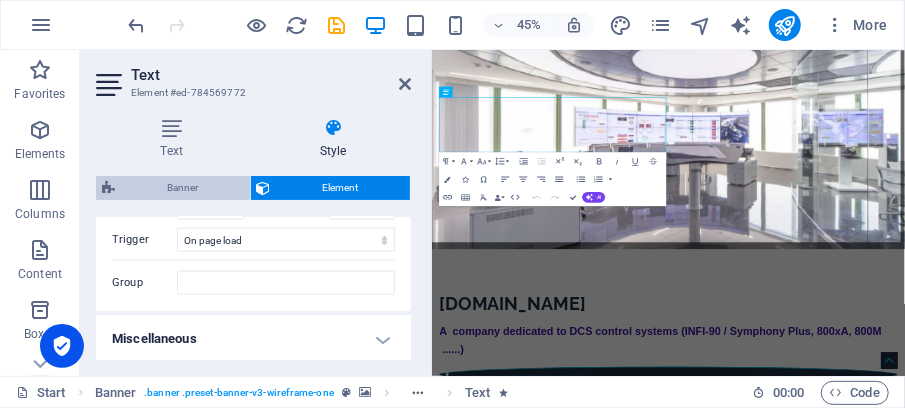 click on "Banner" at bounding box center (182, 188) 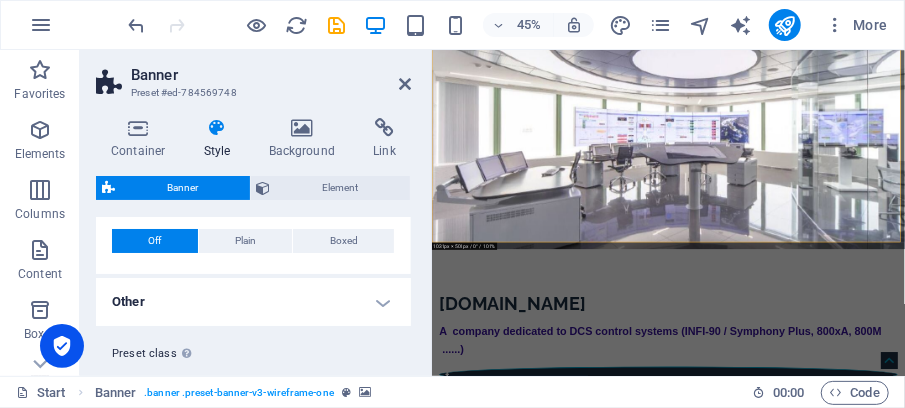 scroll, scrollTop: 0, scrollLeft: 0, axis: both 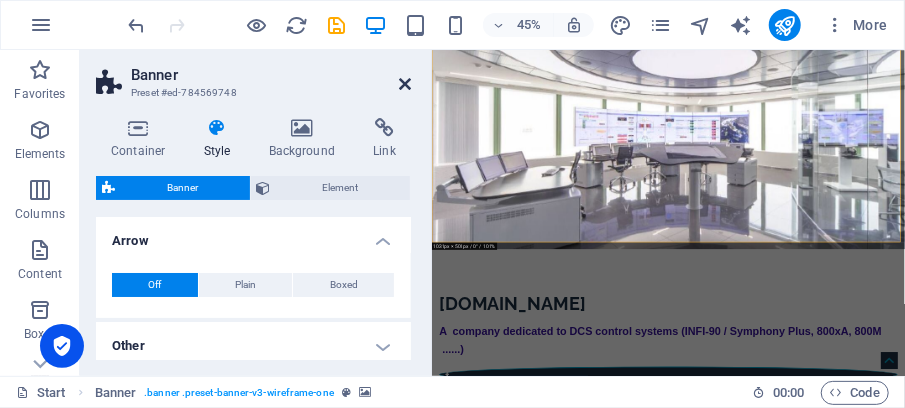 click at bounding box center [405, 84] 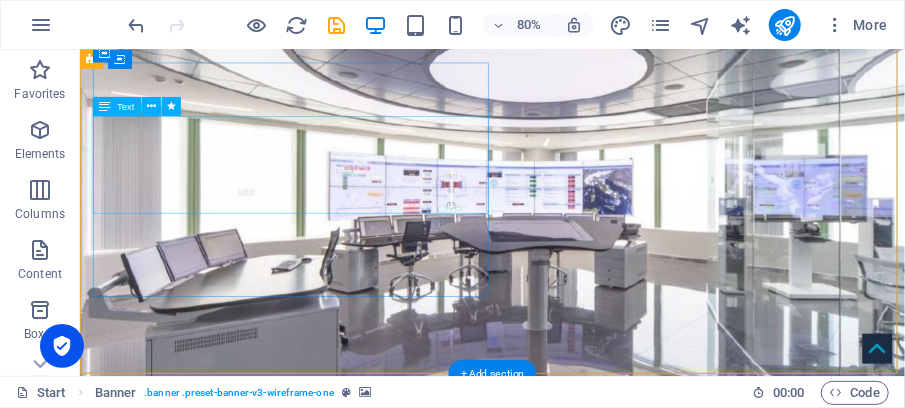 click on "A  company dedicated to DCS control systems (INFI-90 / Symphony Plus, 800xA, 800M  ......)" at bounding box center (594, 696) 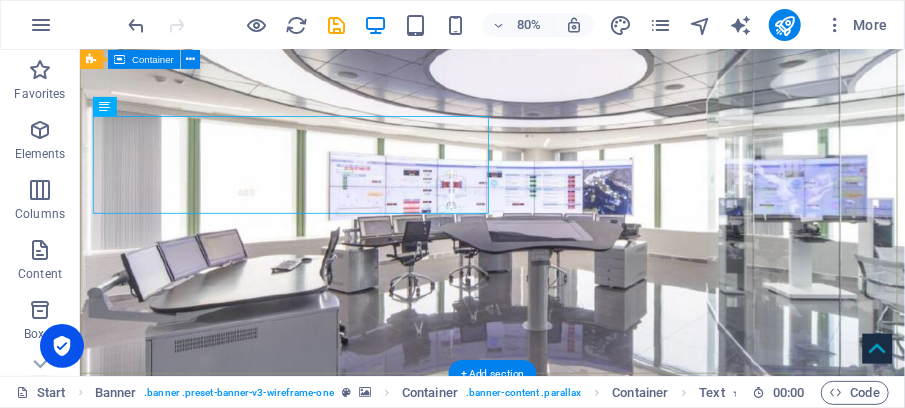 click on "[DOMAIN_NAME] A  company dedicated to DCS control systems (INFI-90 / Symphony Plus, 800xA, 800M  ......)" at bounding box center [594, 732] 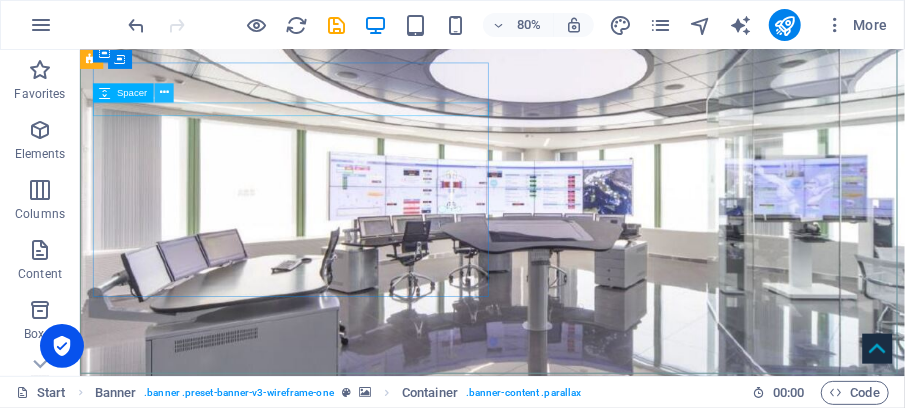 click at bounding box center [164, 93] 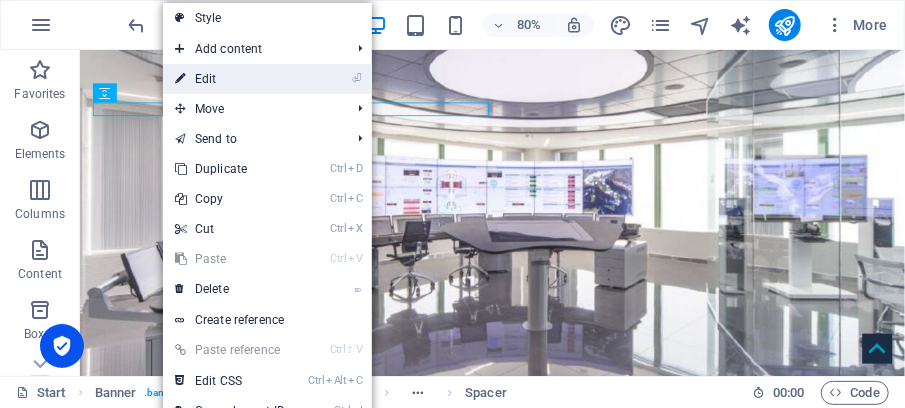 click on "⏎  Edit" at bounding box center (230, 79) 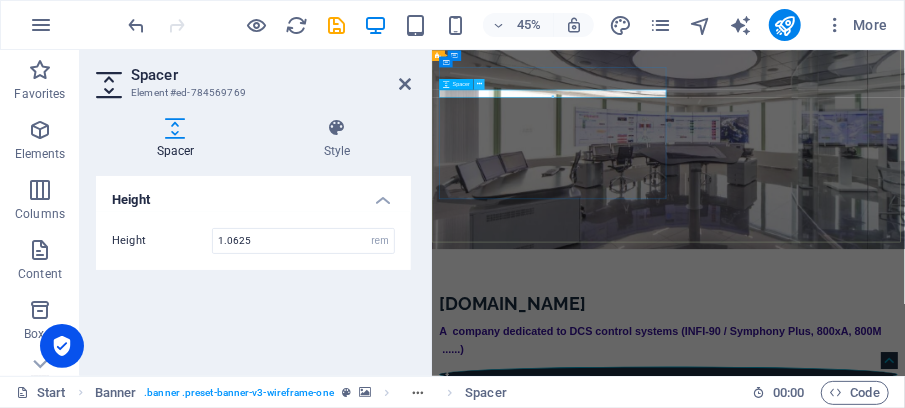 click at bounding box center [479, 83] 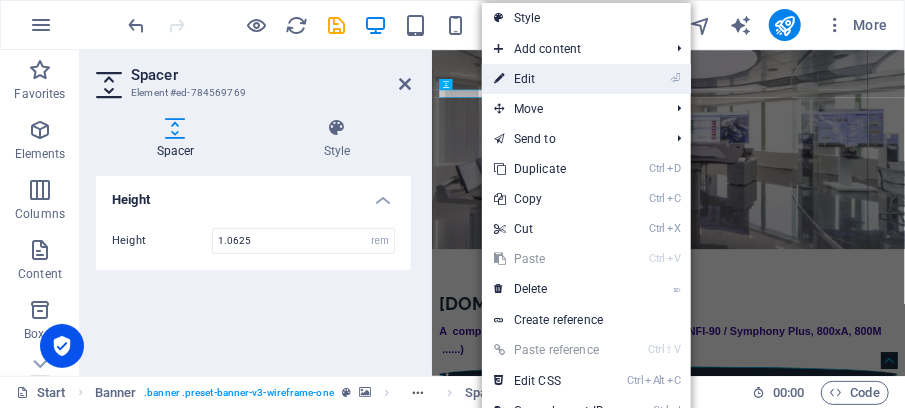 click on "⏎  Edit" at bounding box center [549, 79] 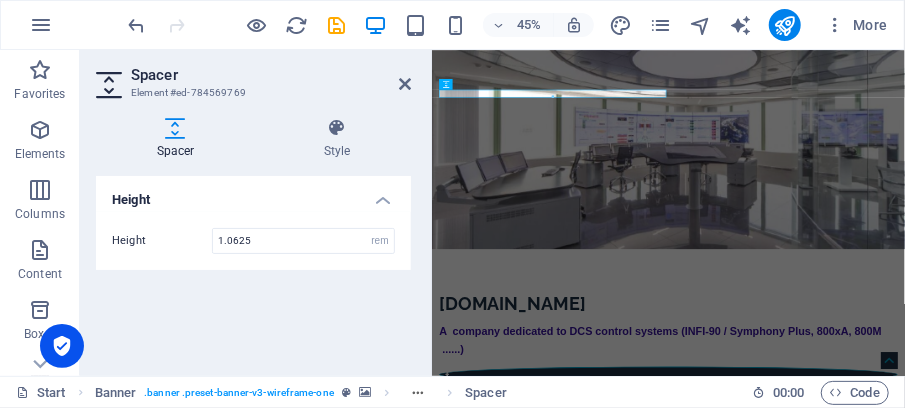 click at bounding box center [553, 96] 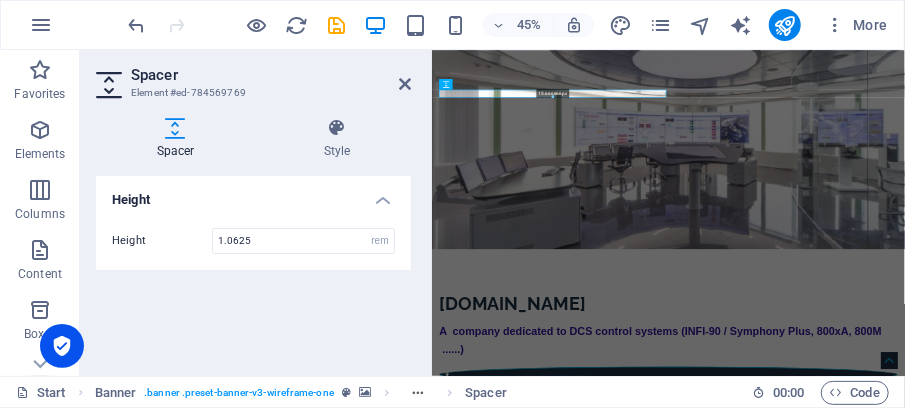 drag, startPoint x: 537, startPoint y: 94, endPoint x: 658, endPoint y: 96, distance: 121.016525 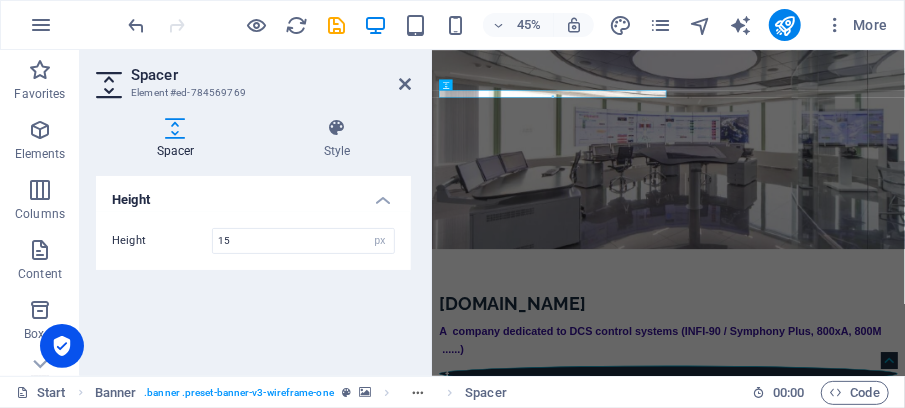 drag, startPoint x: 659, startPoint y: 94, endPoint x: 451, endPoint y: 97, distance: 208.02164 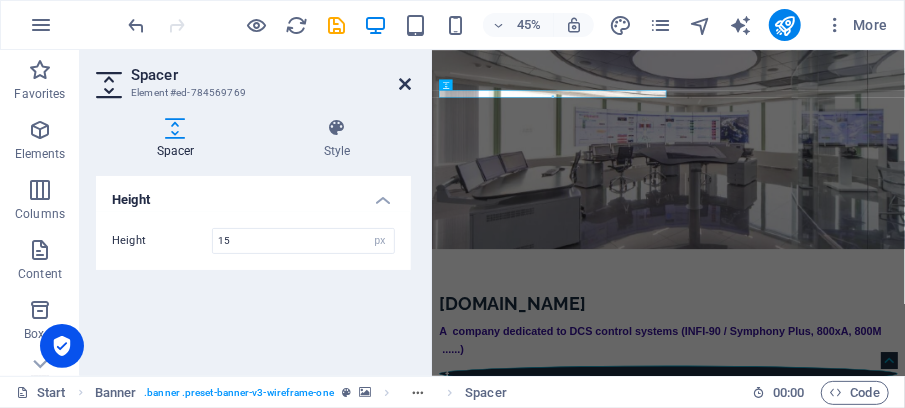 click at bounding box center (405, 84) 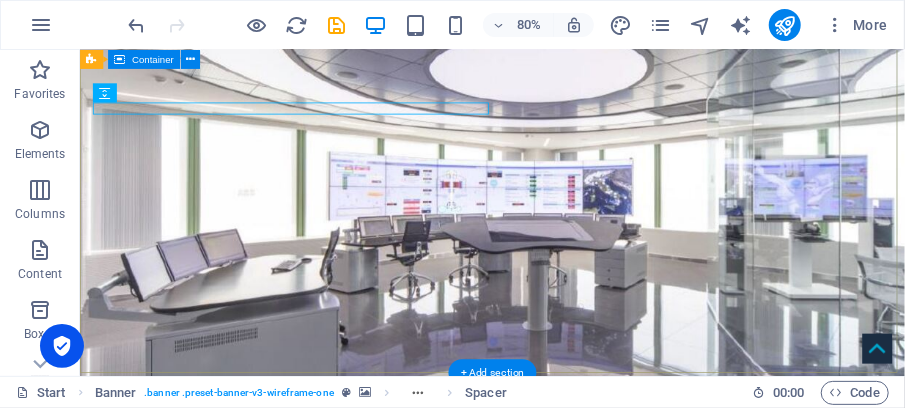 click on "[DOMAIN_NAME] A  company dedicated to DCS control systems (INFI-90 / Symphony Plus, 800xA, 800M  ......)" at bounding box center [594, 731] 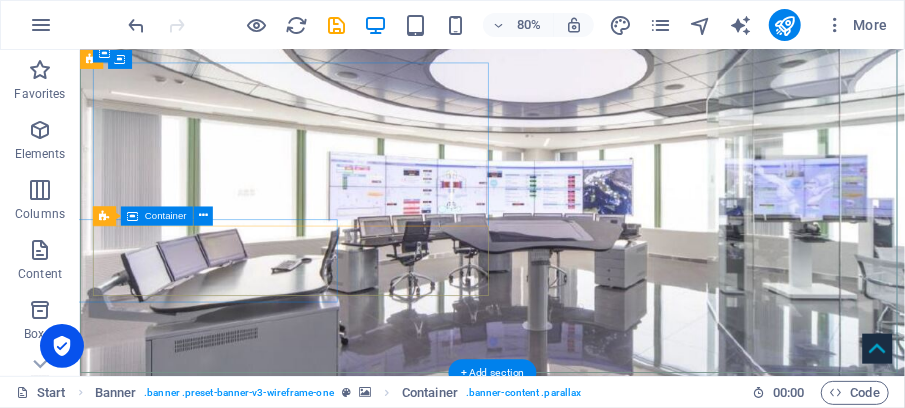 click at bounding box center [314, -80] 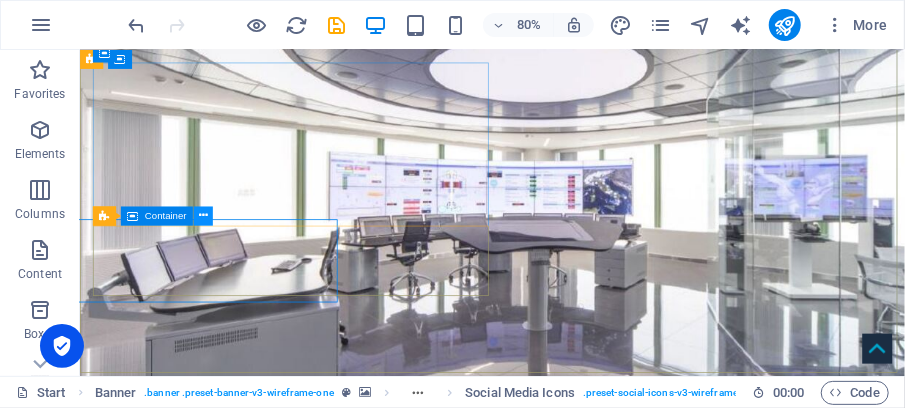 click at bounding box center (203, 216) 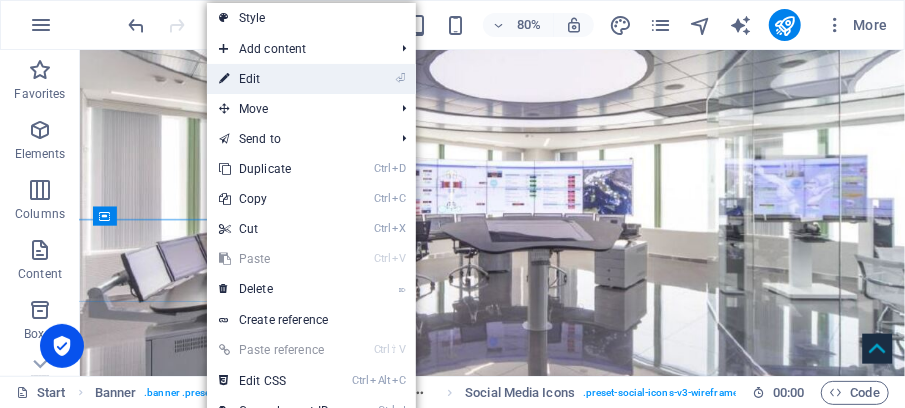 click on "⏎  Edit" at bounding box center (274, 79) 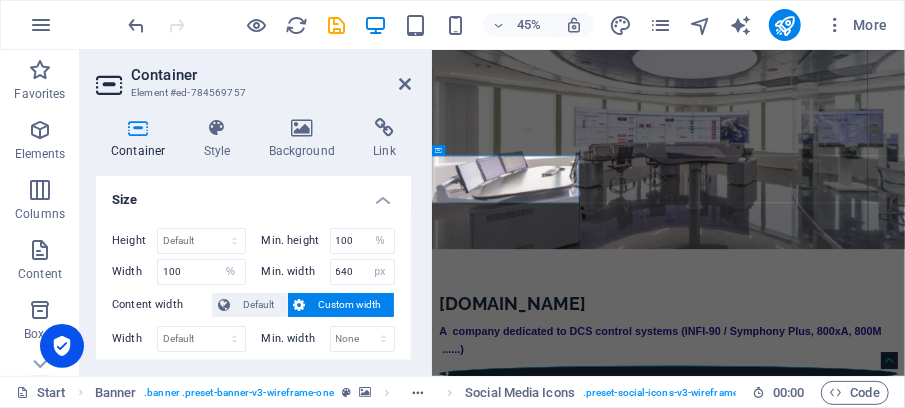 scroll, scrollTop: 66, scrollLeft: 0, axis: vertical 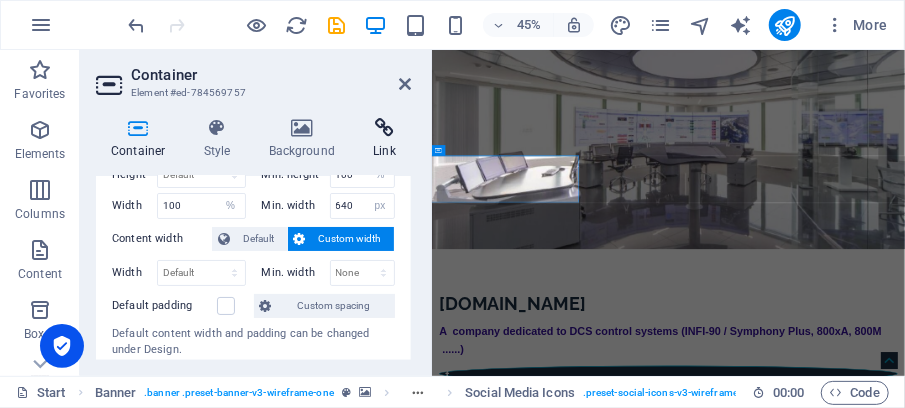 click at bounding box center (384, 128) 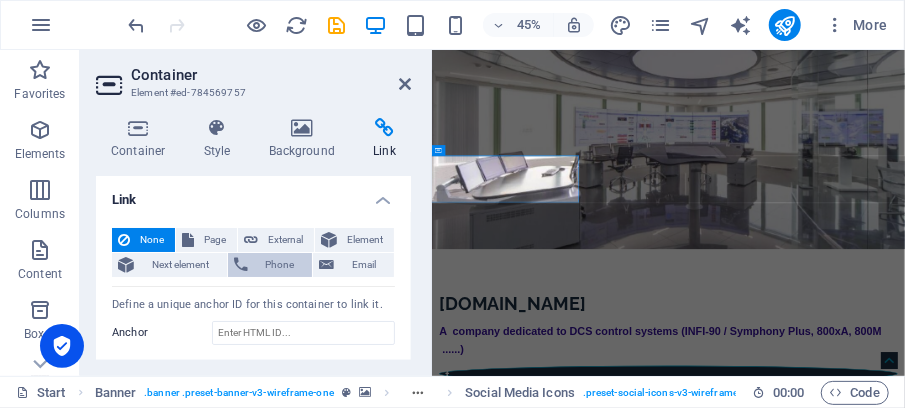 click on "Phone" at bounding box center (280, 265) 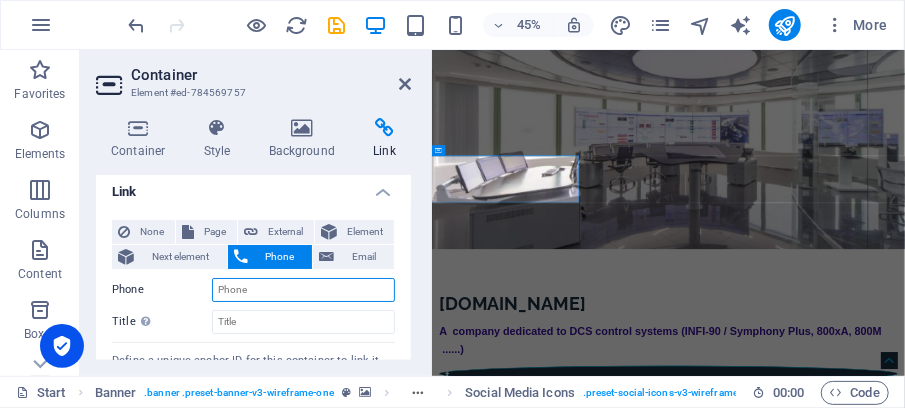 scroll, scrollTop: 0, scrollLeft: 0, axis: both 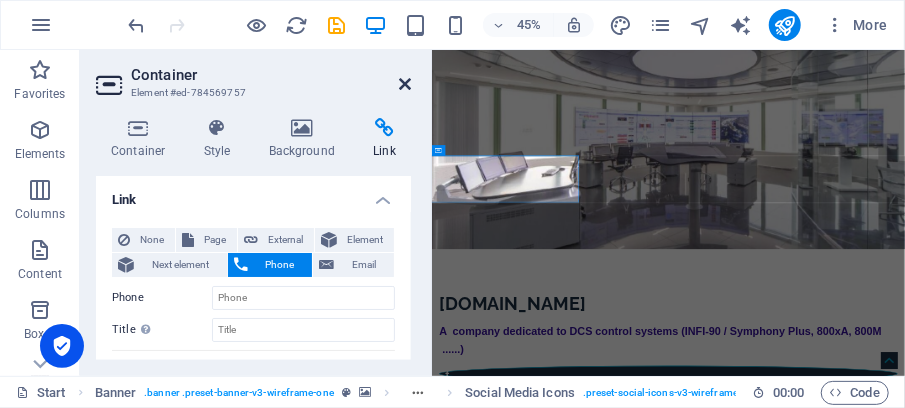 click at bounding box center (405, 84) 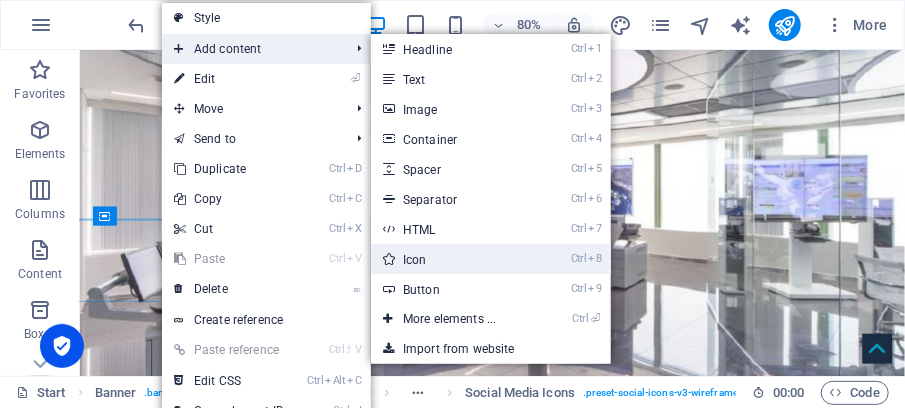 click on "Ctrl 8  Icon" at bounding box center (453, 259) 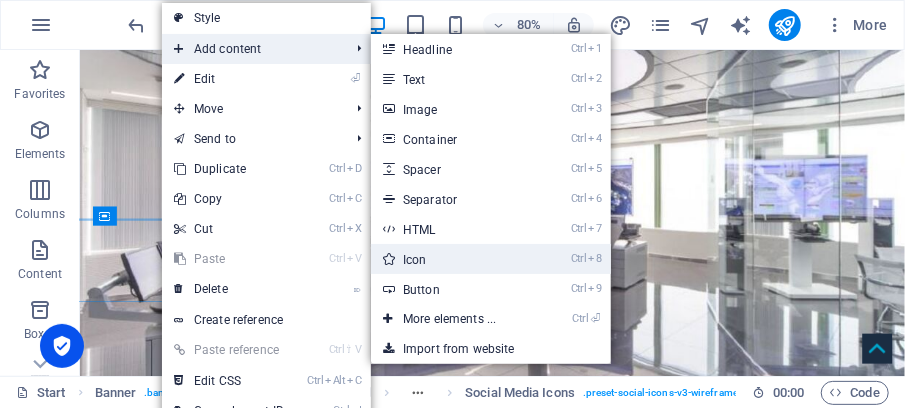 select on "xMidYMid" 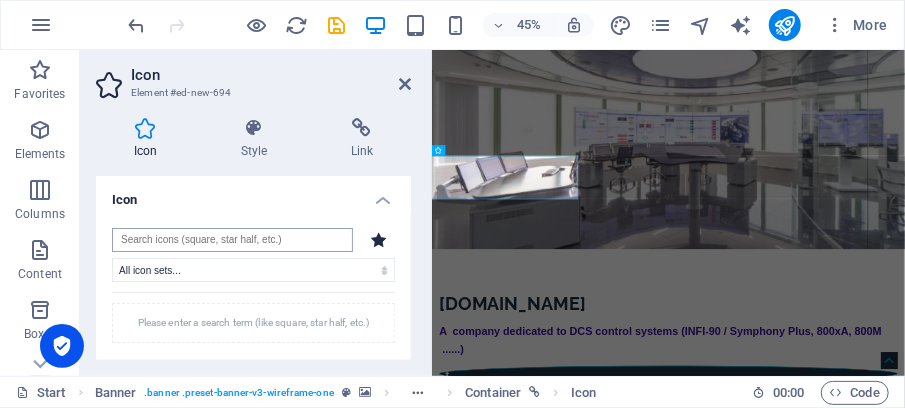 click at bounding box center (232, 240) 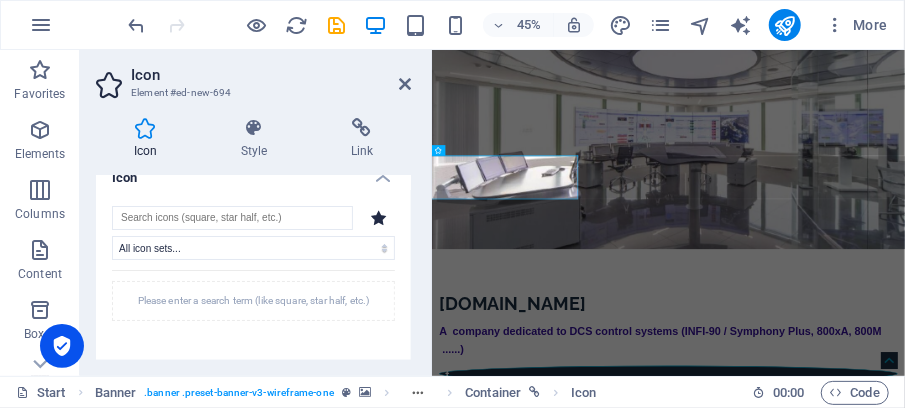 scroll, scrollTop: 0, scrollLeft: 0, axis: both 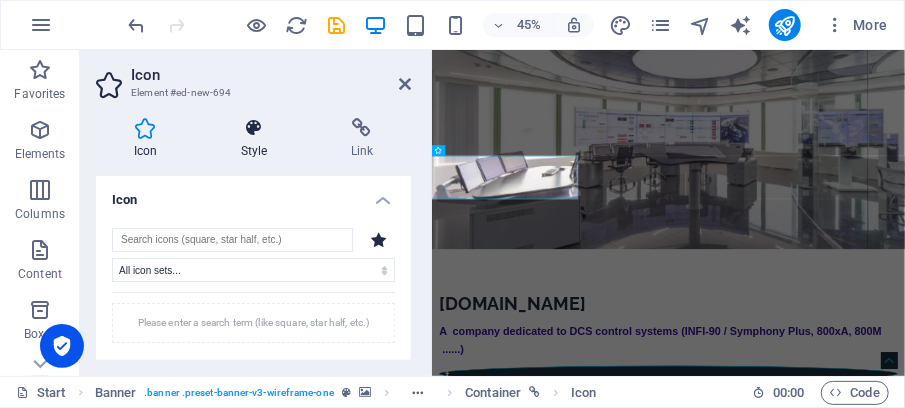 click at bounding box center (254, 128) 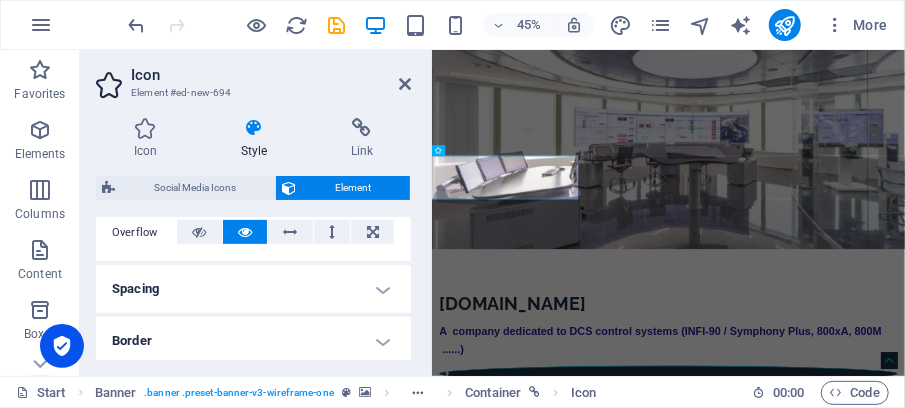 scroll, scrollTop: 600, scrollLeft: 0, axis: vertical 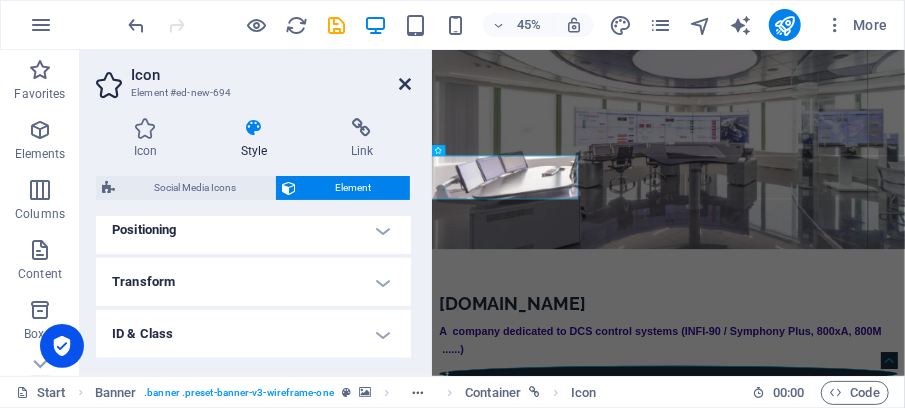 click at bounding box center [405, 84] 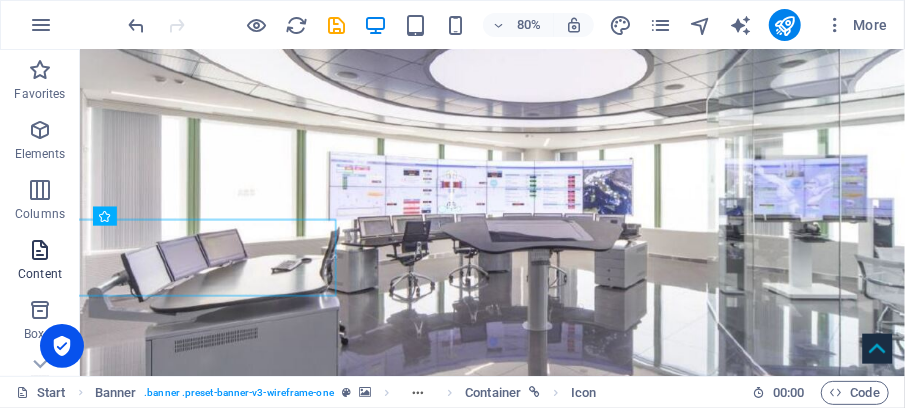 click at bounding box center [40, 250] 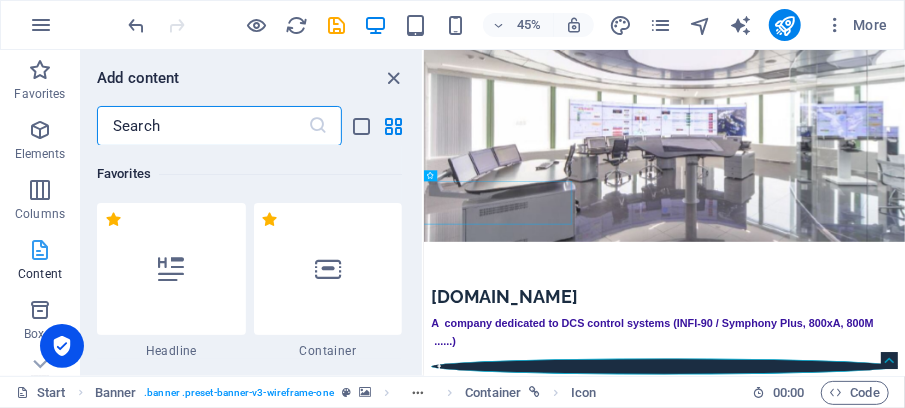scroll, scrollTop: 277, scrollLeft: 0, axis: vertical 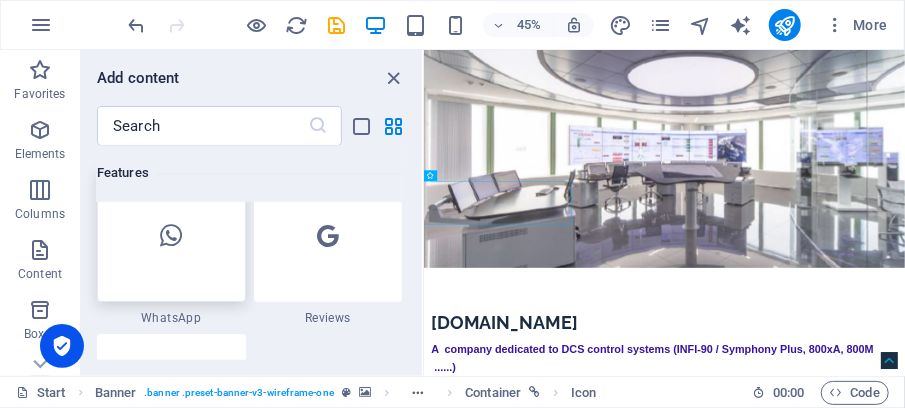 click at bounding box center [171, 236] 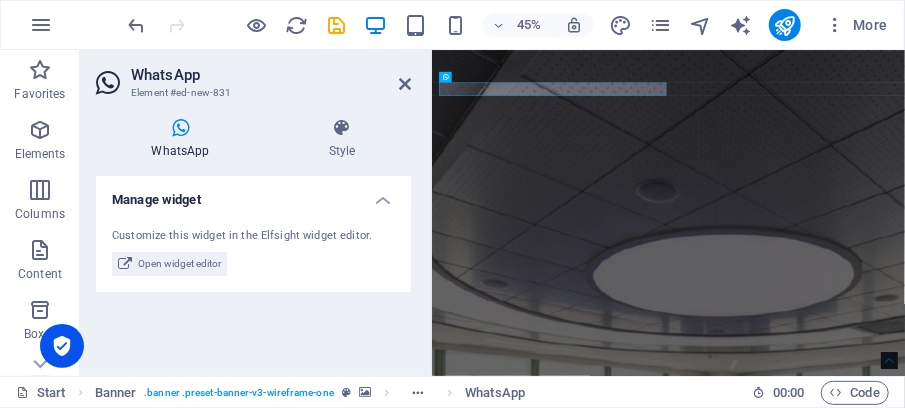 click on "WhatsApp" at bounding box center (184, 139) 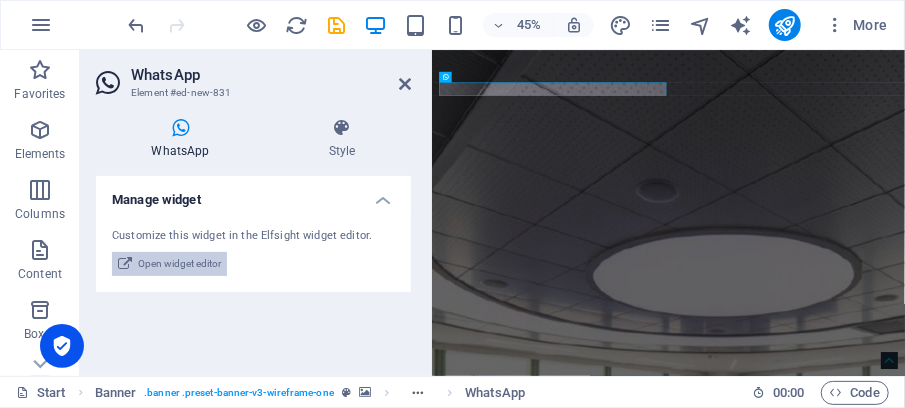 click on "Open widget editor" at bounding box center [179, 264] 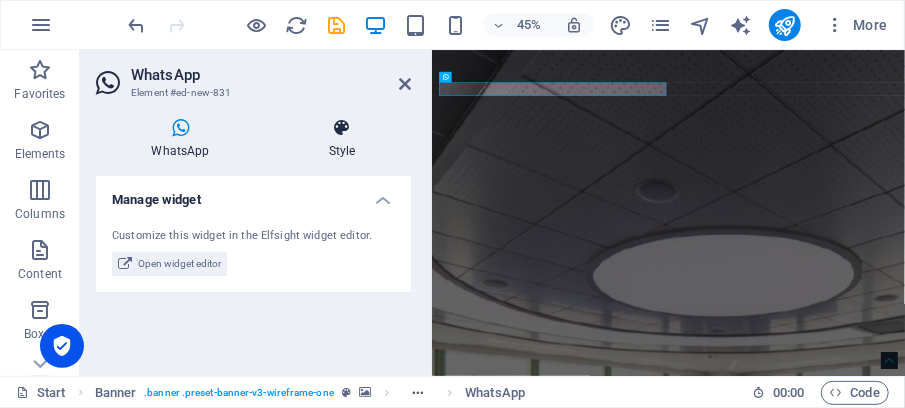 click at bounding box center (342, 128) 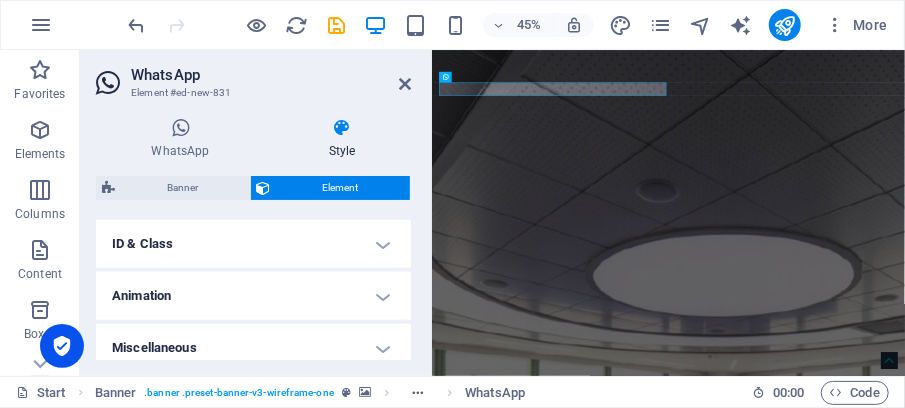 scroll, scrollTop: 701, scrollLeft: 0, axis: vertical 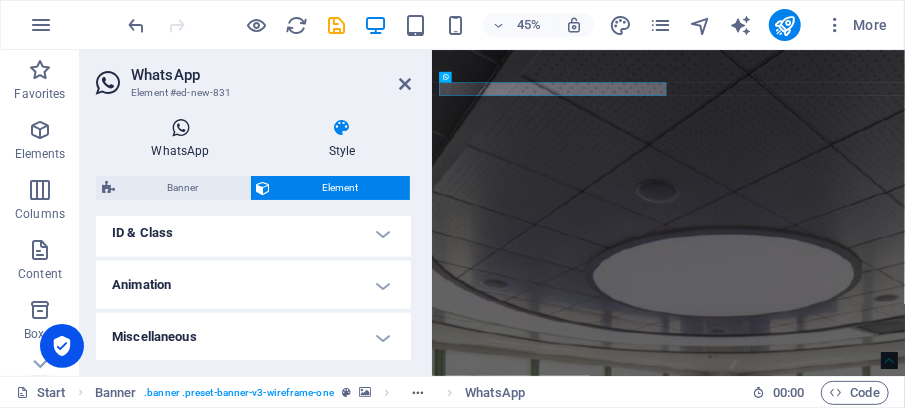 click at bounding box center (180, 128) 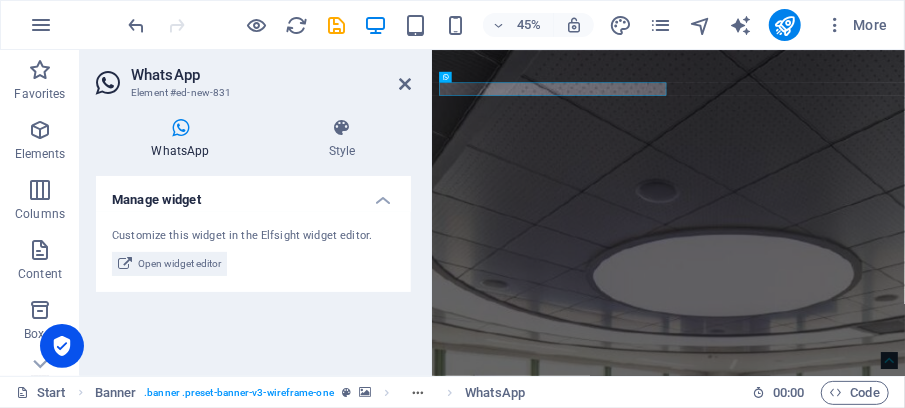 click on "Manage widget" at bounding box center (253, 194) 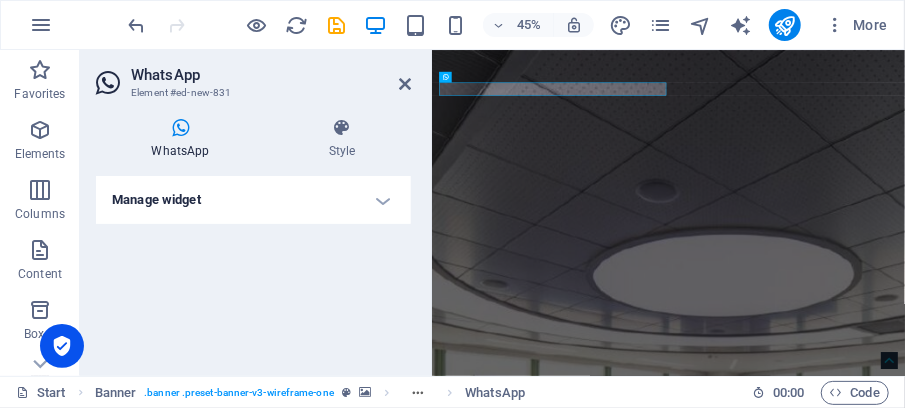 click on "Manage widget" at bounding box center (253, 200) 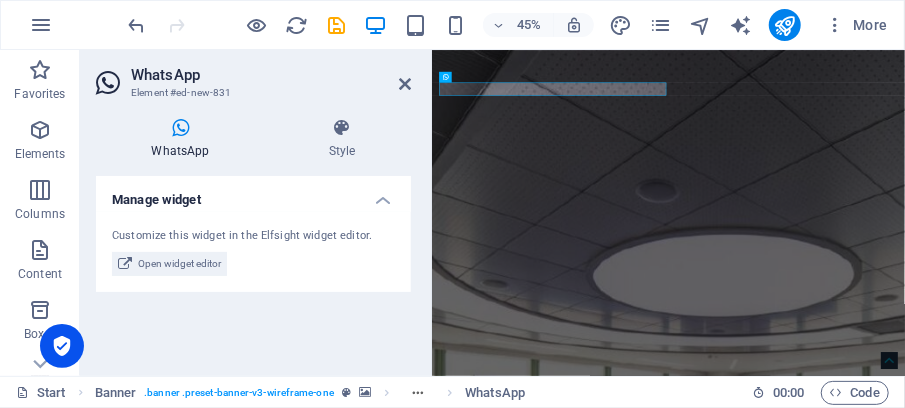 click on "WhatsApp" at bounding box center (271, 75) 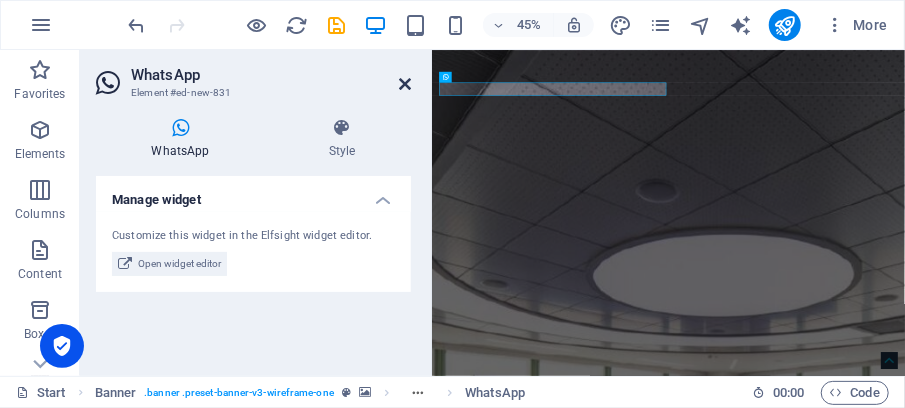 click at bounding box center [405, 84] 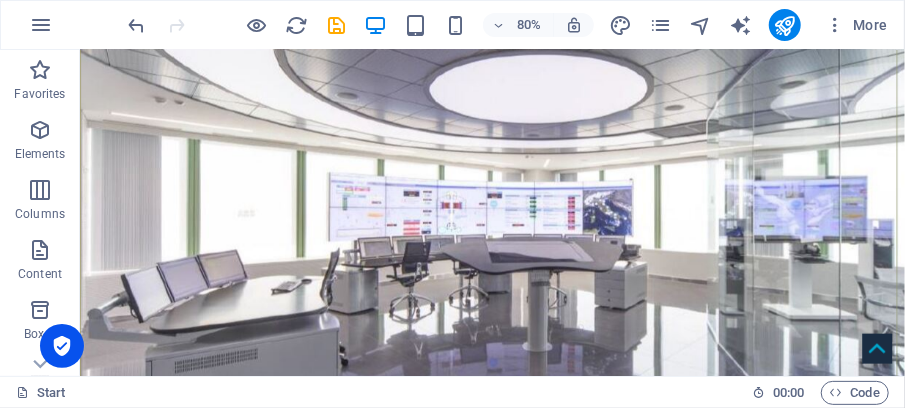 scroll, scrollTop: 362, scrollLeft: 0, axis: vertical 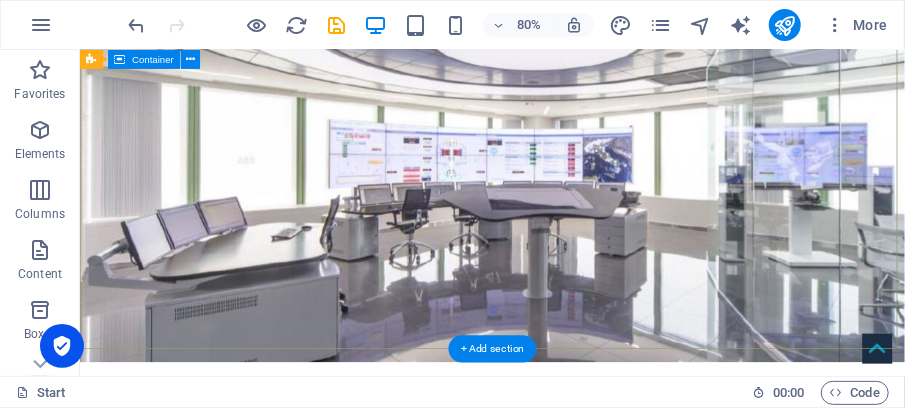 click on "[DOMAIN_NAME] A  company dedicated to DCS control systems (INFI-90 / Symphony Plus, 800xA, 800M  ......)" at bounding box center (594, 679) 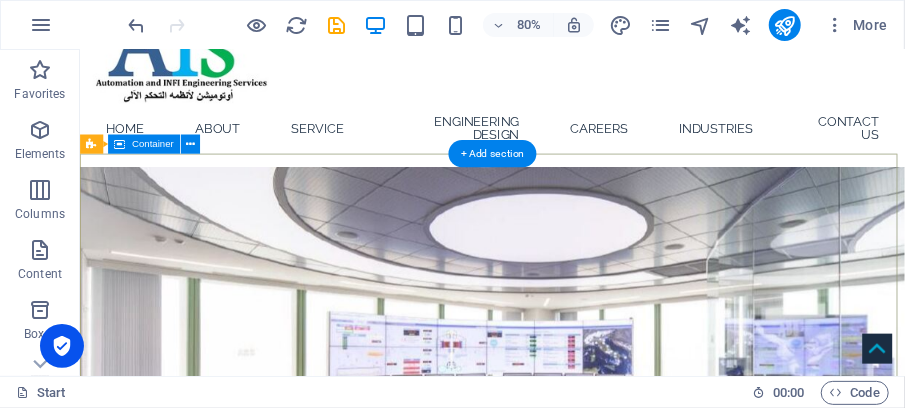 scroll, scrollTop: 66, scrollLeft: 0, axis: vertical 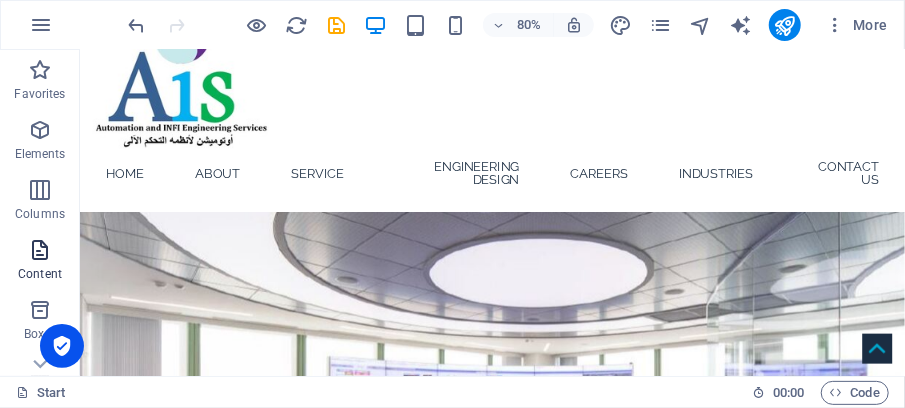 click at bounding box center (40, 250) 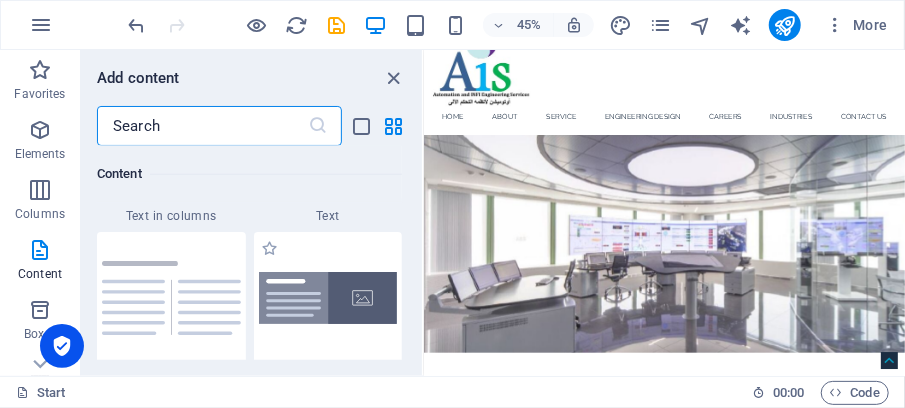 scroll, scrollTop: 3632, scrollLeft: 0, axis: vertical 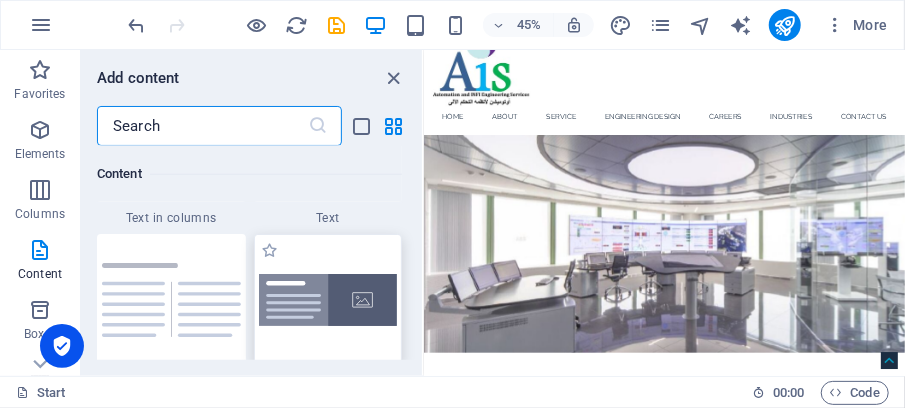 click at bounding box center [328, 300] 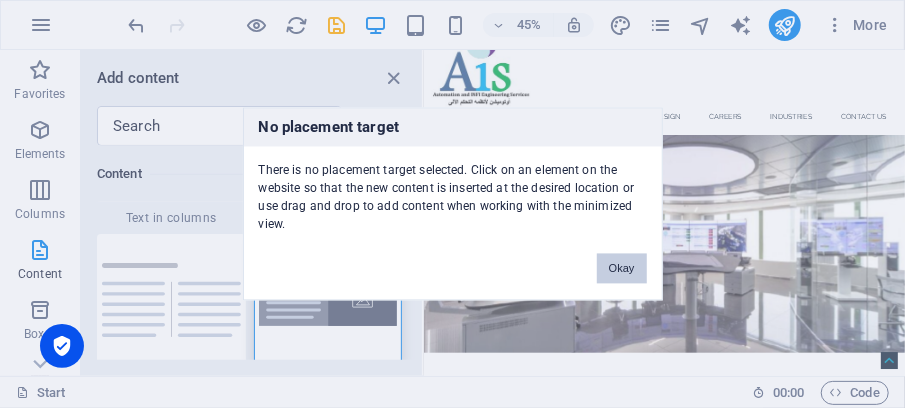 click on "Okay" at bounding box center (622, 269) 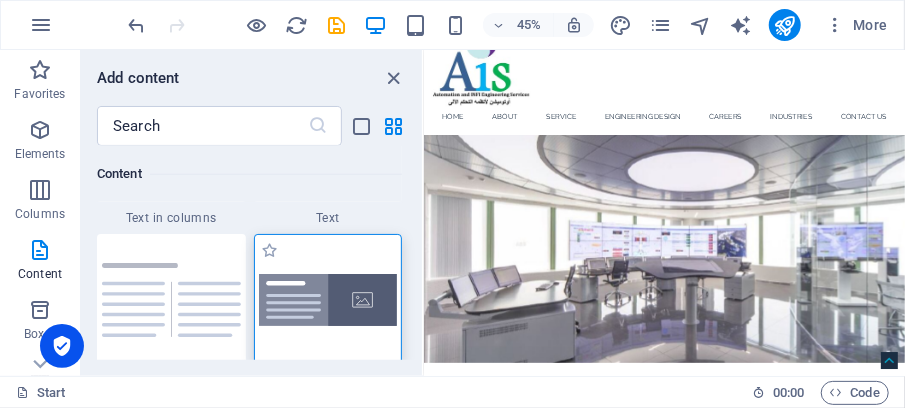 click at bounding box center [328, 300] 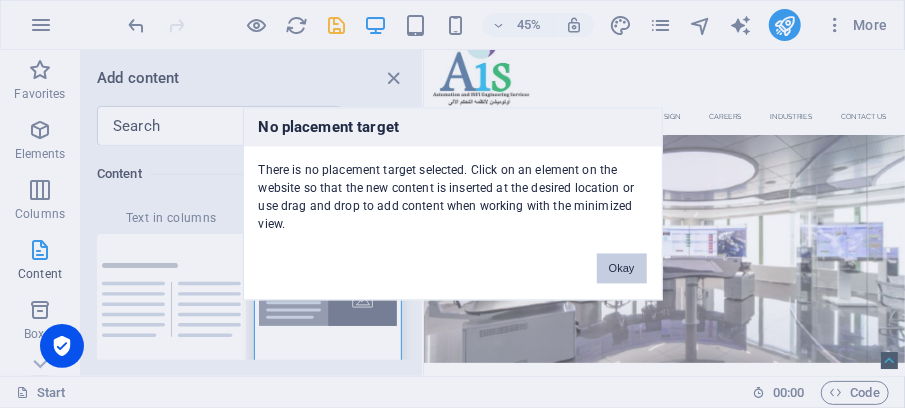 drag, startPoint x: 624, startPoint y: 265, endPoint x: 454, endPoint y: 478, distance: 272.5234 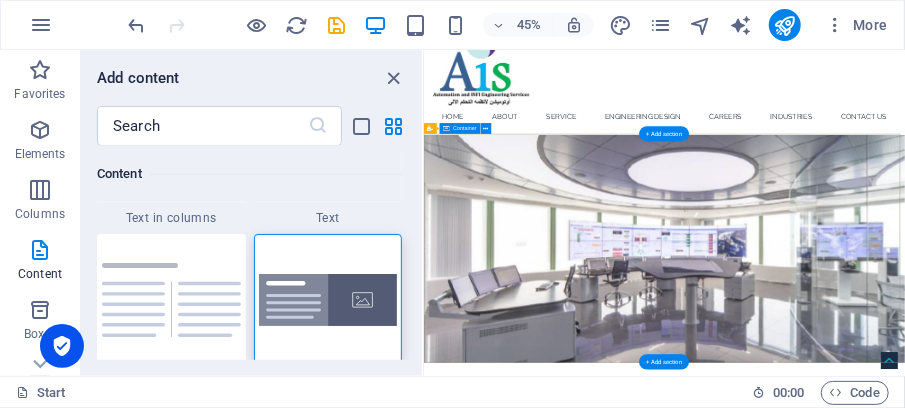 click on "[DOMAIN_NAME] A  company dedicated to DCS control systems (INFI-90 / Symphony Plus, 800xA, 800M  ......)" at bounding box center (957, 982) 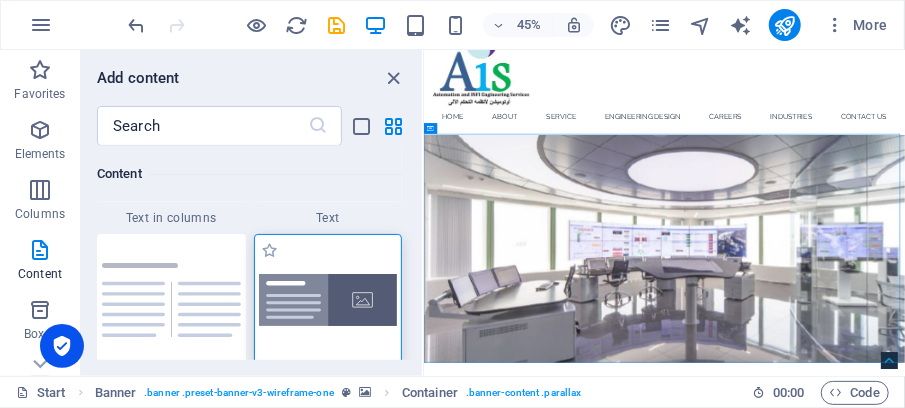 click at bounding box center (328, 300) 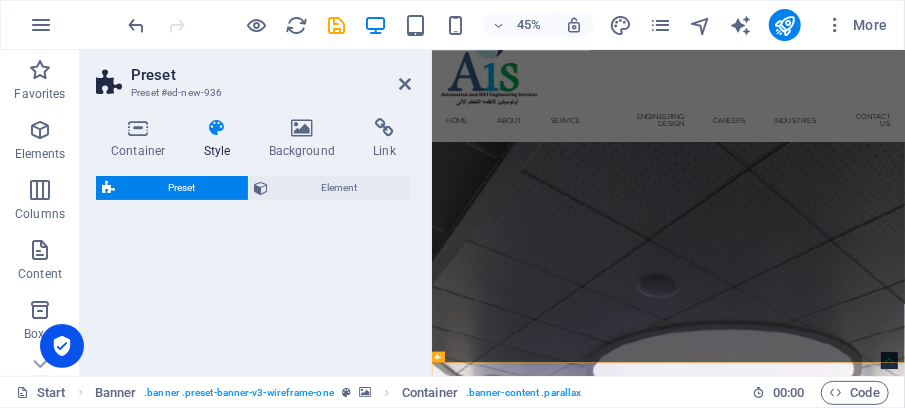 select on "rem" 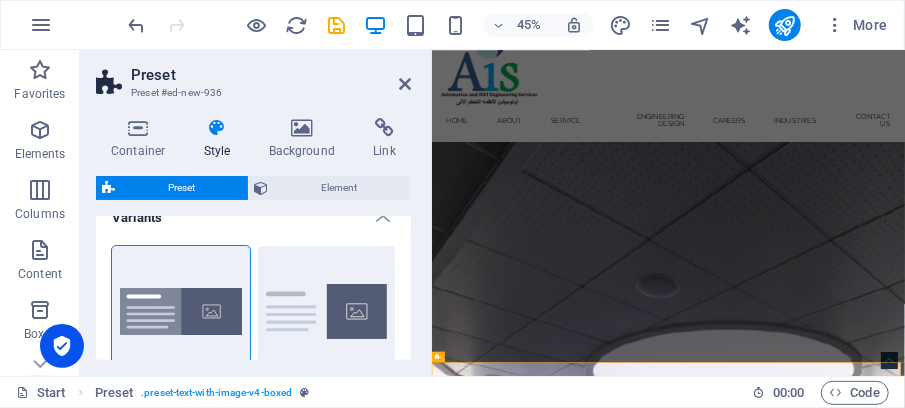 scroll, scrollTop: 0, scrollLeft: 0, axis: both 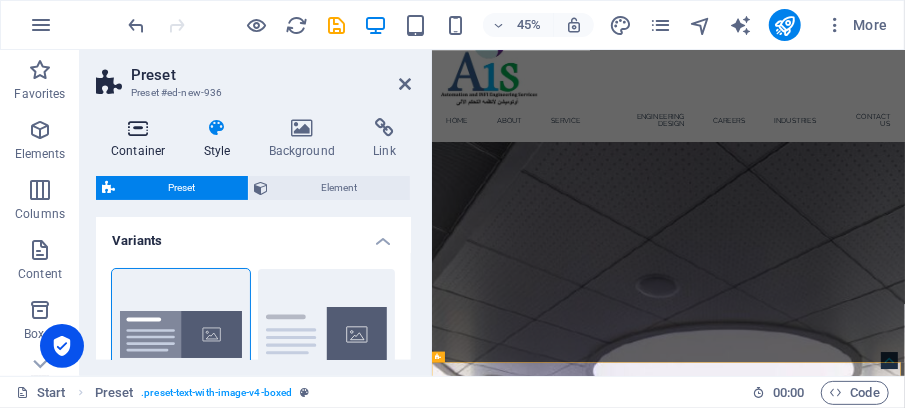 click at bounding box center [138, 128] 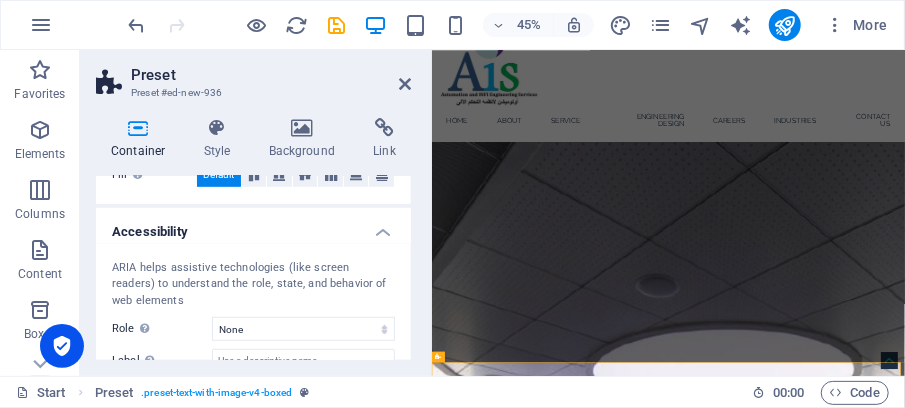 scroll, scrollTop: 589, scrollLeft: 0, axis: vertical 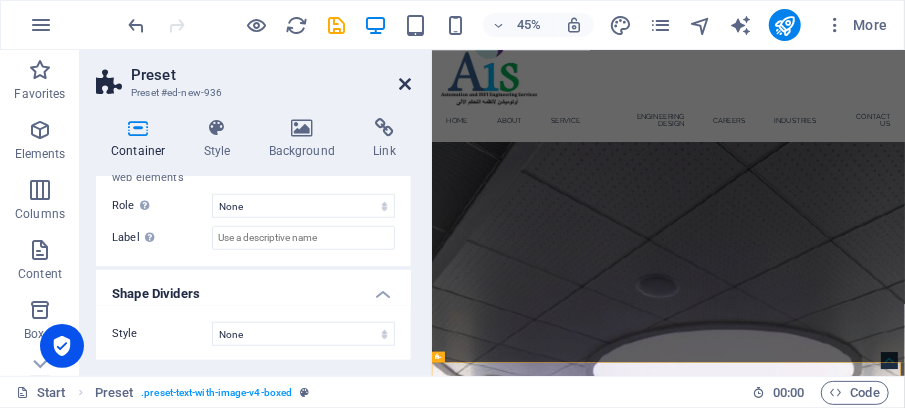 click at bounding box center (405, 84) 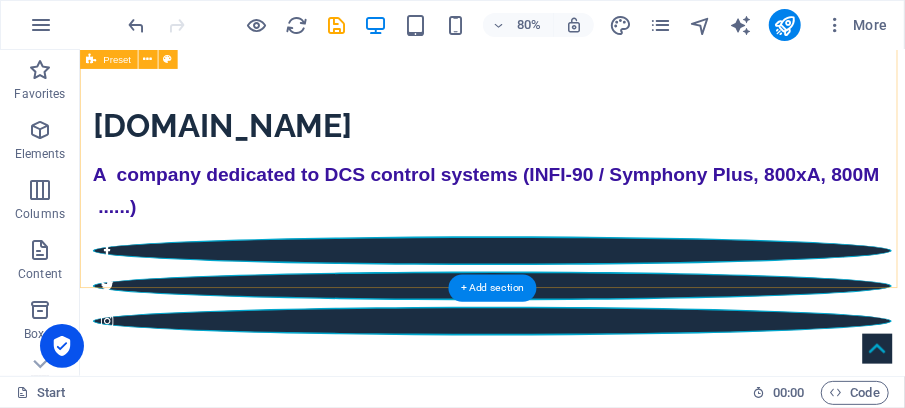 scroll, scrollTop: 733, scrollLeft: 0, axis: vertical 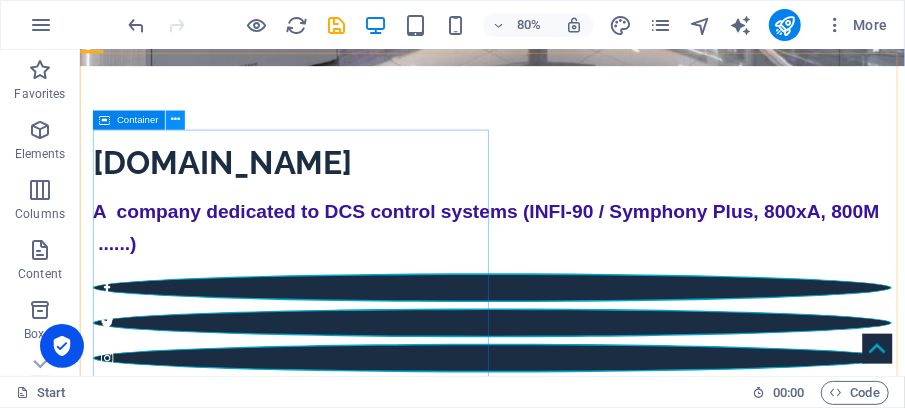 click at bounding box center [175, 120] 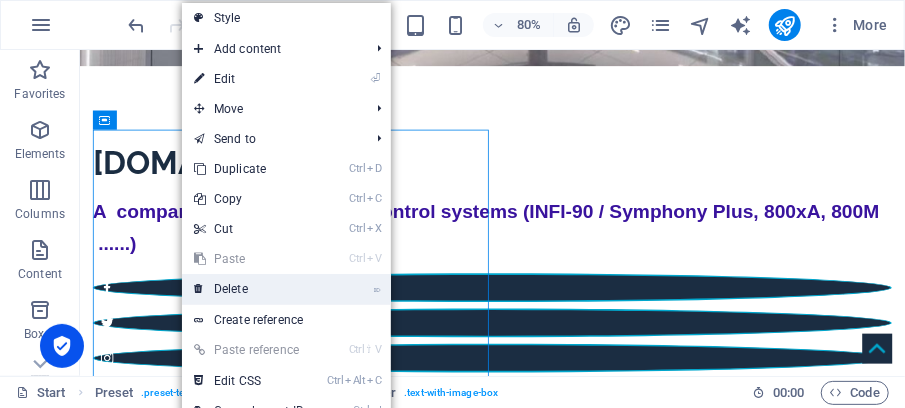 click on "⌦  Delete" at bounding box center [249, 289] 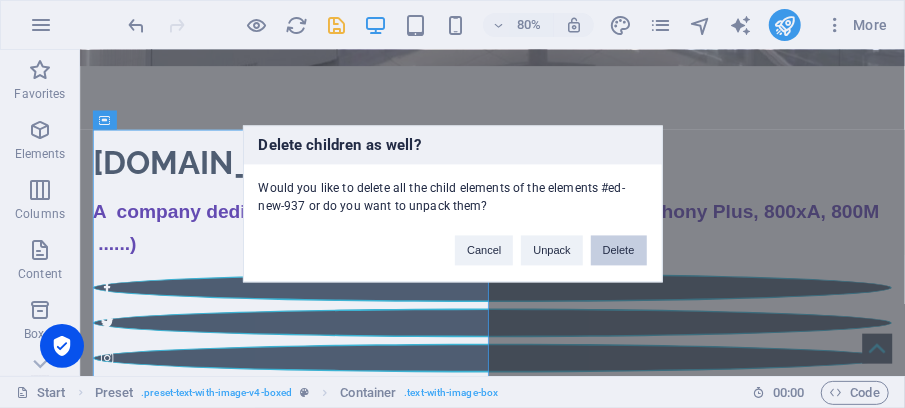 click on "Delete" at bounding box center [619, 251] 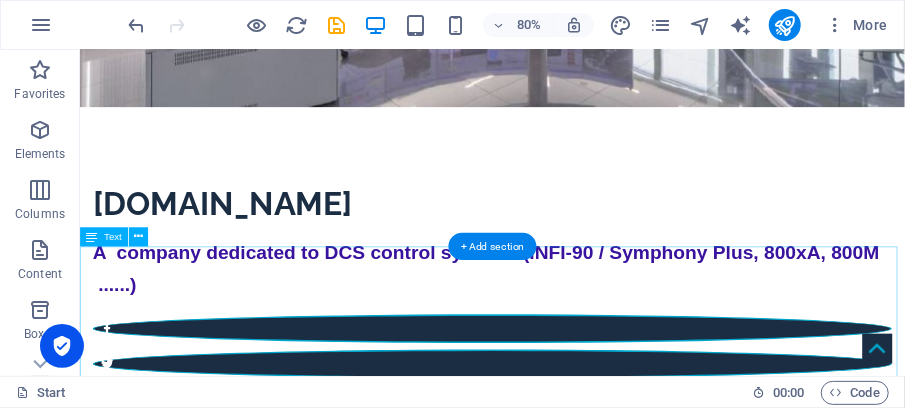 scroll, scrollTop: 666, scrollLeft: 0, axis: vertical 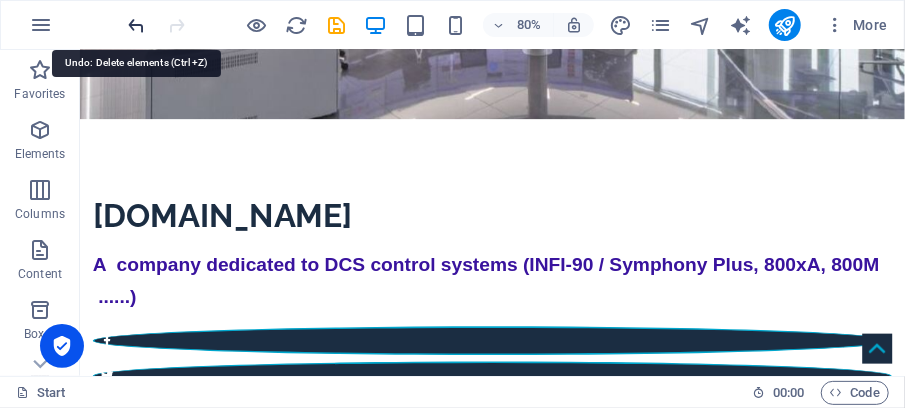 click at bounding box center (137, 25) 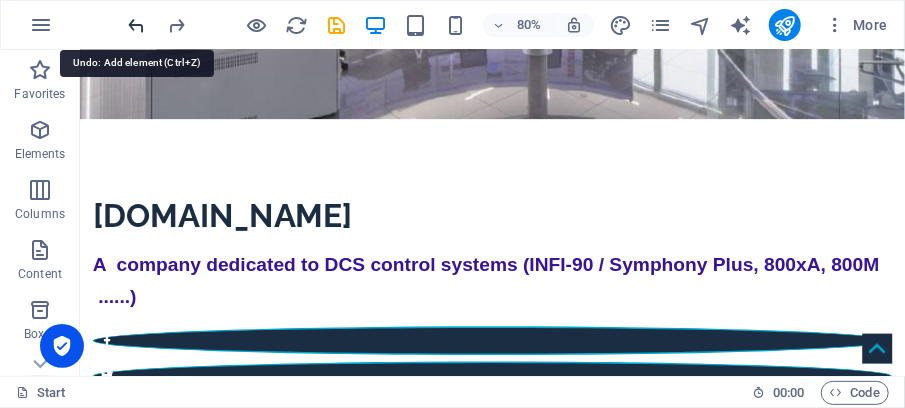 click at bounding box center [137, 25] 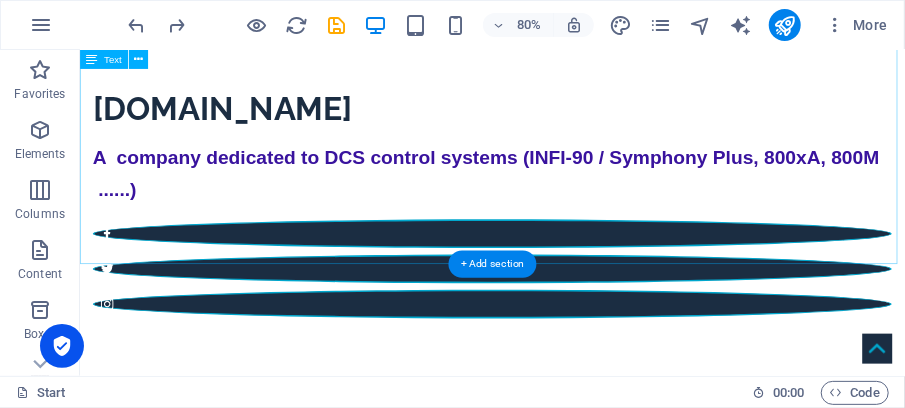 scroll, scrollTop: 800, scrollLeft: 0, axis: vertical 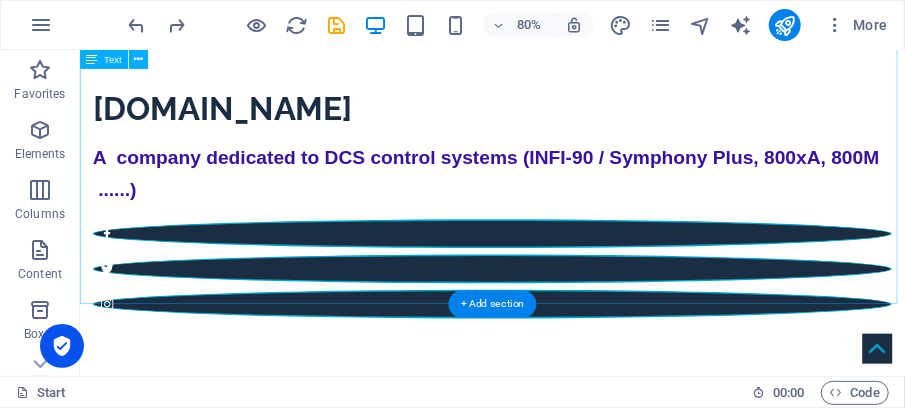 click on "AIS – AUTOMATION and INFI ENGINEERING SERVICE Company   has been established to provide Engineering Design. Implementation, Integration, Support IFA, SAT, and maintenance Services for Industrial Automation of [PERSON_NAME] Infi-90 DCS Control systems/ ABB Harmony / ABB Symphony Plus DCS/ HOPC/OPC/ SCADA/PMS- Substation Automation and 800xA HMI with 800M Controllers, and FG &ESD Safety 800M HI Controller. Supply of technical personnel for office and site assignments on control systems.   Our company started services in [DATE] with the name of  TTTG, then it is renamed the name to Ais-Automation.  Ais has been providing services to Oil & gas Companies for DCS Control  sys. and Safety systems in the [GEOGRAPHIC_DATA] and [GEOGRAPHIC_DATA]. We provide our services over world and we have wide experience in the [GEOGRAPHIC_DATA] and [GEOGRAPHIC_DATA]. AIS is committed to the highest Safety and Quality standards, with International and local personnel of the highest skills and expert personnel." at bounding box center [594, 685] 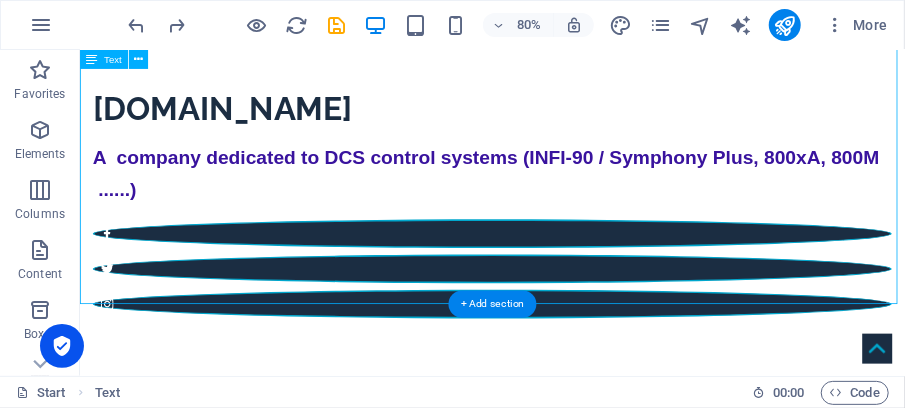 drag, startPoint x: 89, startPoint y: 214, endPoint x: 350, endPoint y: 222, distance: 261.1226 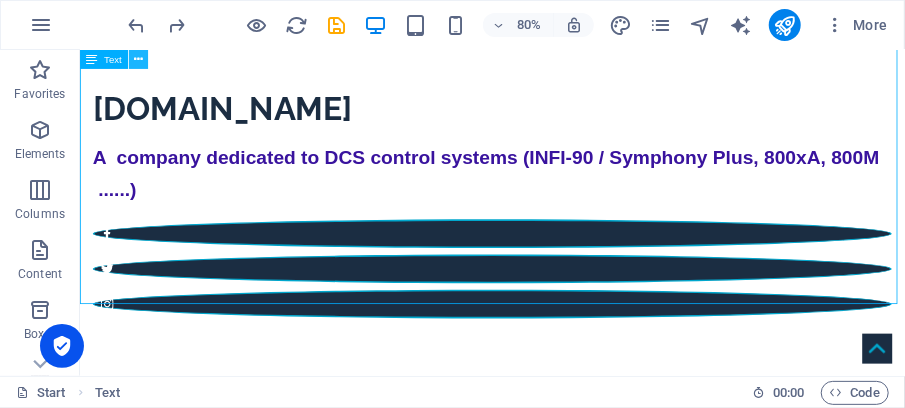 click at bounding box center [138, 59] 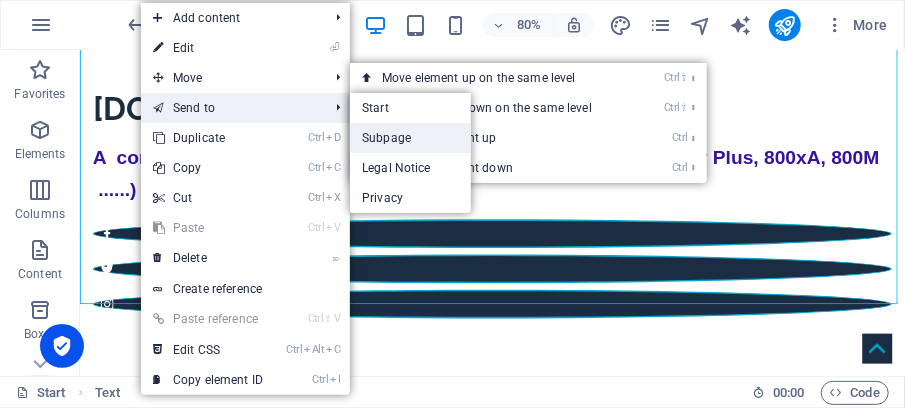click on "Subpage" at bounding box center [410, 138] 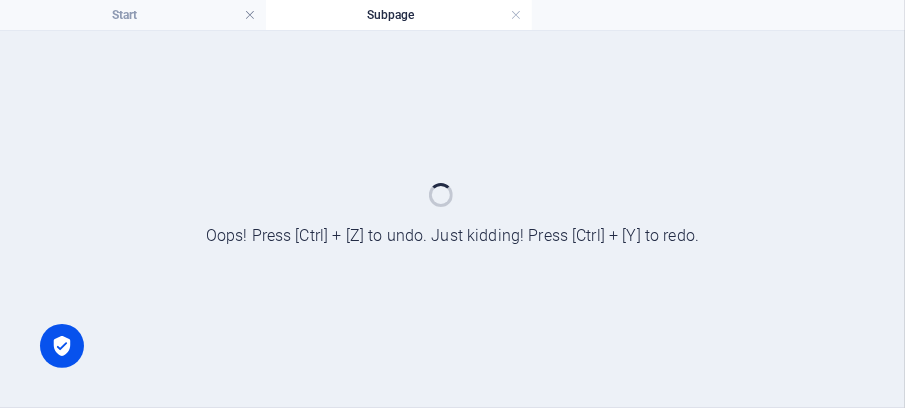 scroll, scrollTop: 0, scrollLeft: 0, axis: both 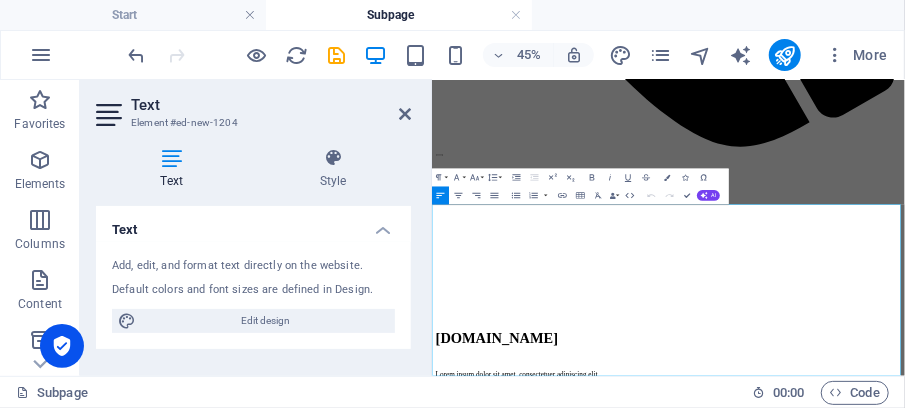 drag, startPoint x: 1364, startPoint y: 653, endPoint x: 404, endPoint y: 579, distance: 962.84784 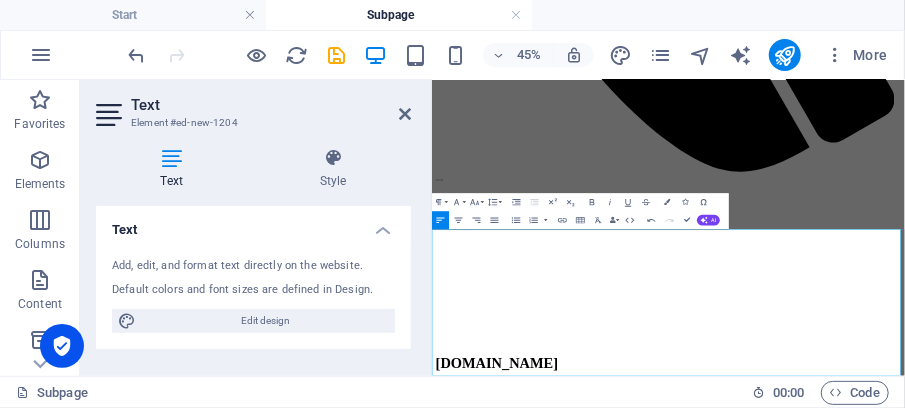click at bounding box center [956, 8889] 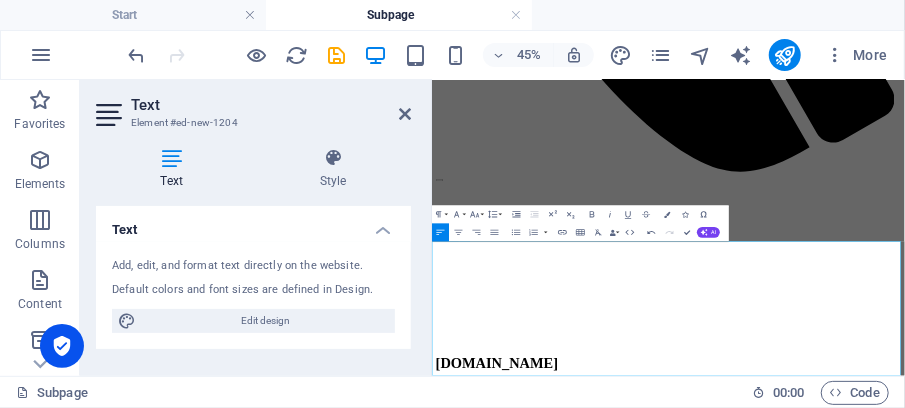 scroll, scrollTop: 1483, scrollLeft: 0, axis: vertical 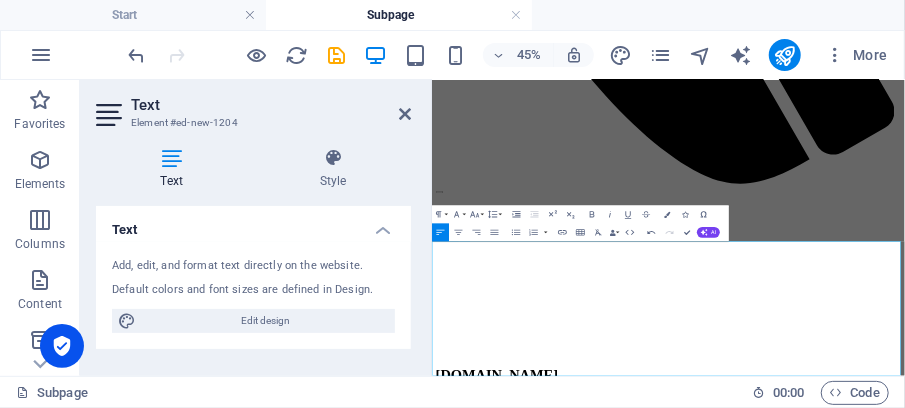 click at bounding box center [956, 8916] 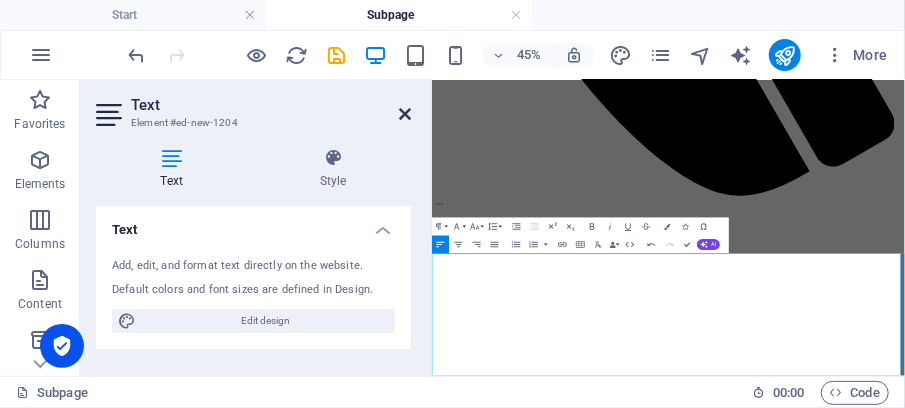 click at bounding box center [405, 114] 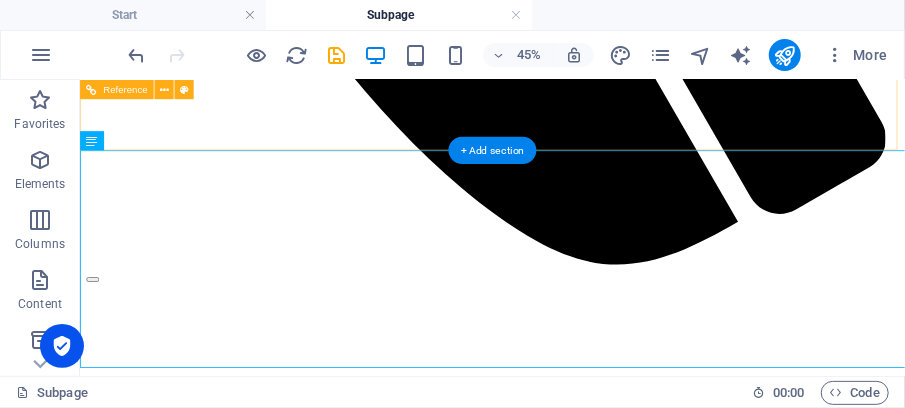 scroll, scrollTop: 1754, scrollLeft: 0, axis: vertical 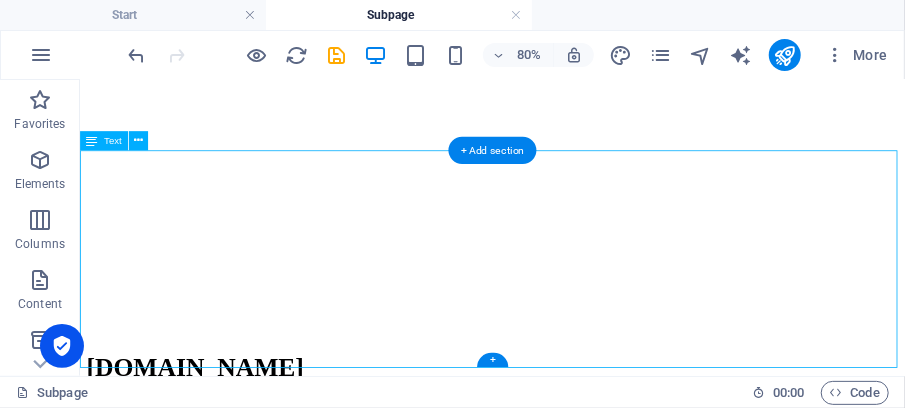 click on "AIS – AUTOMATION and INFI ENGINEERING SERVICE Company   has been established to provide Engineering Design. Implementation, Integration, Support IFA, SAT, and maintenance Services for Industrial Automation of [PERSON_NAME] Infi-90 DCS Control systems/ ABB Harmony / ABB Symphony Plus DCS/ HOPC/OPC/ SCADA/PMS- Substation Automation and 800xA HMI with 800M Controllers, and FG &ESD Safety 800M HI Controller. Supply of technical personnel for office and site assignments on control systems. We provide our services over world and we have wide experience in the [GEOGRAPHIC_DATA] and [GEOGRAPHIC_DATA]. AIS is committed to the highest Safety and Quality standards, with International and local personnel of the highest skills and expert personnel." at bounding box center [594, 8425] 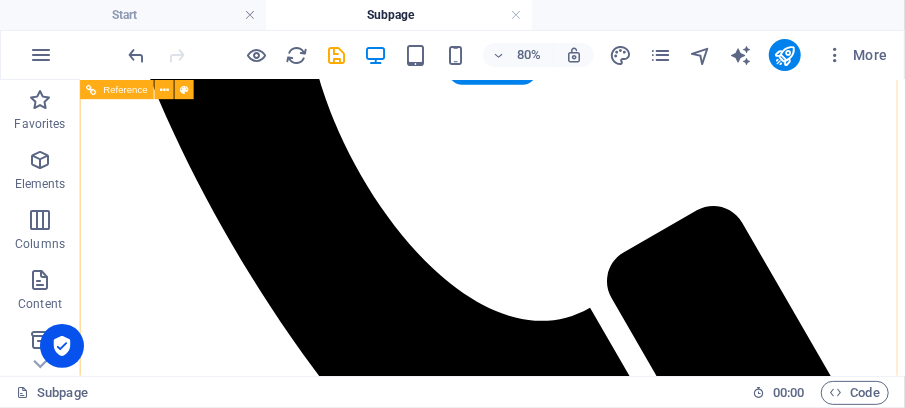 scroll, scrollTop: 1020, scrollLeft: 0, axis: vertical 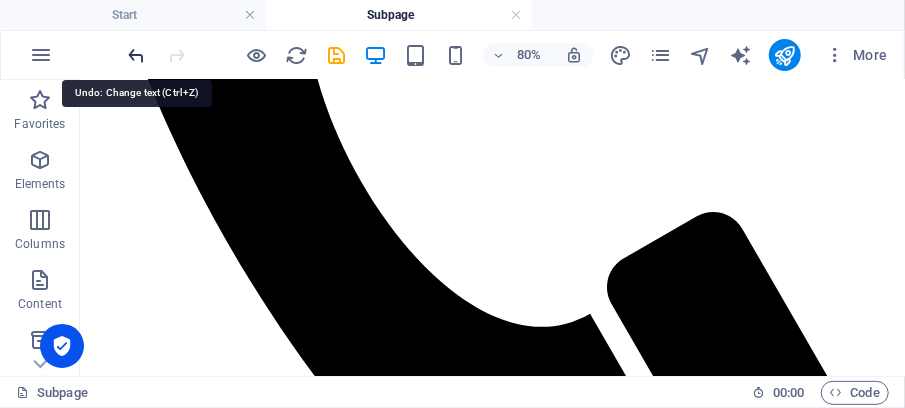 click at bounding box center (137, 55) 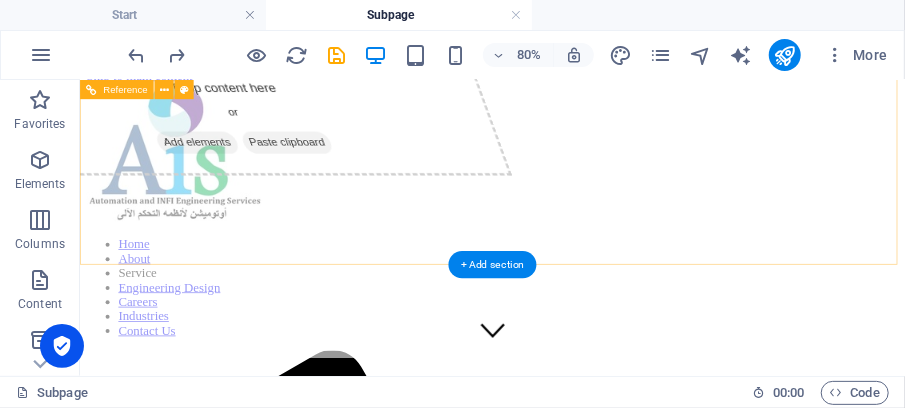 scroll, scrollTop: 0, scrollLeft: 0, axis: both 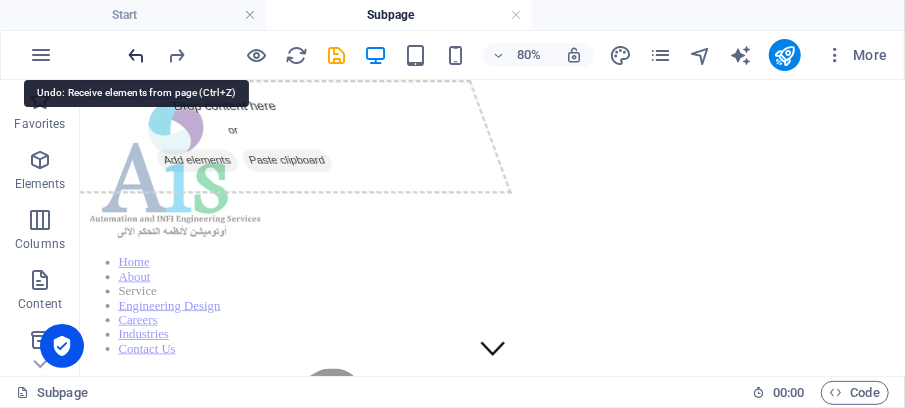 click at bounding box center [137, 55] 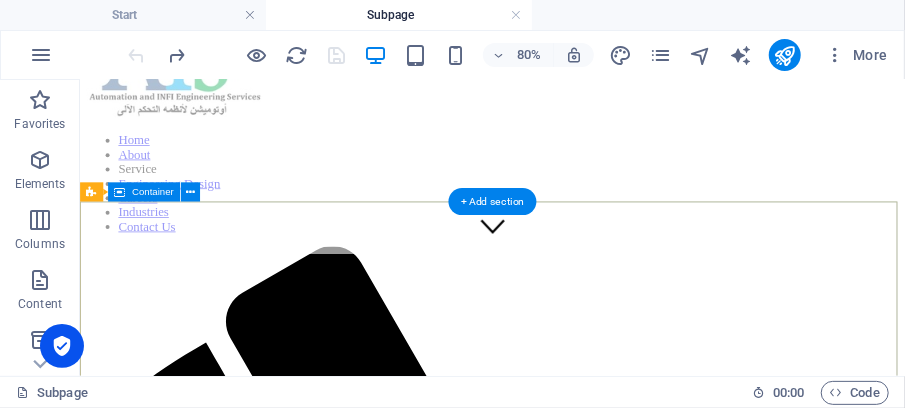 scroll, scrollTop: 0, scrollLeft: 0, axis: both 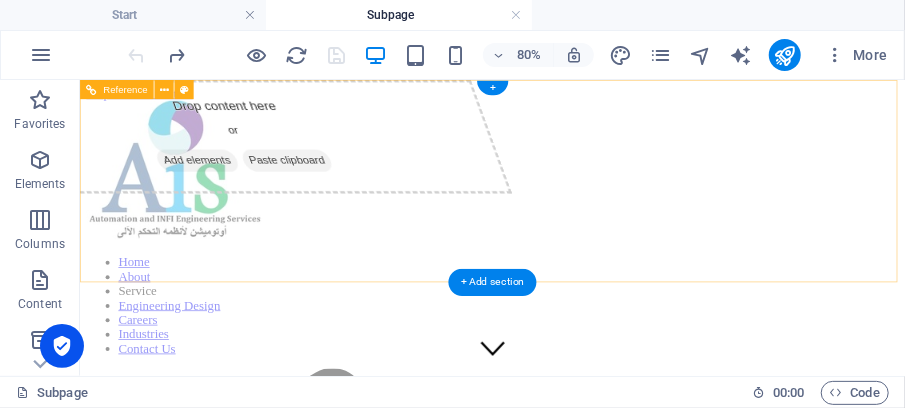 click on "Home About Service Engineering Design  Careers Industries Contact Us" at bounding box center [594, 946] 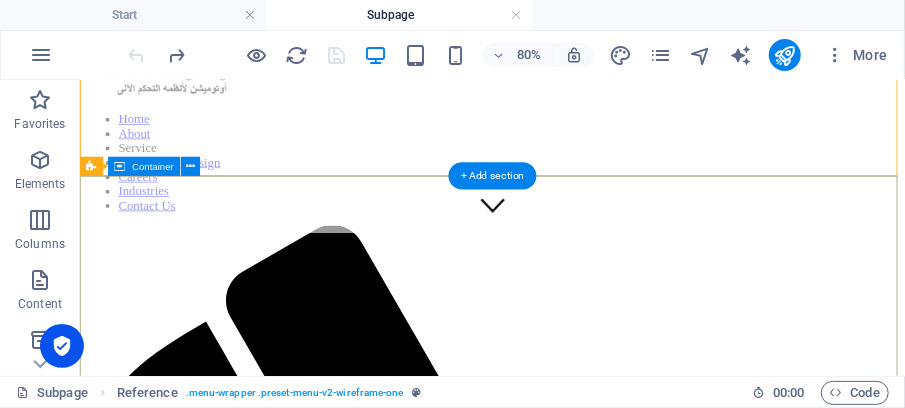 scroll, scrollTop: 200, scrollLeft: 0, axis: vertical 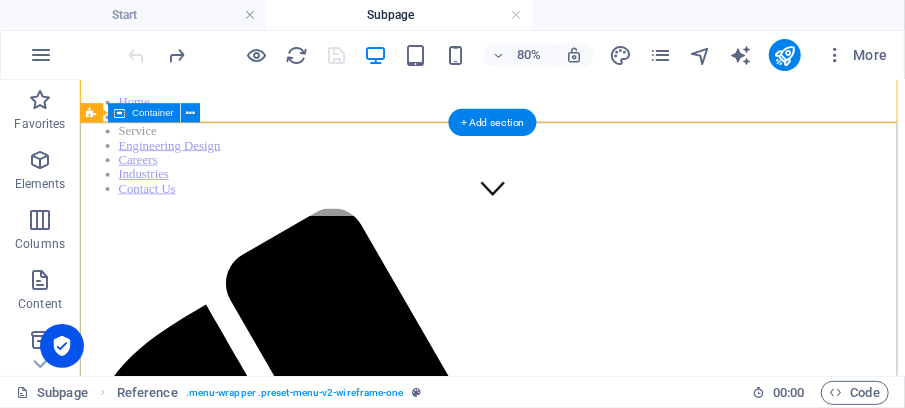 click on "Drop content here or  Add elements  Paste clipboard [DOMAIN_NAME] Lorem ipsum dolor sit amet, consectetuer adipiscing elit. Aenean commodo ligula eget dolor. Aenean massa." at bounding box center (594, 3960) 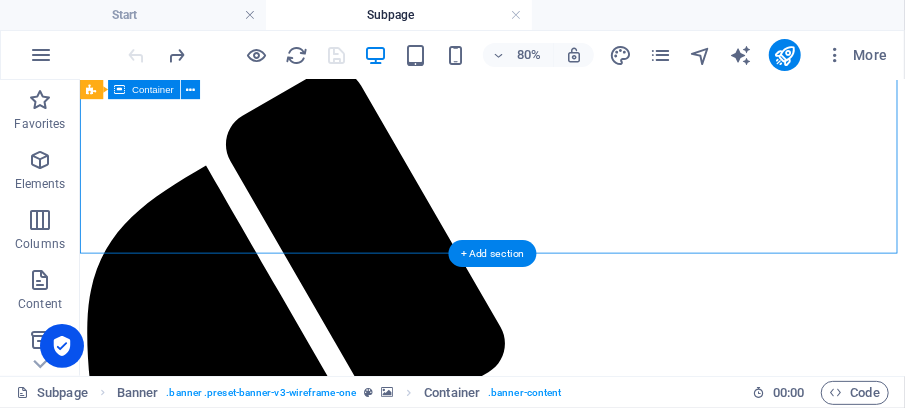 scroll, scrollTop: 400, scrollLeft: 0, axis: vertical 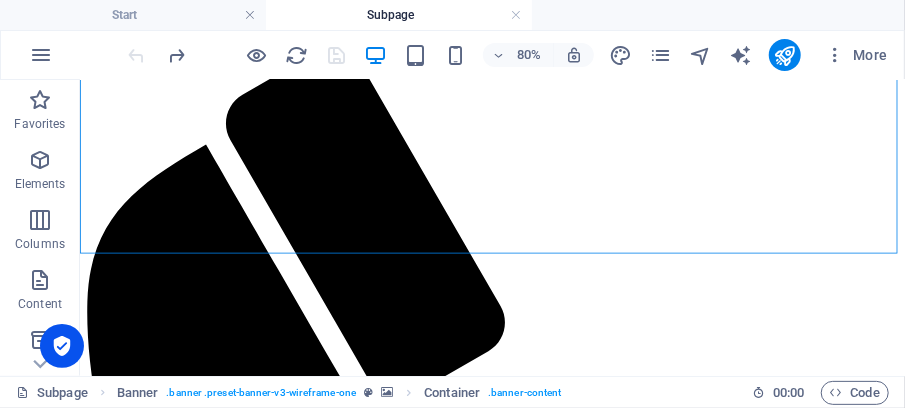 click at bounding box center [87, 10098] 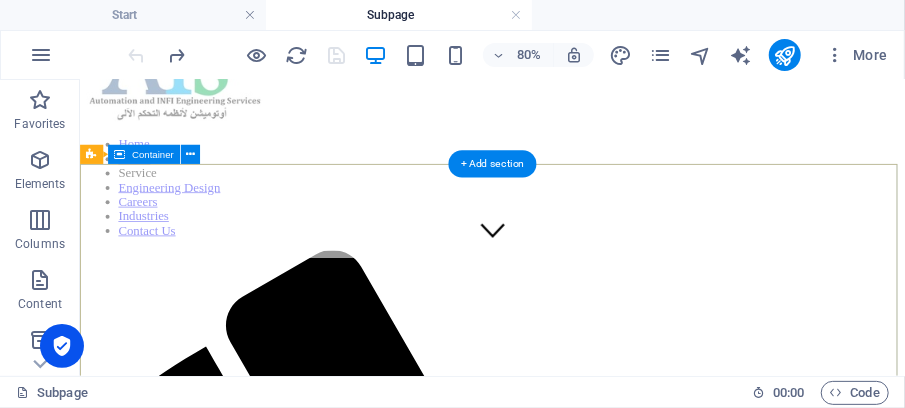 scroll, scrollTop: 0, scrollLeft: 0, axis: both 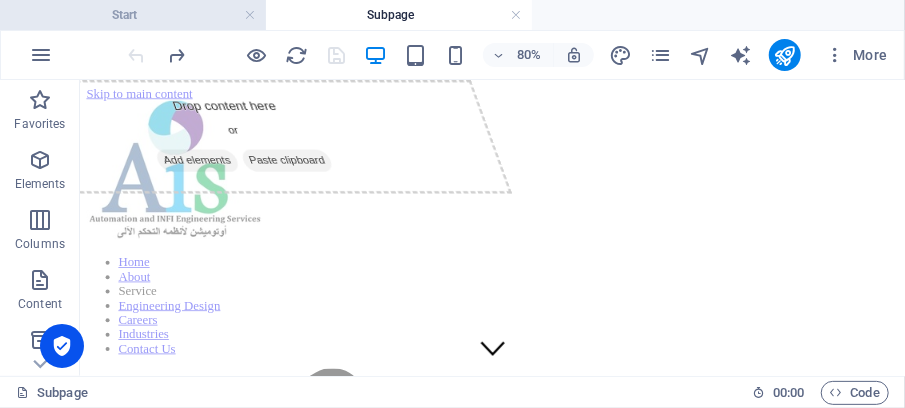 click on "Start" at bounding box center (133, 15) 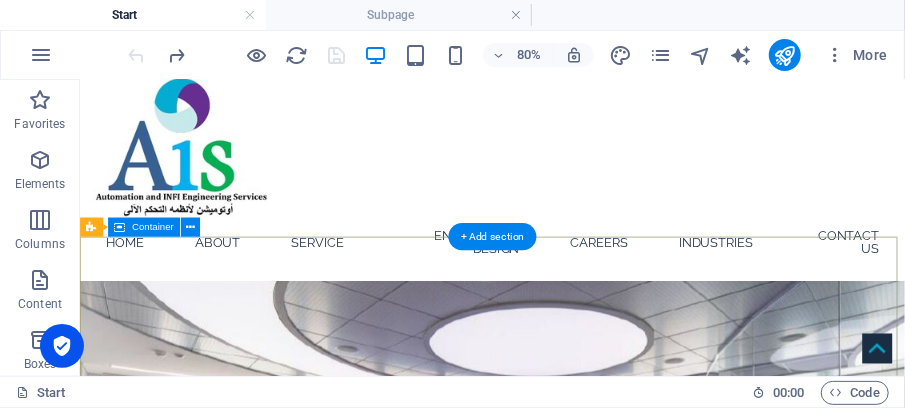 scroll, scrollTop: 0, scrollLeft: 0, axis: both 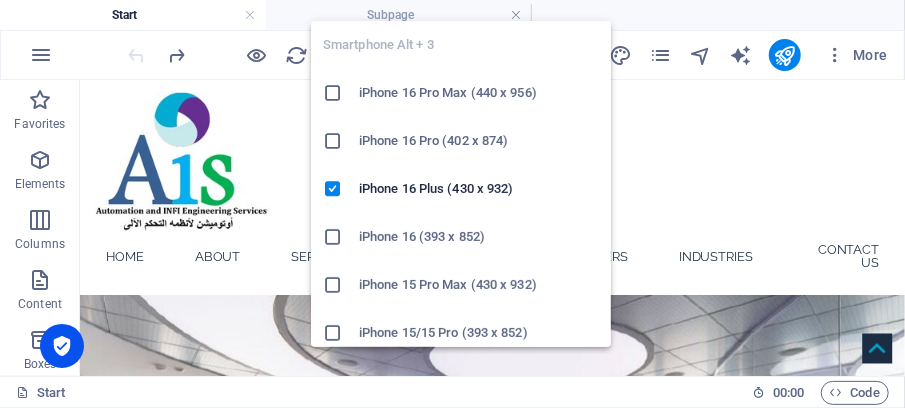click on "Smartphone Alt + 3 iPhone 16 Pro Max (440 x 956) iPhone 16 Pro (402 x 874) iPhone 16 Plus (430 x 932) iPhone 16 (393 x 852) iPhone 15 Pro Max (430 x 932) iPhone 15/15 Pro (393 x 852) iPhone 14 Pro Max (430 x 932) iPhone 14 Pro (393 x 852) iPhone 14 Plus (428 x 926) iPhone 14 (390 x 844) iPhone 13 Pro Max (428 x 926) iPhone 13/13 Pro (390 x 844) iPhone 13 Mini (375 x 812) iPhone SE (2nd gen) (375 x 667) Galaxy S22/S23/S24 Ultra (384 x 824) Galaxy S22/S23/S24 Plus (384 x 832) Galaxy S22/S23/S24 (360 x 780) Galaxy S21 Ultra/Plus (384 x 854) Galaxy S21 (360 x 800) Galaxy S20 FE (412 x 914) Galaxy A32 (412 x 915) Pixel 9 Pro XL (428 x 926) Pixel 9/9 Pro (412 x 915) Pixel 8/8 Pro (412 x 732) Pixel 7/7 Pro (412 x 915) Pixel 6/6 Pro (412 x 915) Huawei P60 Pro (412 x 915) Huawei Mate 50 Pro (412 x 932) Huawei P50 Pro (412 x 915) Xiaomi 13 Pro (412 x 915) Xiaomi 12 Pro (412 x 915) Xiaomi Redmi Note 12 Pro (412 x 915)" at bounding box center (461, 813) 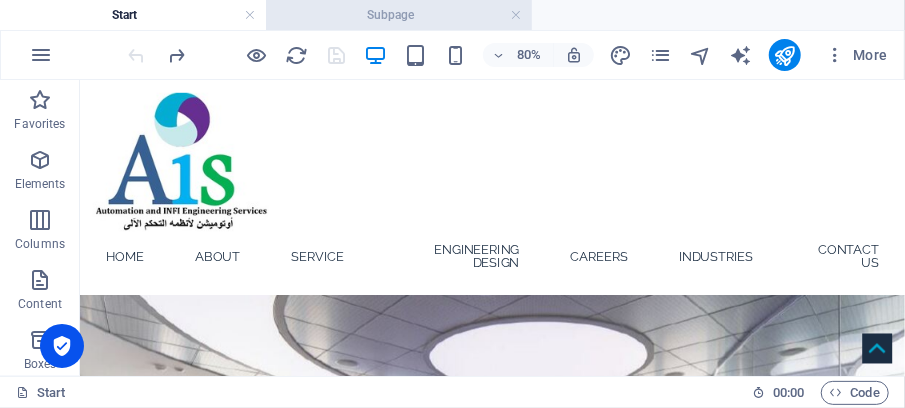 click on "Subpage" at bounding box center (399, 15) 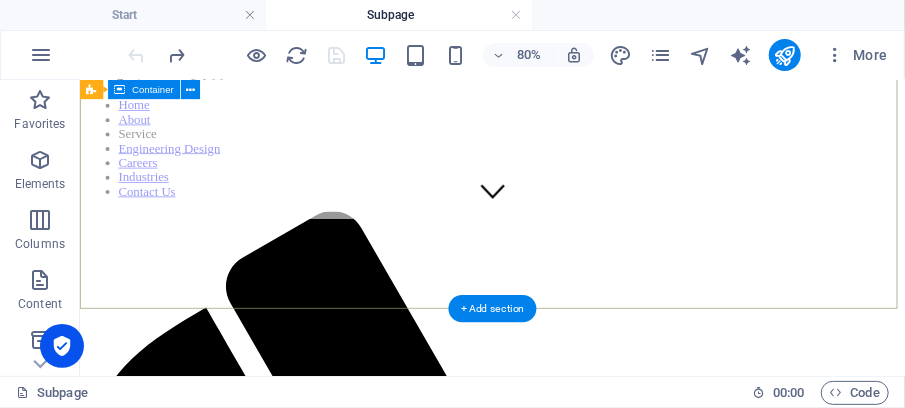 scroll, scrollTop: 0, scrollLeft: 0, axis: both 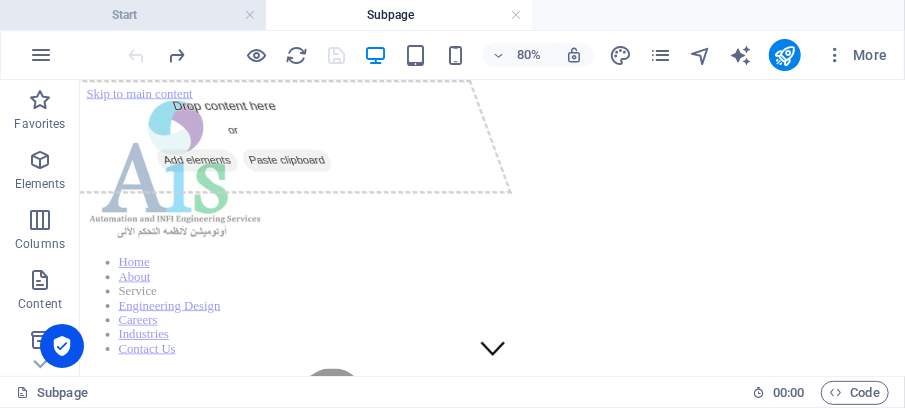 click on "Start" at bounding box center (133, 15) 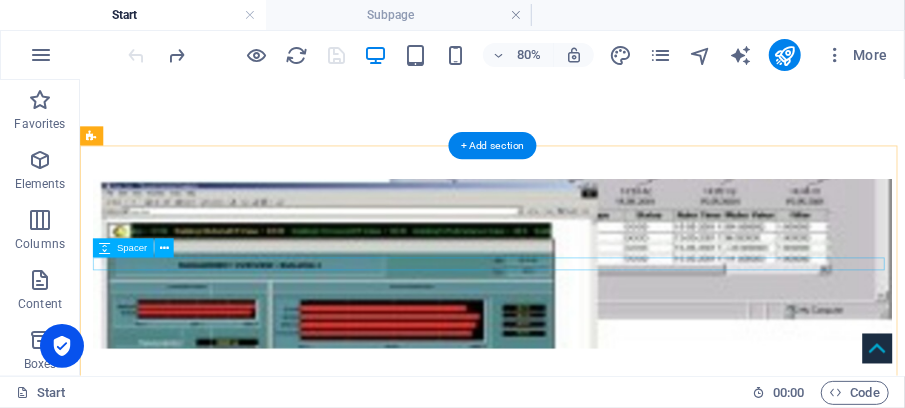 scroll, scrollTop: 1271, scrollLeft: 0, axis: vertical 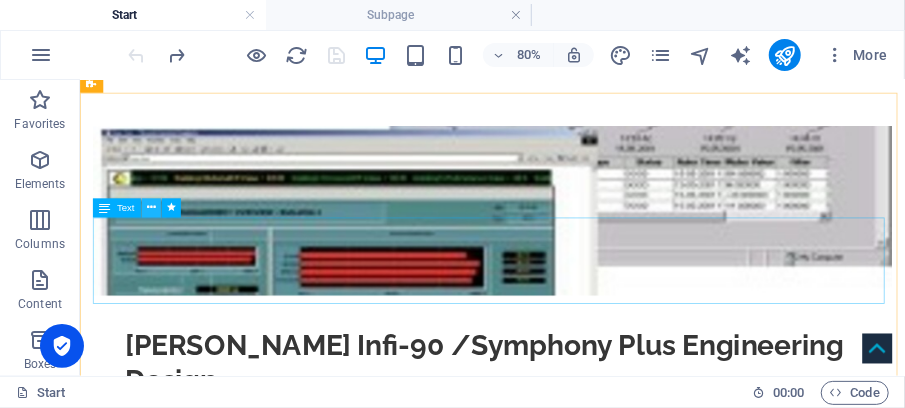 click at bounding box center (151, 207) 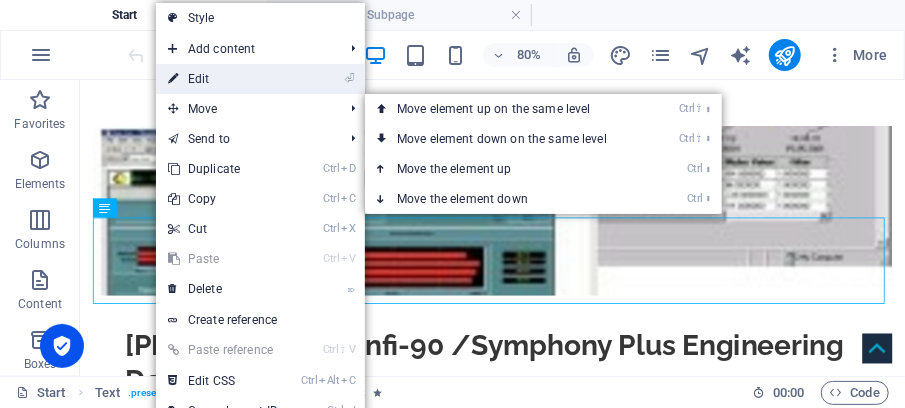 click on "⏎  Edit" at bounding box center (223, 79) 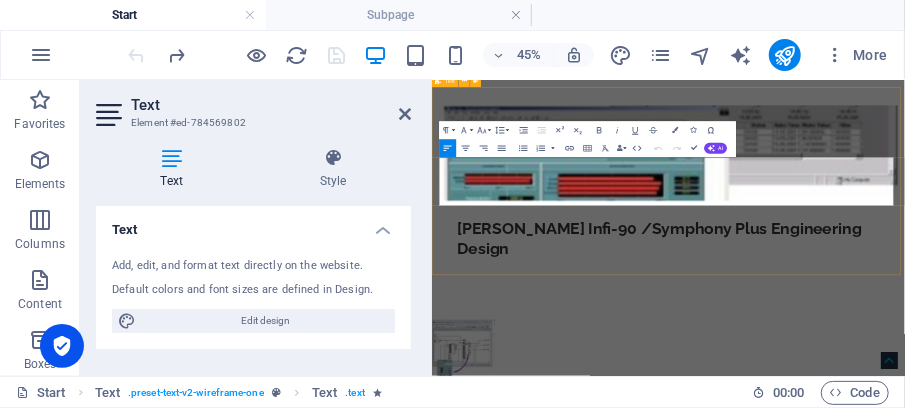 drag, startPoint x: 693, startPoint y: 341, endPoint x: 456, endPoint y: 271, distance: 247.12143 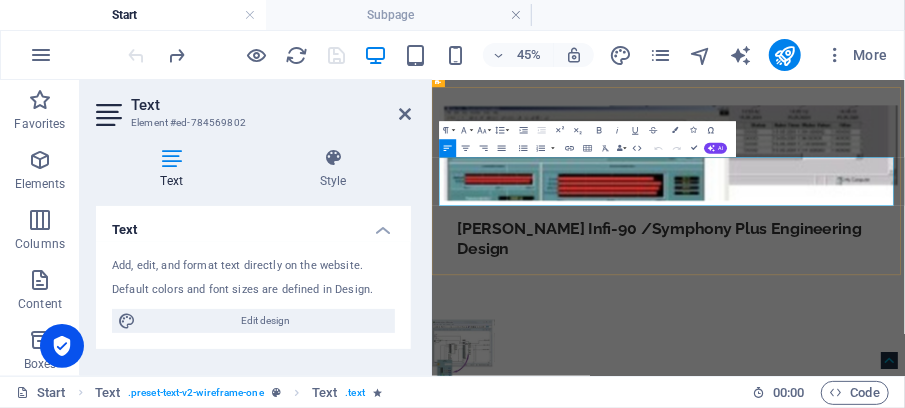 drag, startPoint x: 709, startPoint y: 295, endPoint x: 588, endPoint y: 278, distance: 122.18838 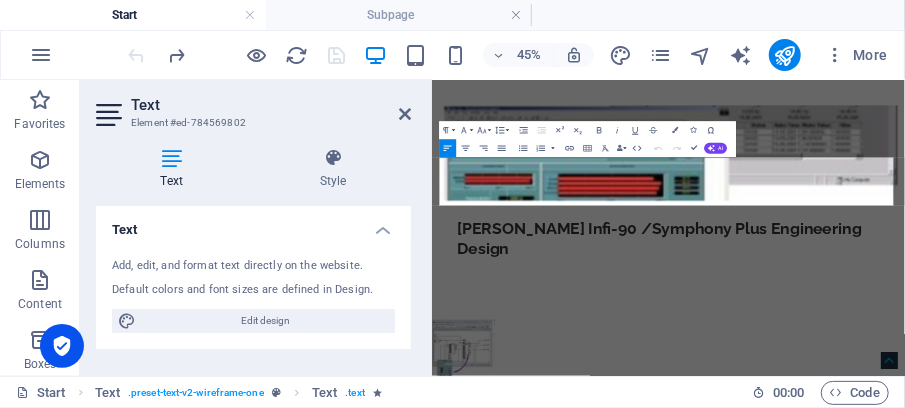 drag, startPoint x: 719, startPoint y: 351, endPoint x: 423, endPoint y: 261, distance: 309.38004 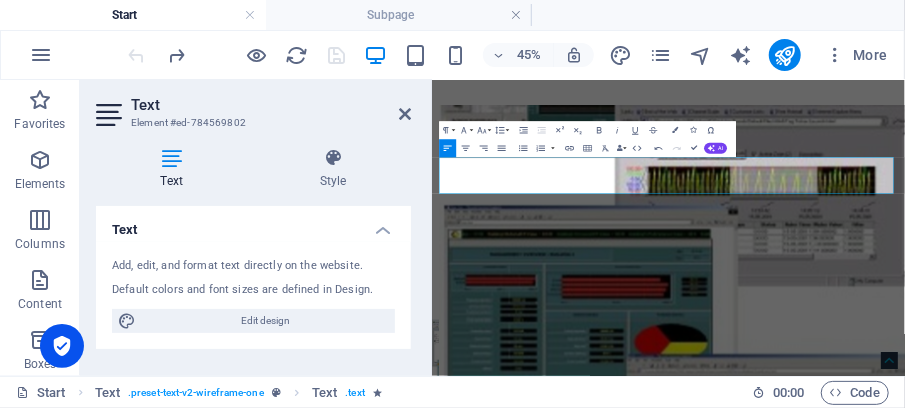drag, startPoint x: 478, startPoint y: 265, endPoint x: 862, endPoint y: 243, distance: 384.6297 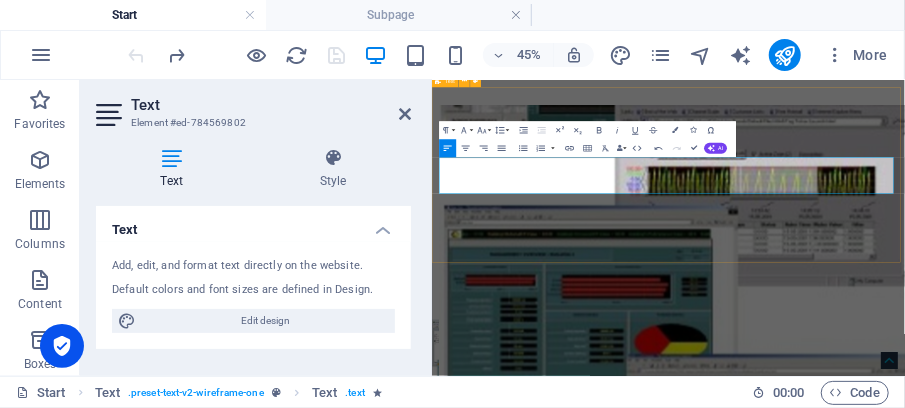 type 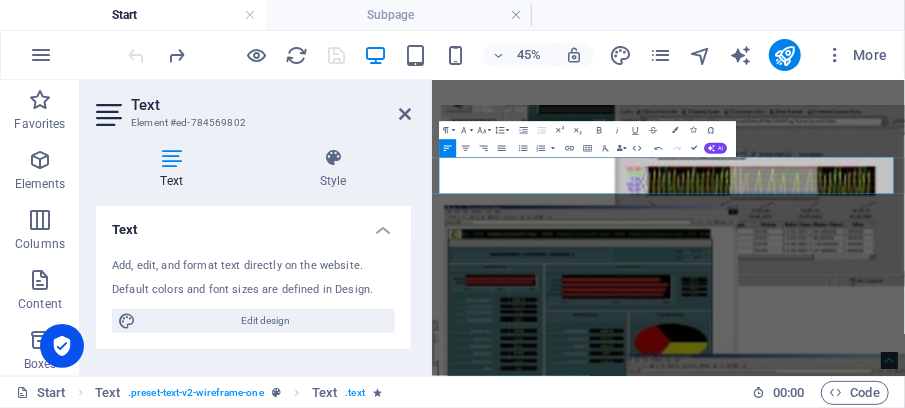 drag, startPoint x: 555, startPoint y: 268, endPoint x: 425, endPoint y: 277, distance: 130.31117 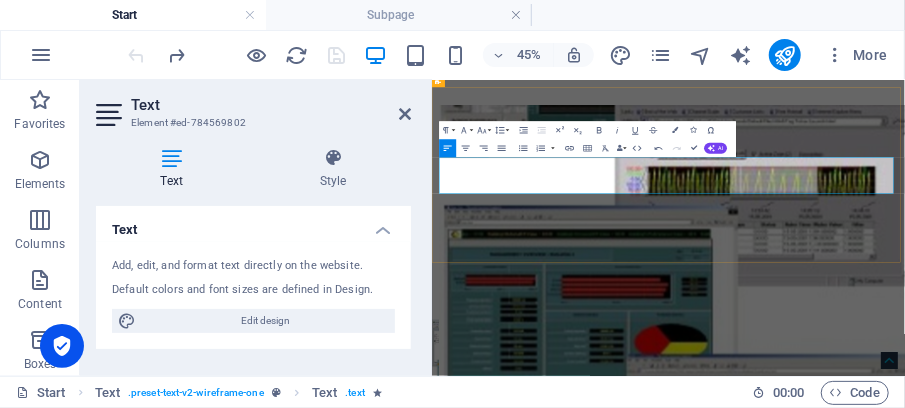 copy on "Ais-automation" 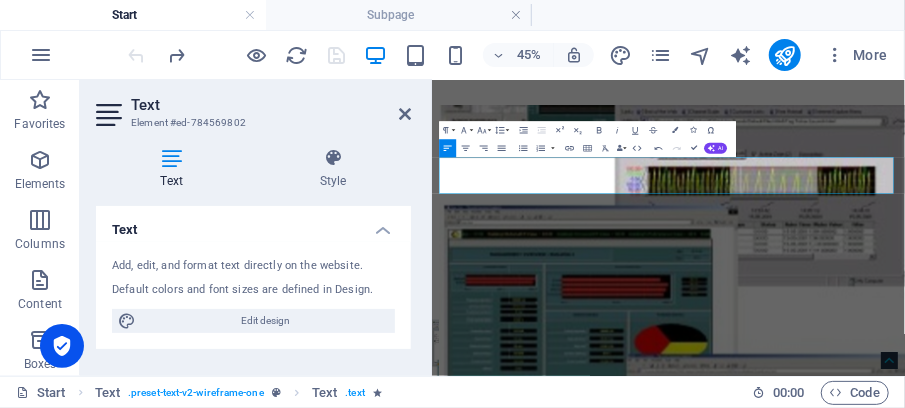 drag, startPoint x: 476, startPoint y: 314, endPoint x: 408, endPoint y: 321, distance: 68.359344 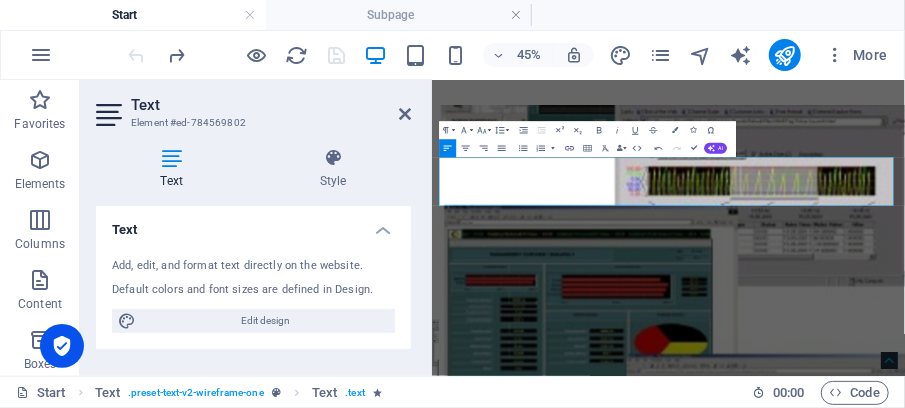 drag, startPoint x: 586, startPoint y: 348, endPoint x: 417, endPoint y: 326, distance: 170.42593 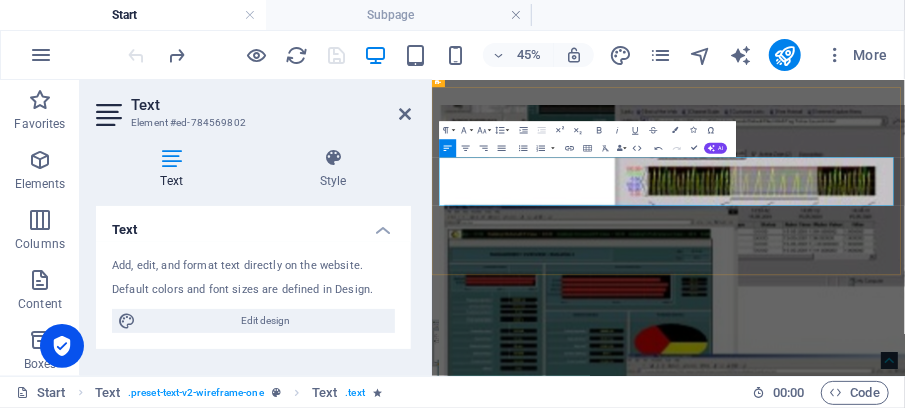 click on "has been providing services to Oil & gas Companies for DCS Control  sys. and Safety systems in the [GEOGRAPHIC_DATA] and [GEOGRAPHIC_DATA]." at bounding box center [904, 1023] 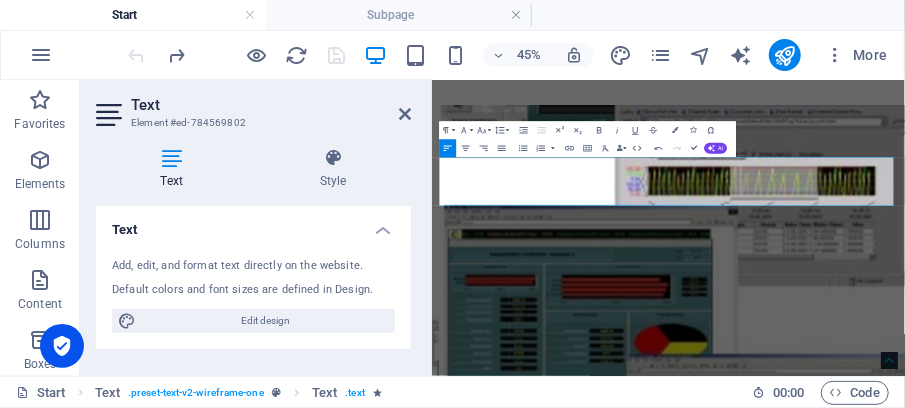 drag, startPoint x: 558, startPoint y: 317, endPoint x: 857, endPoint y: 266, distance: 303.31833 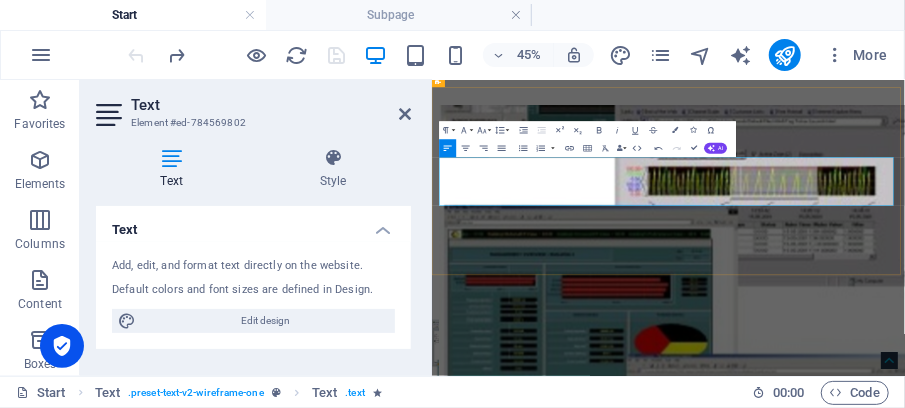 drag, startPoint x: 481, startPoint y: 310, endPoint x: 379, endPoint y: 310, distance: 102 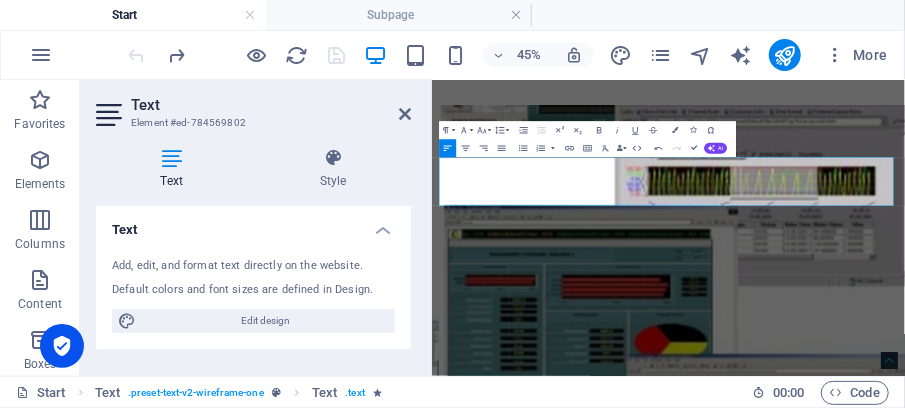 drag, startPoint x: 472, startPoint y: 345, endPoint x: 422, endPoint y: 351, distance: 50.358715 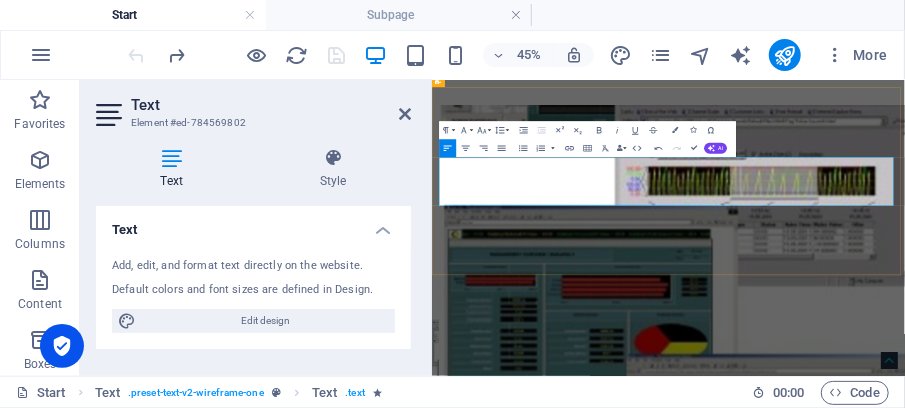 click on "We've been providing services to Oil & gas Companies for DCS Control  System. and Safety systems in the [GEOGRAPHIC_DATA] and the [GEOGRAPHIC_DATA]." at bounding box center [941, 1023] 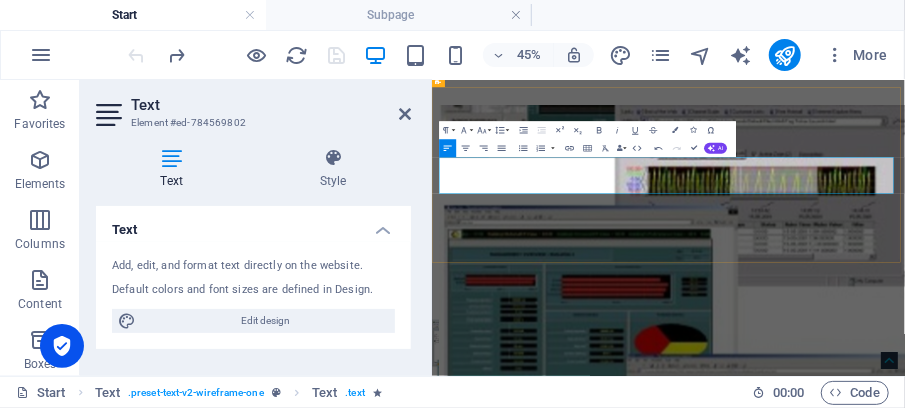 click at bounding box center [956, 954] 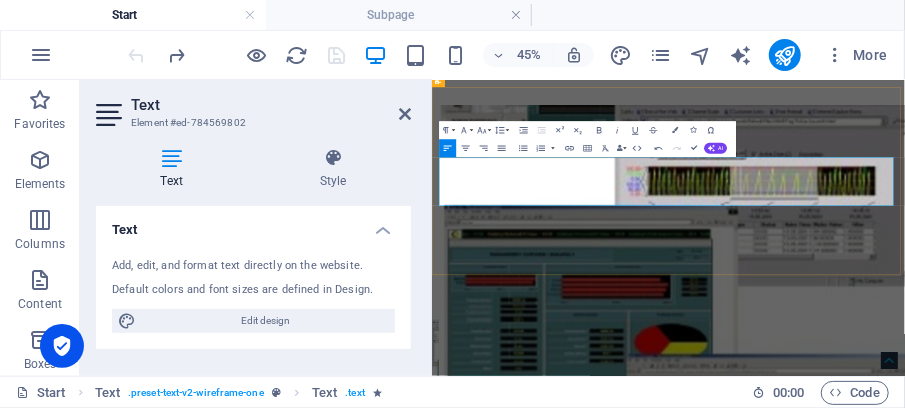 click on "Main Office in [GEOGRAPHIC_DATA] and" at bounding box center [597, 982] 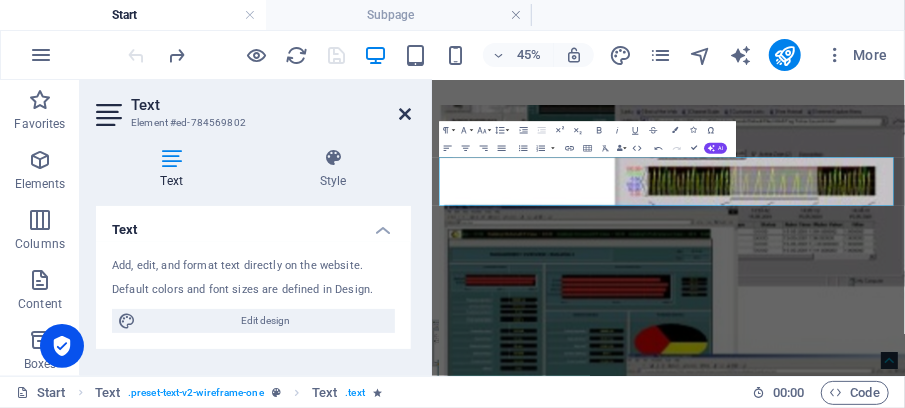 click at bounding box center (405, 114) 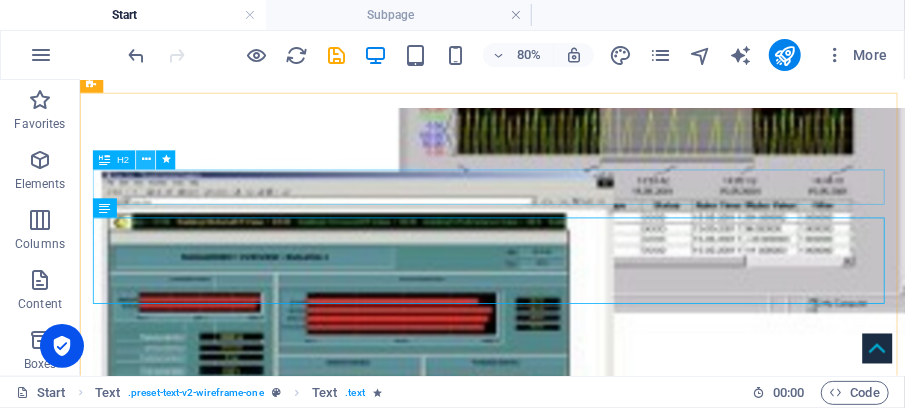 click at bounding box center (145, 159) 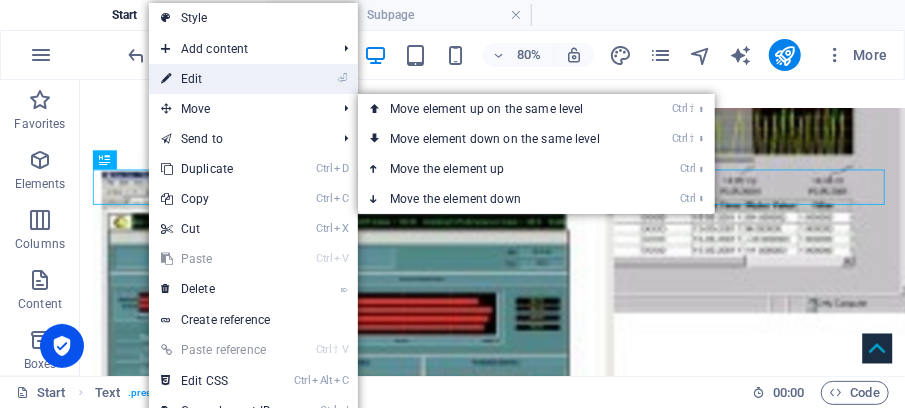 click on "⏎  Edit" at bounding box center (216, 79) 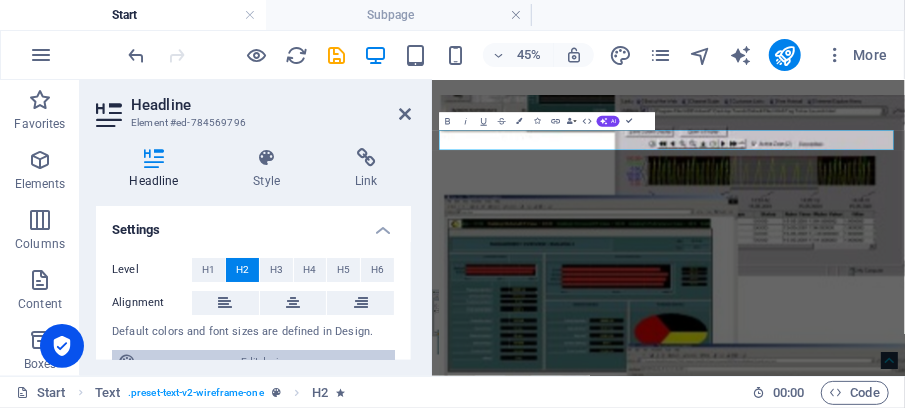scroll, scrollTop: 30, scrollLeft: 0, axis: vertical 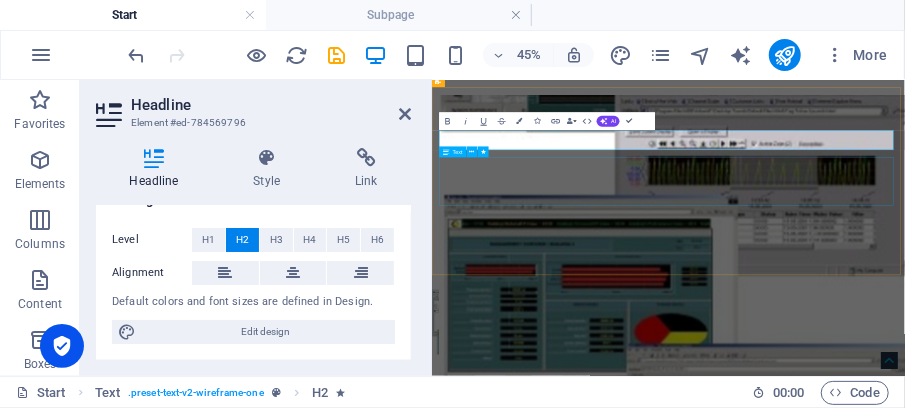 click on "Ais-automation company started services in [DATE] with the name of  TTTG, then it is renamed the name to Ais-Automation. Main Office in [GEOGRAPHIC_DATA] and,  We've been providing services to Oil & gas Companies for DCS Control System, and Safety systems in the [GEOGRAPHIC_DATA] and [GEOGRAPHIC_DATA]." at bounding box center (956, 901) 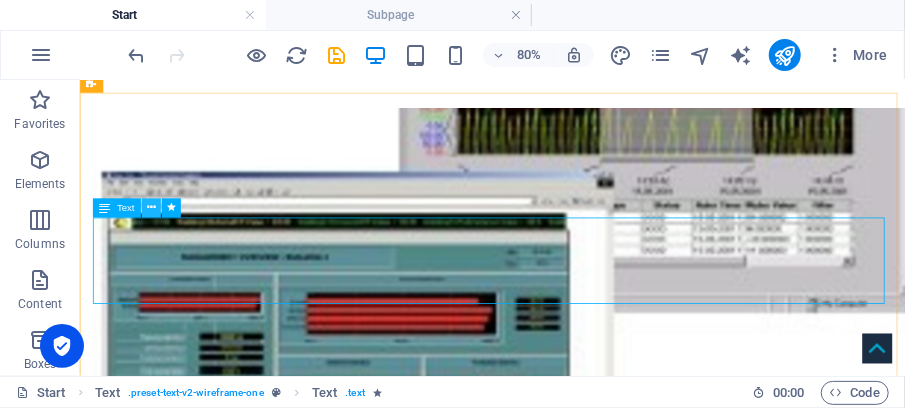 click at bounding box center (151, 207) 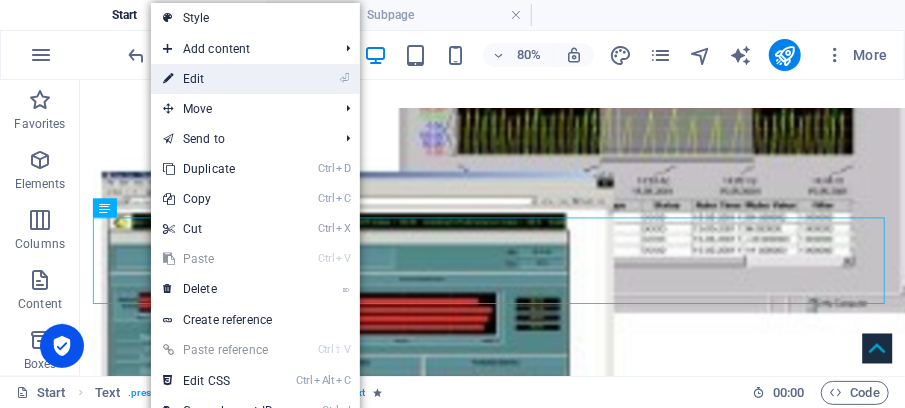 click on "⏎  Edit" at bounding box center (218, 79) 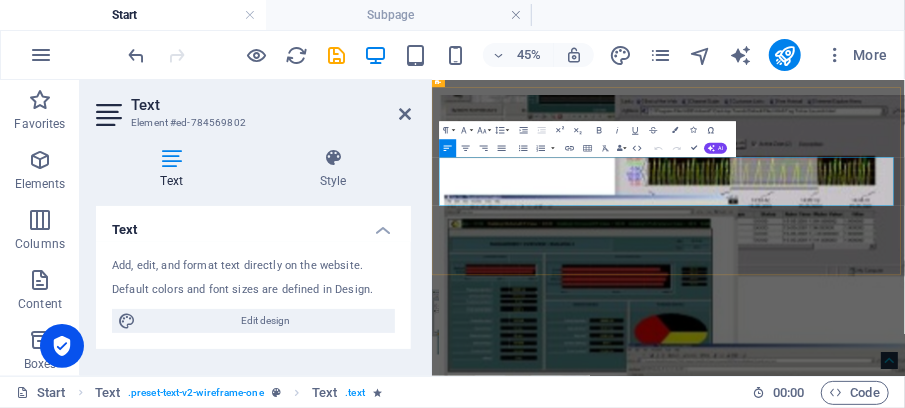 click on "We've been providing services to Oil & gas Companies for DCS Control System, and Safety systems in the [GEOGRAPHIC_DATA] and [GEOGRAPHIC_DATA]." at bounding box center (955, 929) 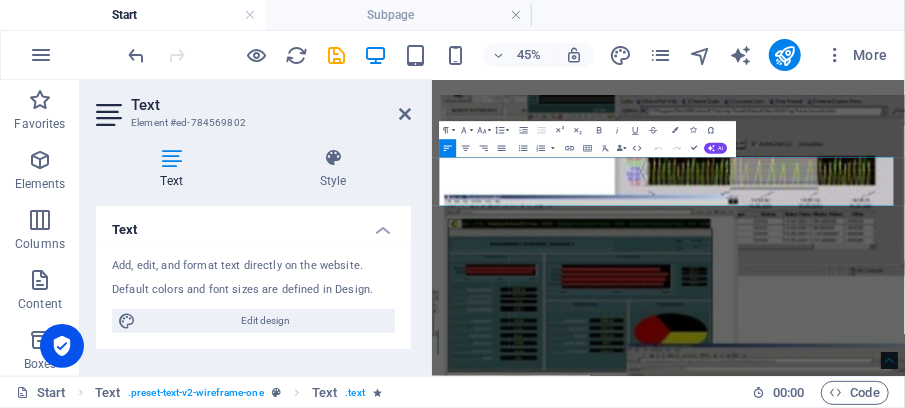 type 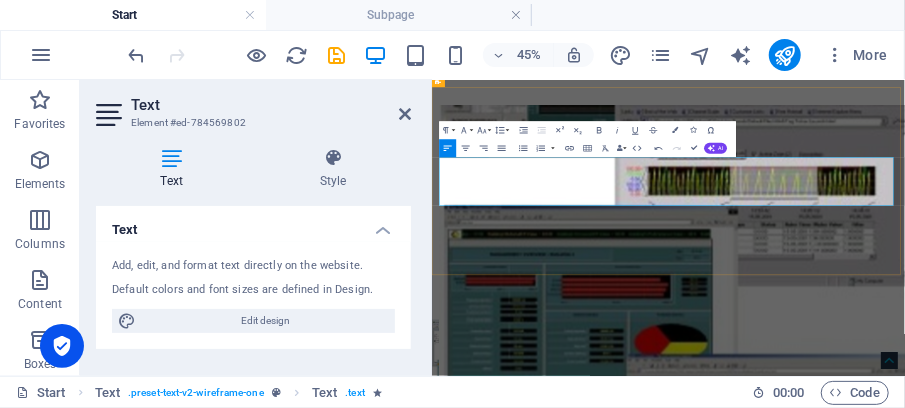 click on "We've been providing services to Oil & gas Companies for DCS Control System, and Safety systems in the [GEOGRAPHIC_DATA], [GEOGRAPHIC_DATA], [GEOGRAPHIC_DATA], and [GEOGRAPHIC_DATA]." at bounding box center (955, 996) 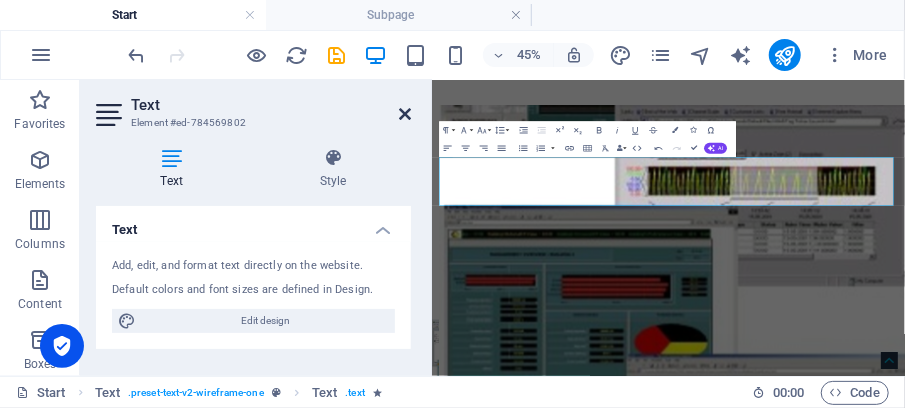 drag, startPoint x: 400, startPoint y: 111, endPoint x: 400, endPoint y: 39, distance: 72 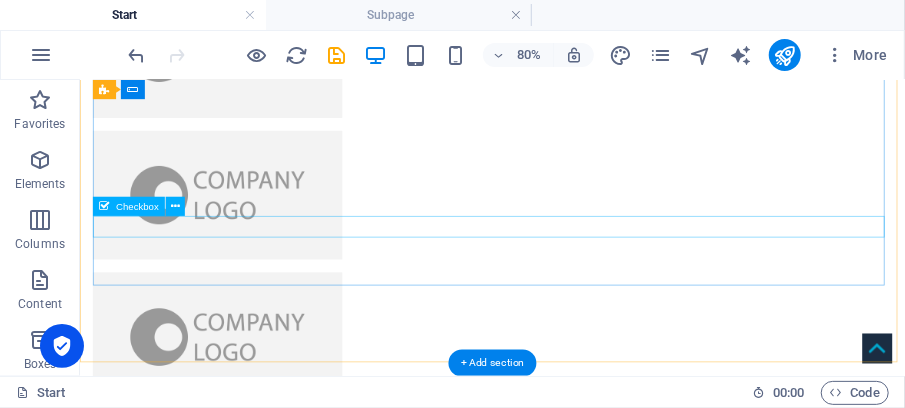 scroll, scrollTop: 5404, scrollLeft: 0, axis: vertical 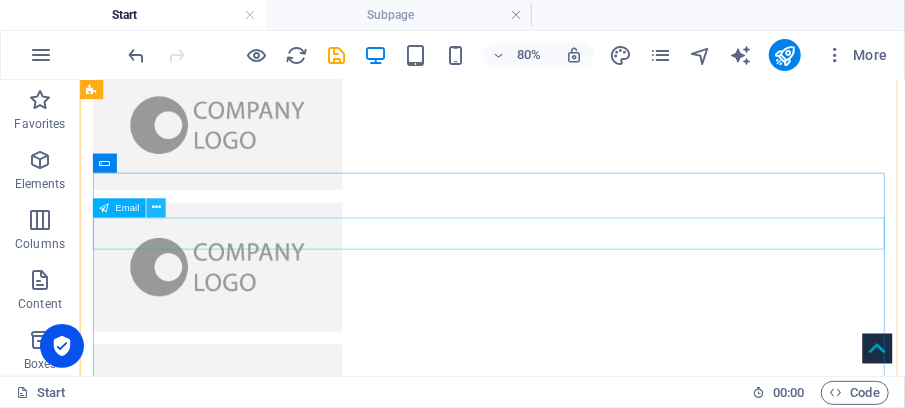 click at bounding box center (156, 207) 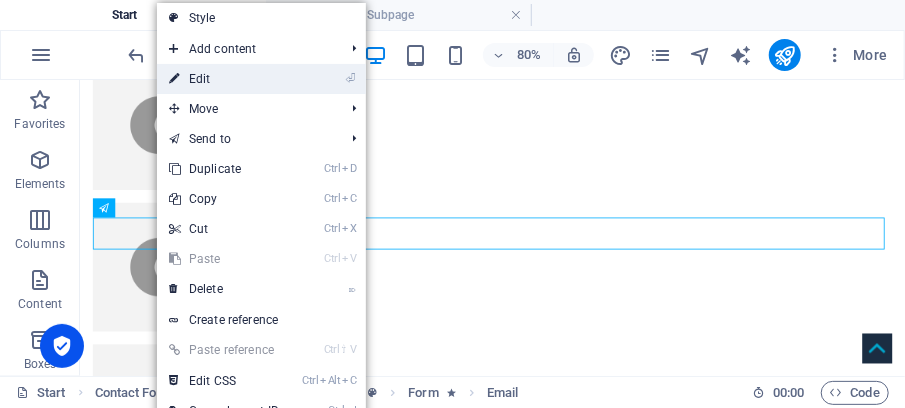 click on "⏎  Edit" at bounding box center [224, 79] 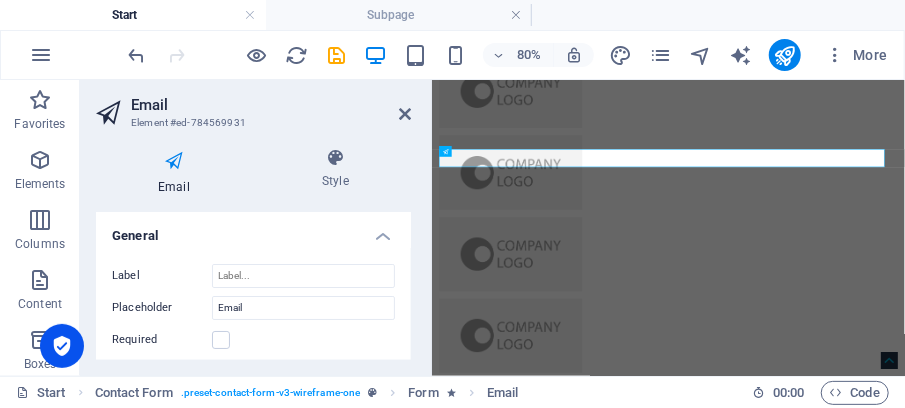 scroll, scrollTop: 5422, scrollLeft: 0, axis: vertical 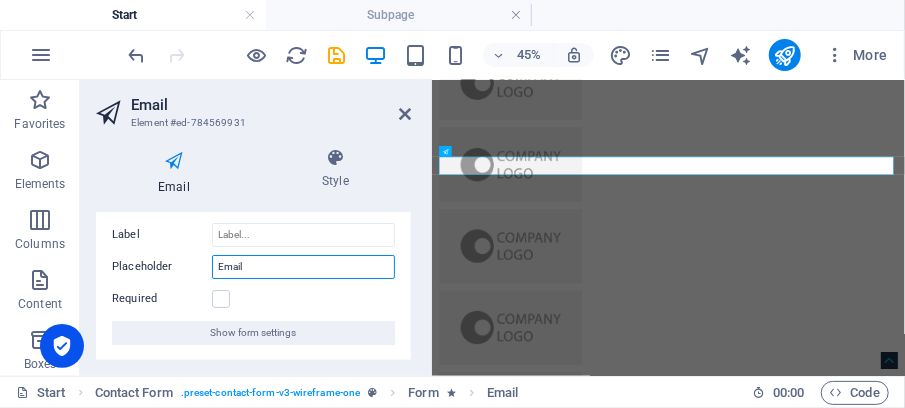 click on "Email" at bounding box center [303, 267] 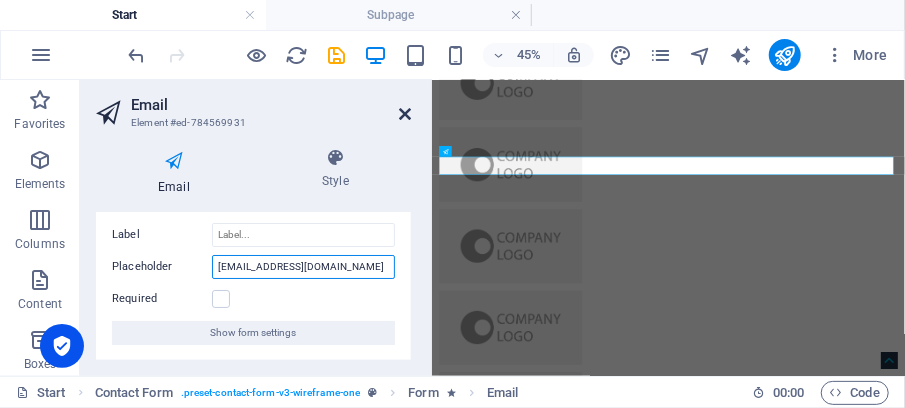 type on "[EMAIL_ADDRESS][DOMAIN_NAME]" 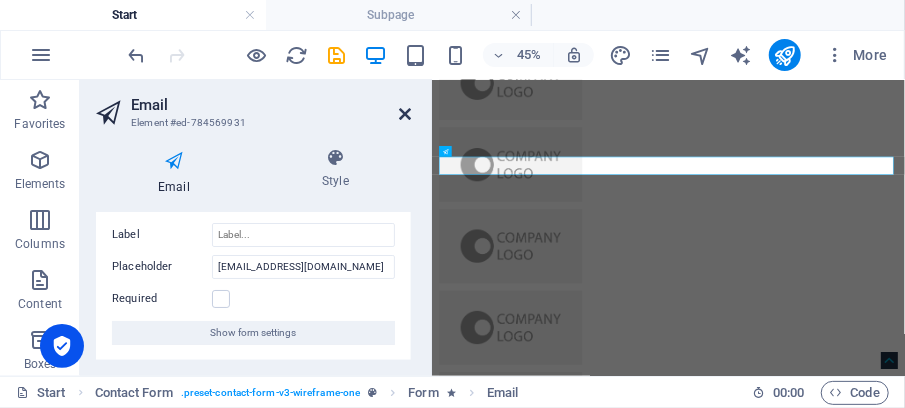 click at bounding box center [405, 114] 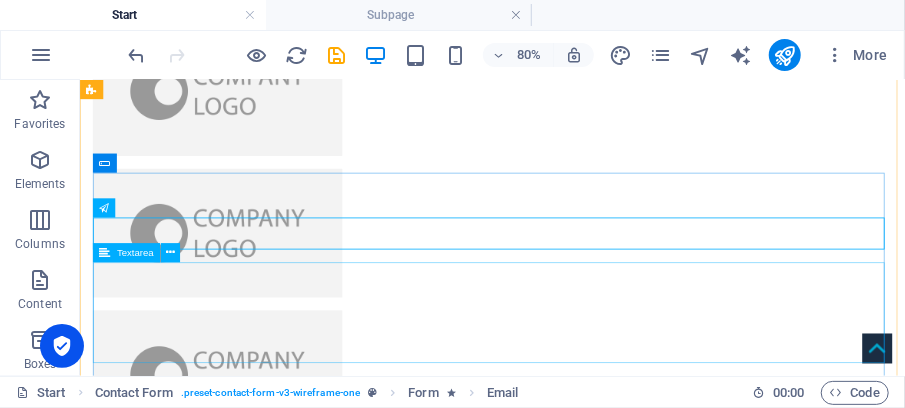 scroll, scrollTop: 5471, scrollLeft: 0, axis: vertical 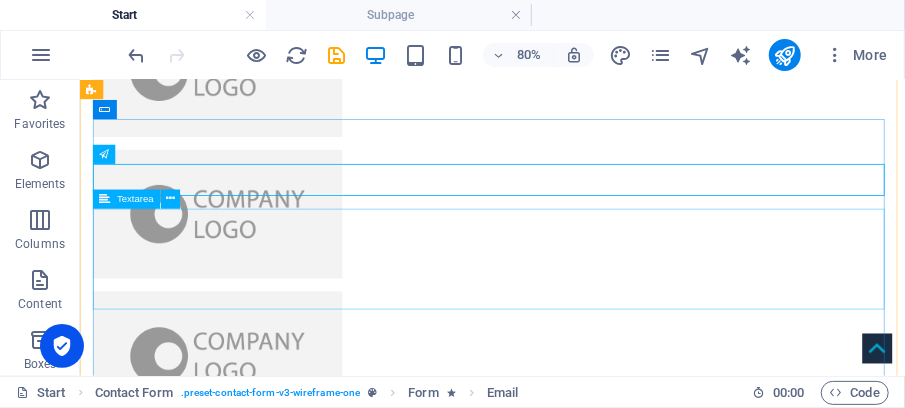 click at bounding box center (594, 4248) 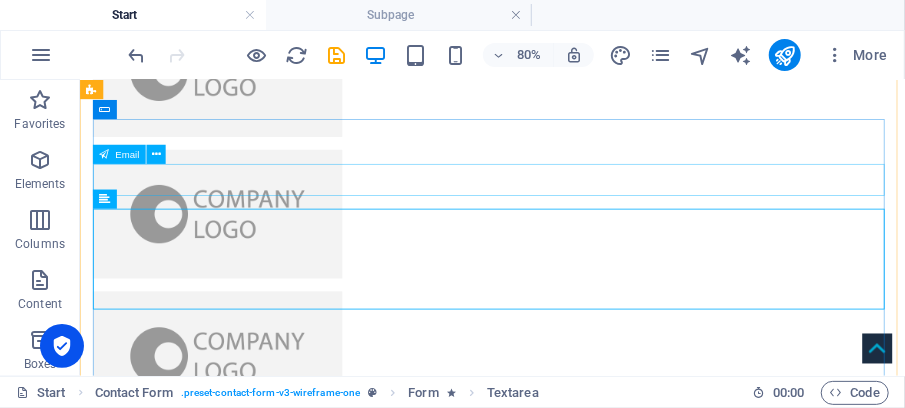 click at bounding box center (594, 4142) 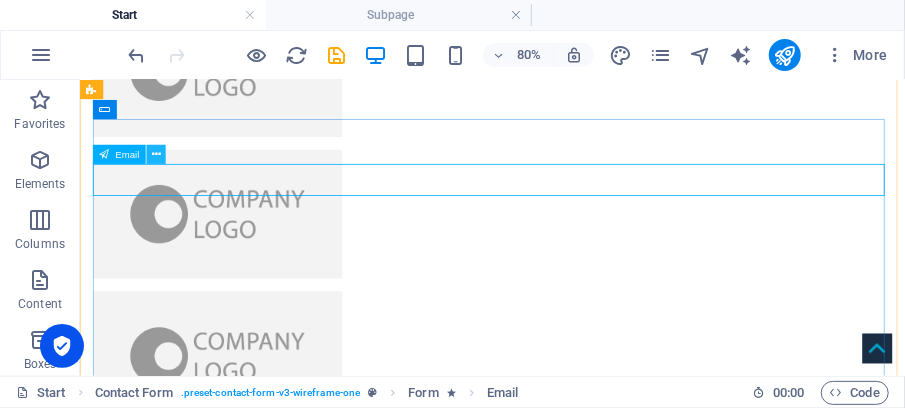 click at bounding box center [156, 154] 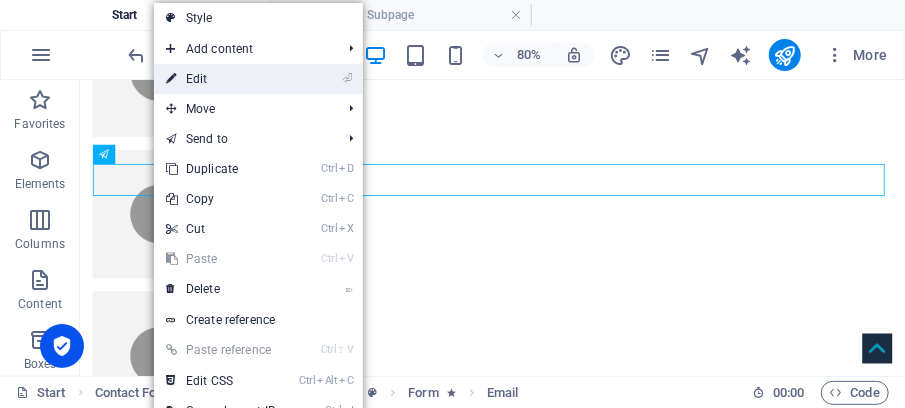 click on "⏎  Edit" at bounding box center (221, 79) 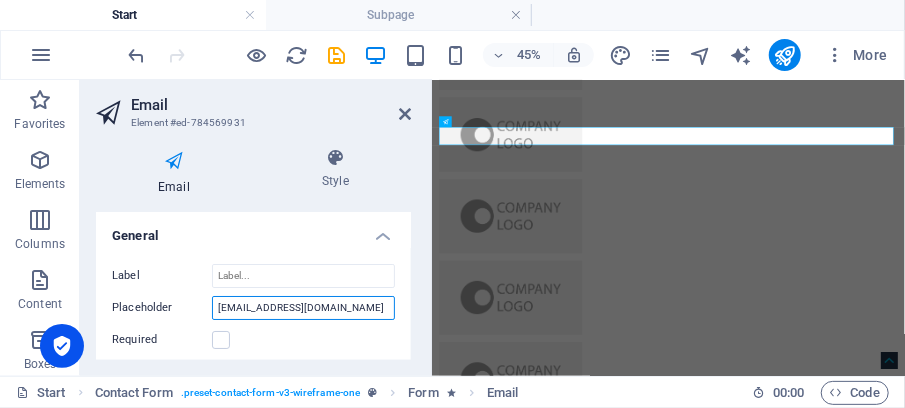 drag, startPoint x: 344, startPoint y: 304, endPoint x: 196, endPoint y: 291, distance: 148.56985 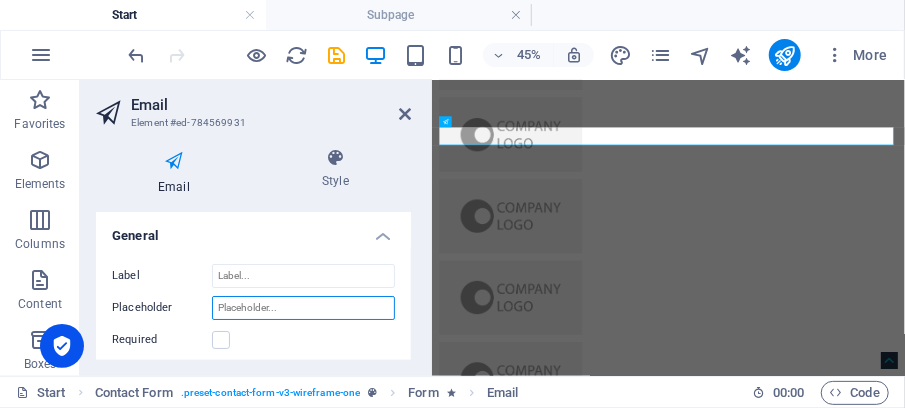 paste on "and the" 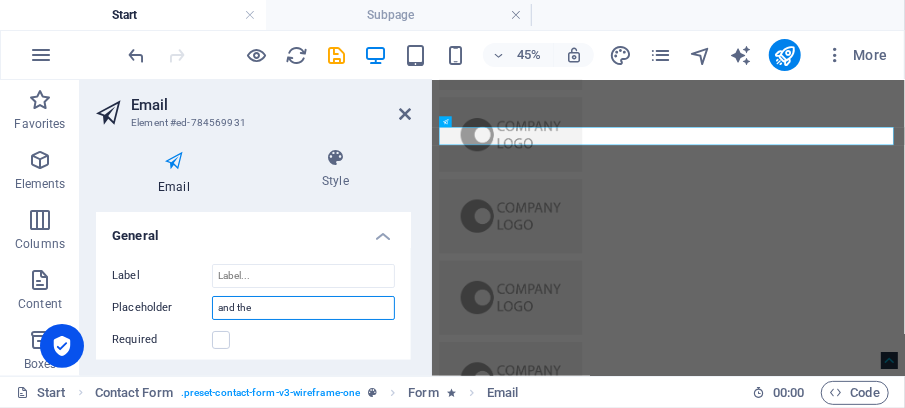 click on "and the" at bounding box center [303, 308] 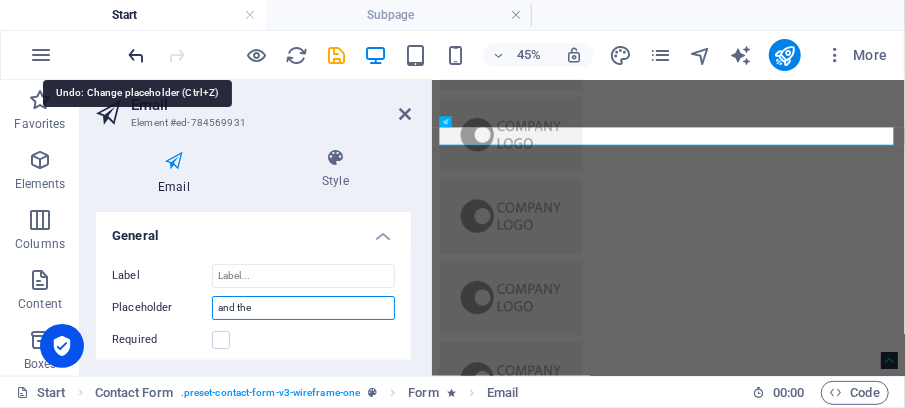 type on "and the" 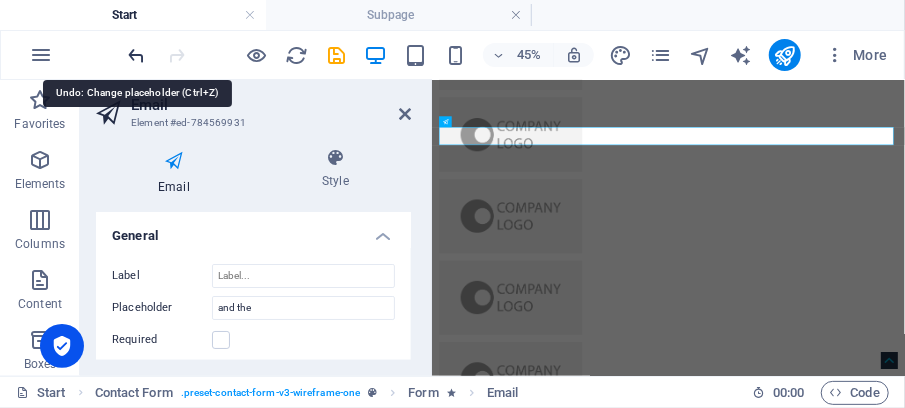 click at bounding box center [137, 55] 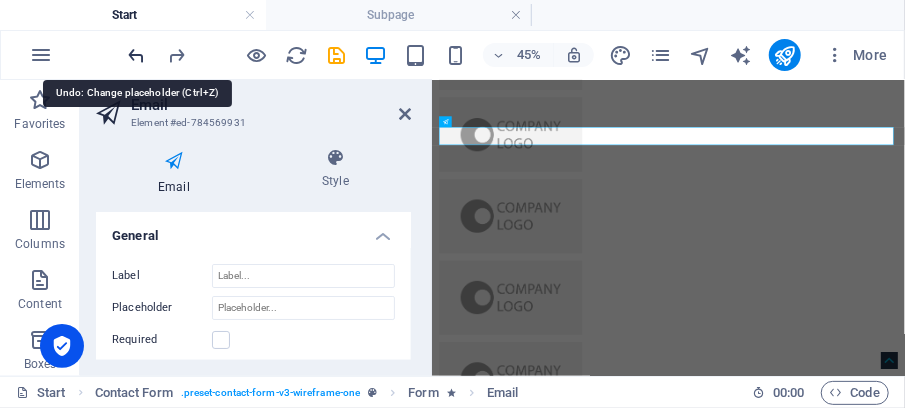 click at bounding box center [137, 55] 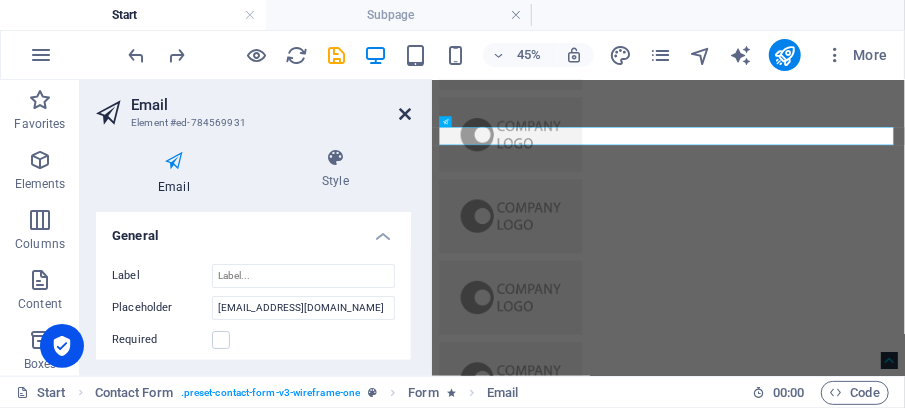 drag, startPoint x: 405, startPoint y: 112, endPoint x: 406, endPoint y: 56, distance: 56.008926 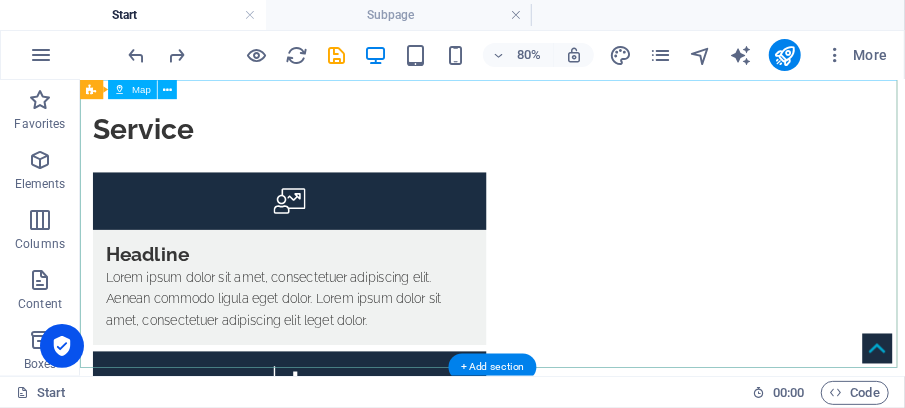 scroll, scrollTop: 6338, scrollLeft: 0, axis: vertical 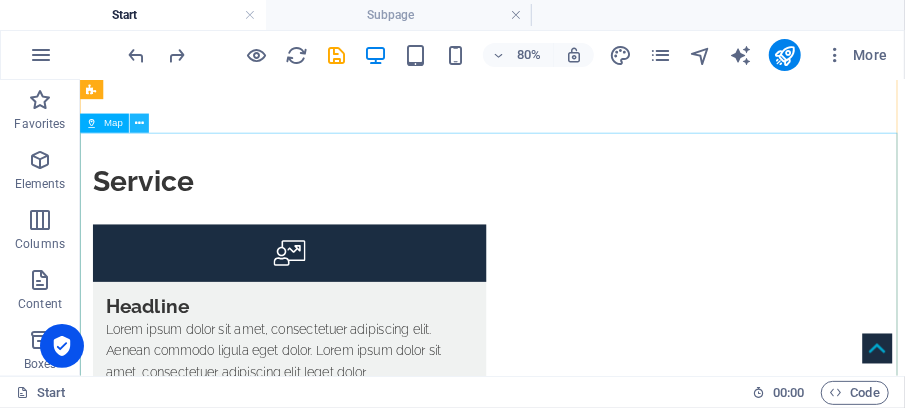 click at bounding box center (139, 123) 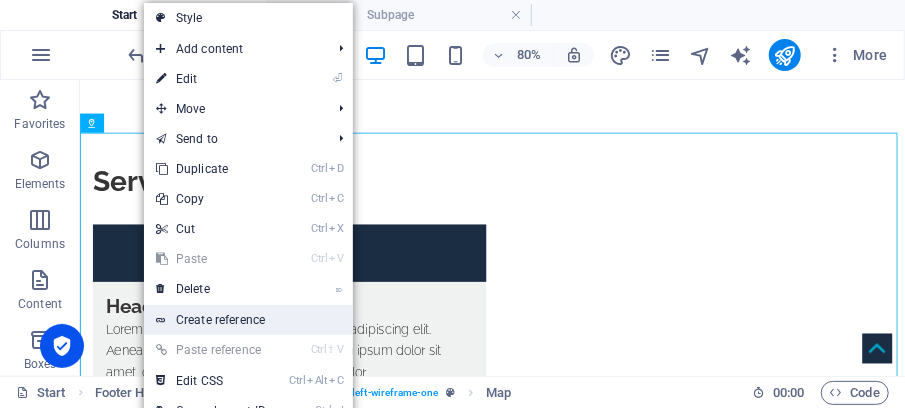 click on "Create reference" at bounding box center (248, 320) 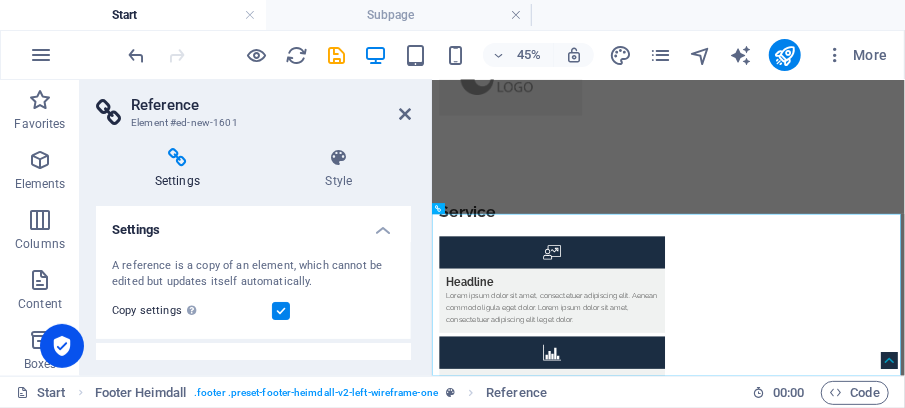 scroll, scrollTop: 6483, scrollLeft: 0, axis: vertical 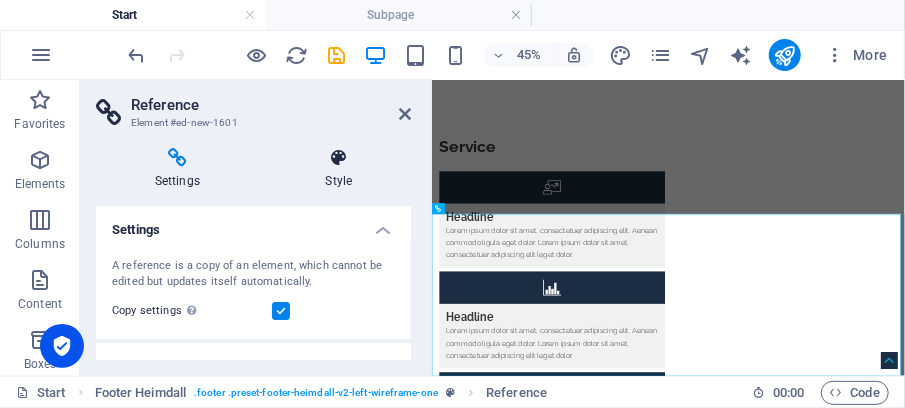 click on "Style" at bounding box center (339, 169) 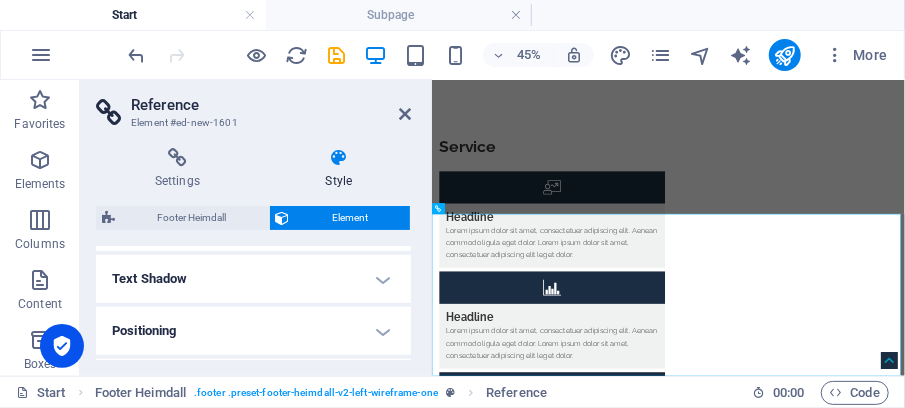 scroll, scrollTop: 600, scrollLeft: 0, axis: vertical 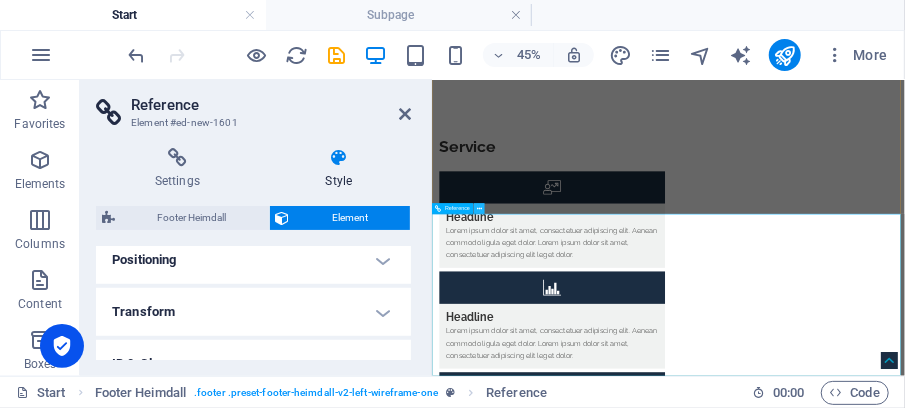 click at bounding box center [479, 208] 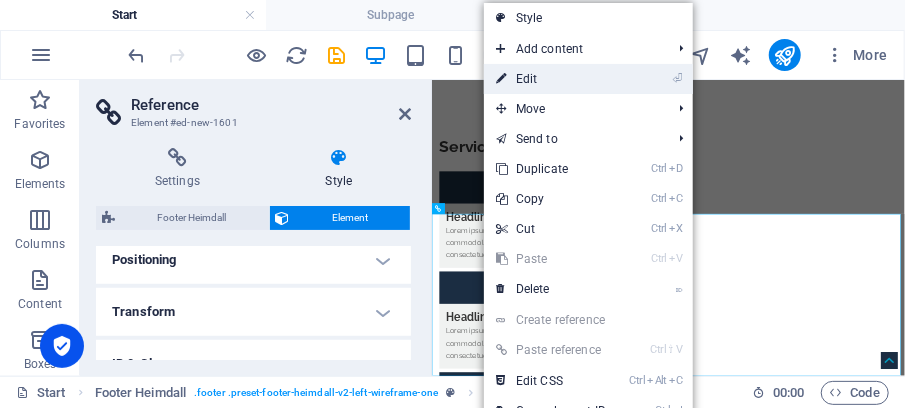 click on "⏎  Edit" at bounding box center (551, 79) 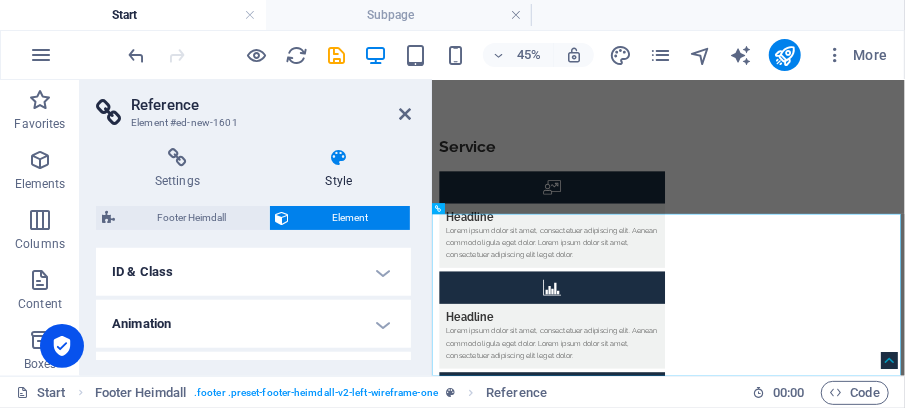scroll, scrollTop: 664, scrollLeft: 0, axis: vertical 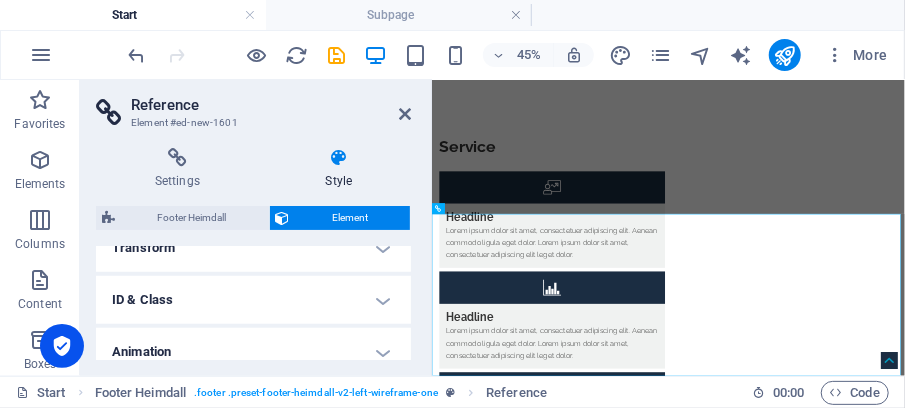 click on "ID & Class" at bounding box center (253, 300) 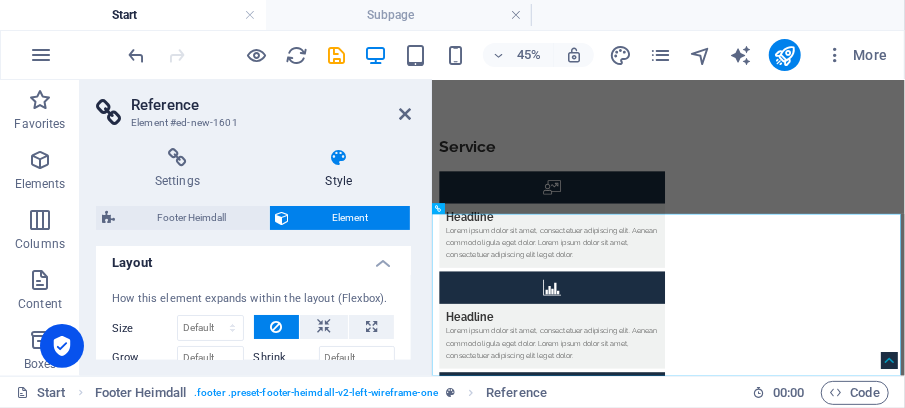 scroll, scrollTop: 0, scrollLeft: 0, axis: both 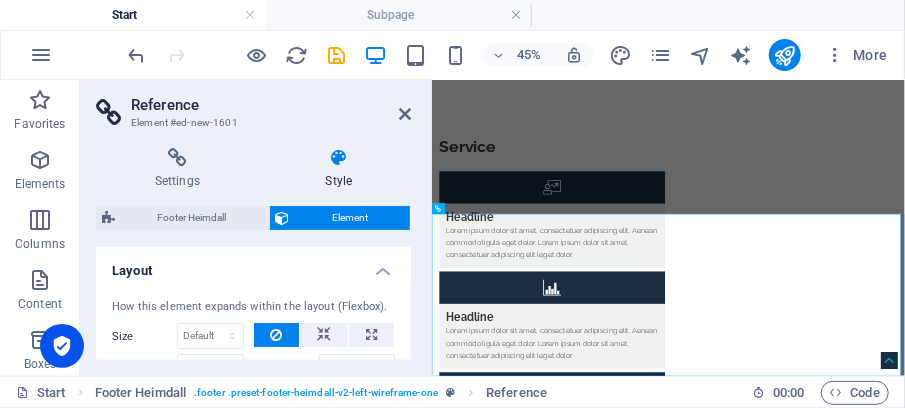 click on "Element" at bounding box center (350, 218) 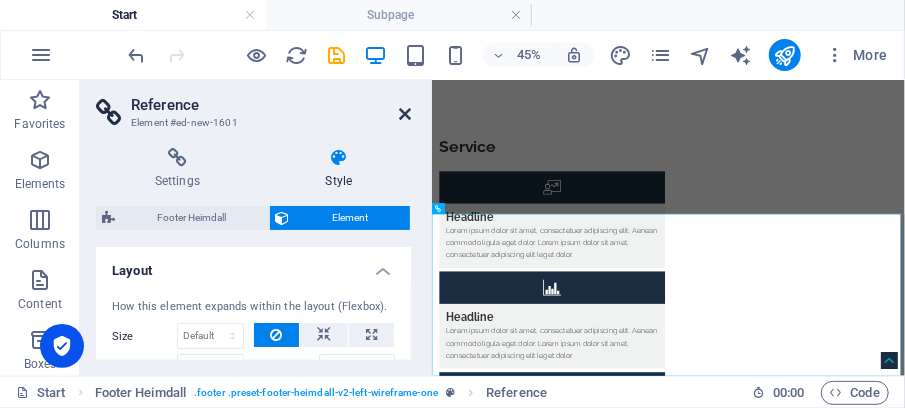 click at bounding box center [405, 114] 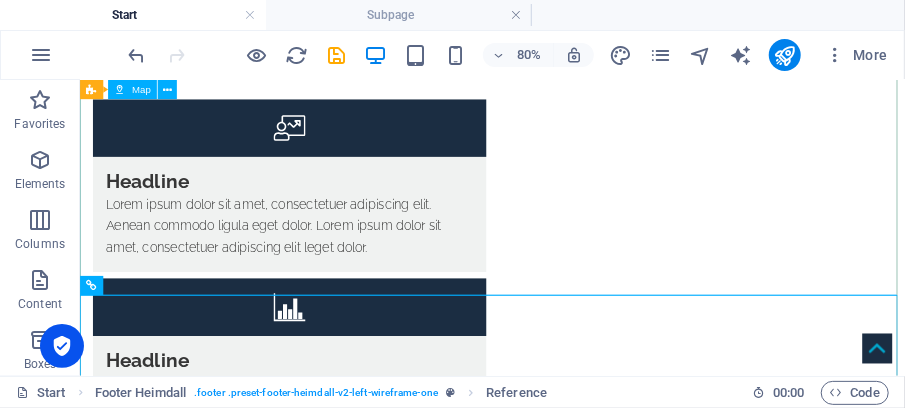 scroll, scrollTop: 6533, scrollLeft: 0, axis: vertical 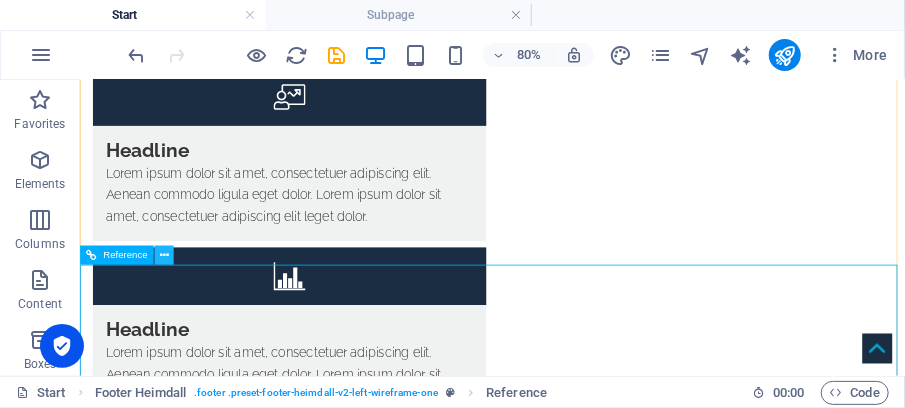 click at bounding box center [164, 255] 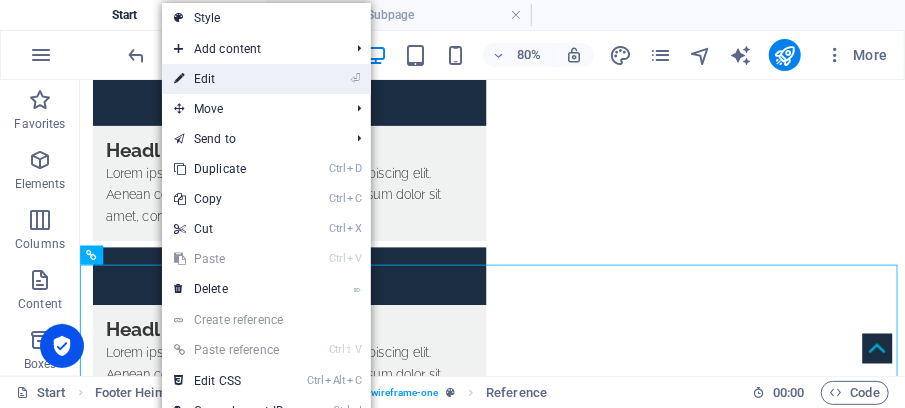 click on "⏎  Edit" at bounding box center [229, 79] 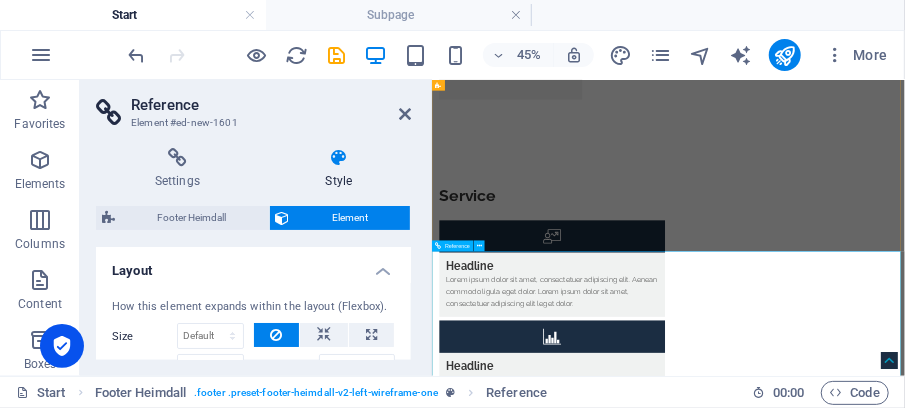scroll, scrollTop: 6483, scrollLeft: 0, axis: vertical 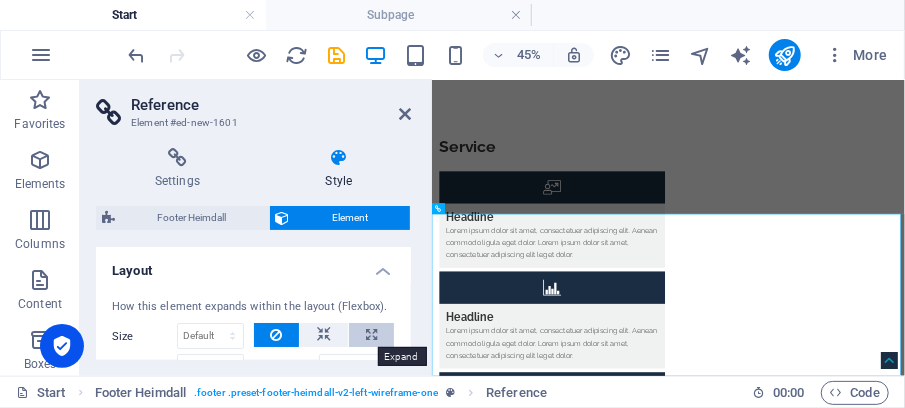 click at bounding box center (371, 335) 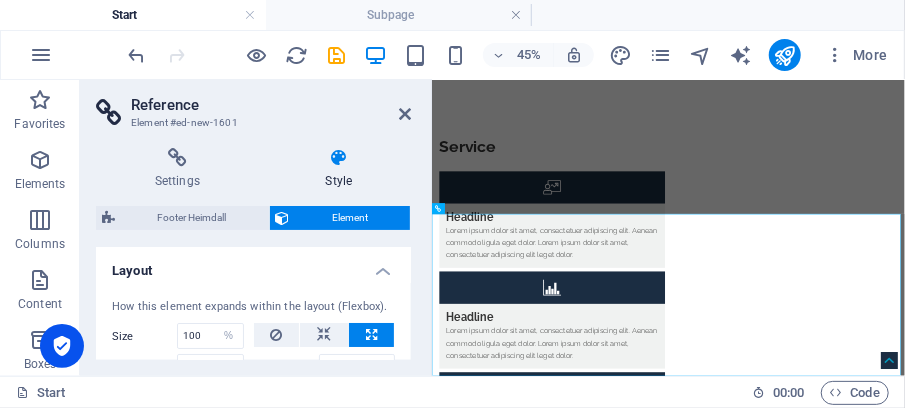 click at bounding box center [371, 335] 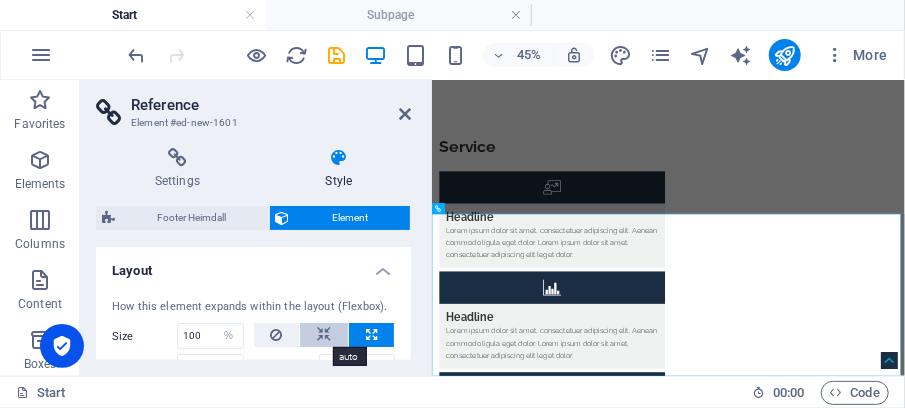 click at bounding box center [324, 335] 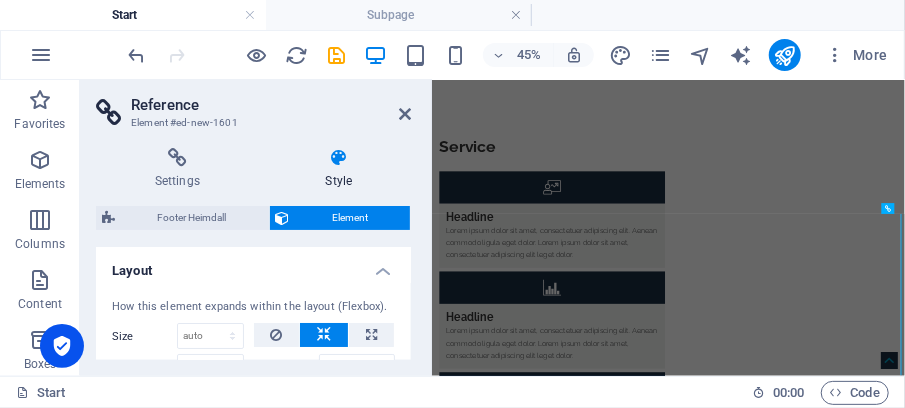 scroll, scrollTop: 6123, scrollLeft: 0, axis: vertical 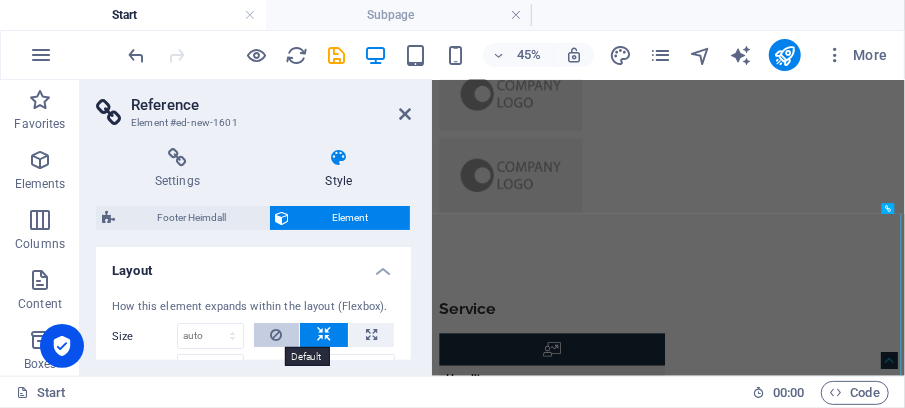 click at bounding box center [276, 335] 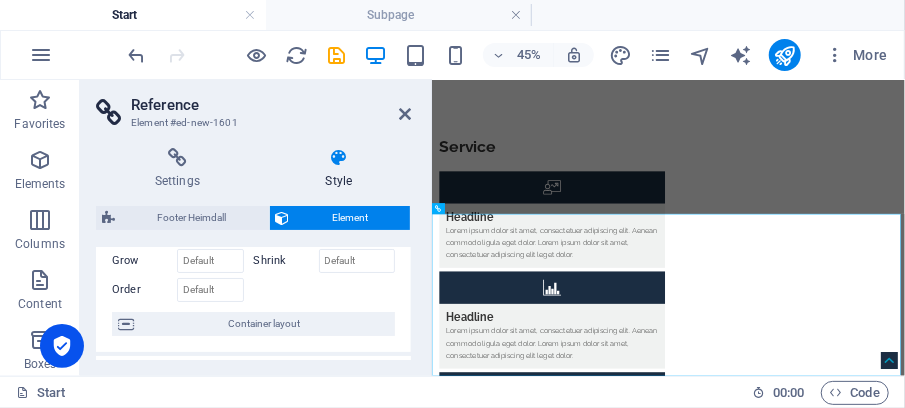 scroll, scrollTop: 133, scrollLeft: 0, axis: vertical 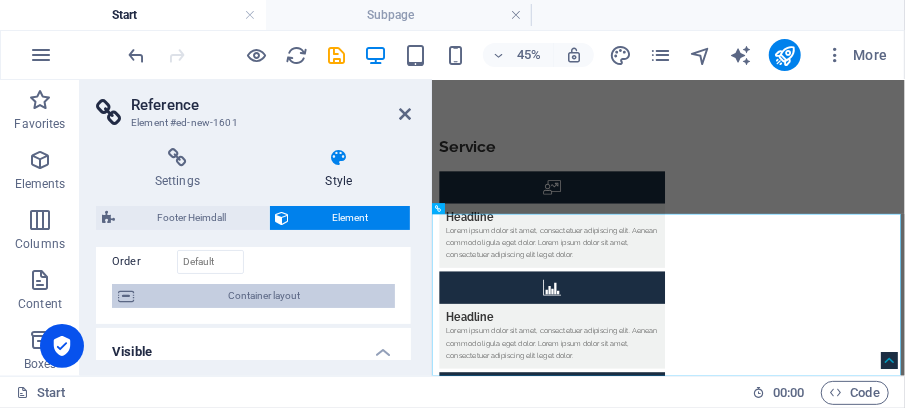 click at bounding box center (126, 296) 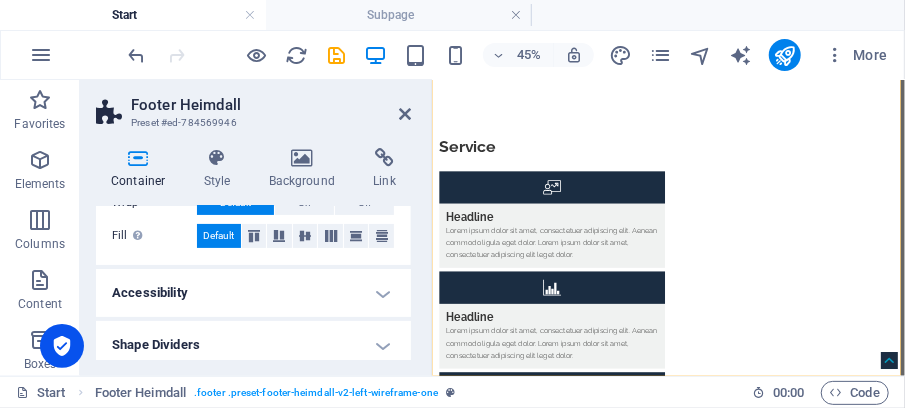 scroll, scrollTop: 226, scrollLeft: 0, axis: vertical 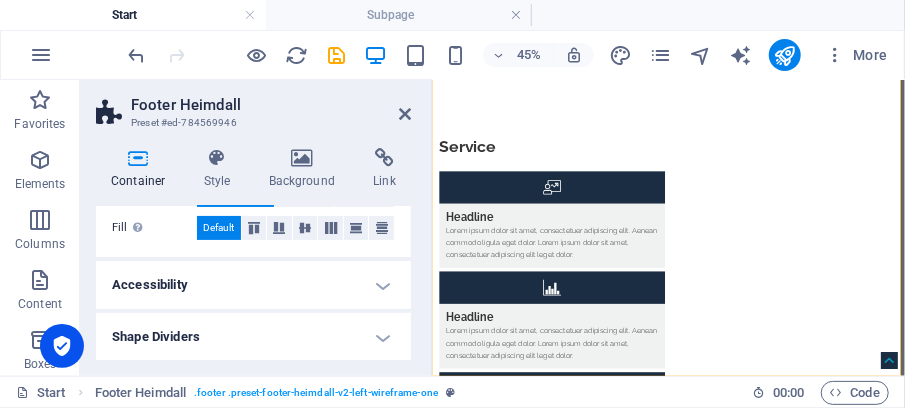 click on "Accessibility" at bounding box center (253, 285) 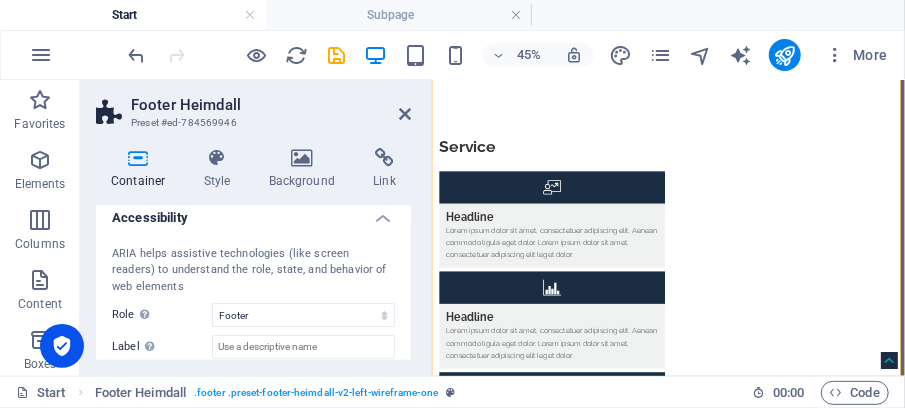 scroll, scrollTop: 360, scrollLeft: 0, axis: vertical 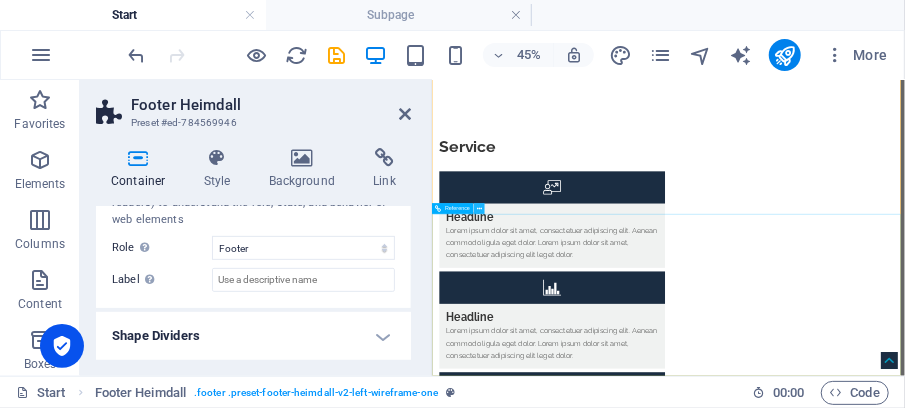 click at bounding box center [479, 208] 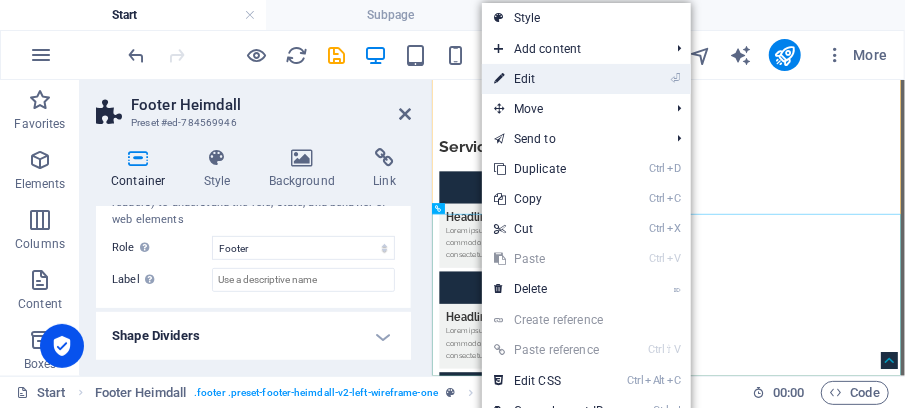 click on "⏎  Edit" at bounding box center [549, 79] 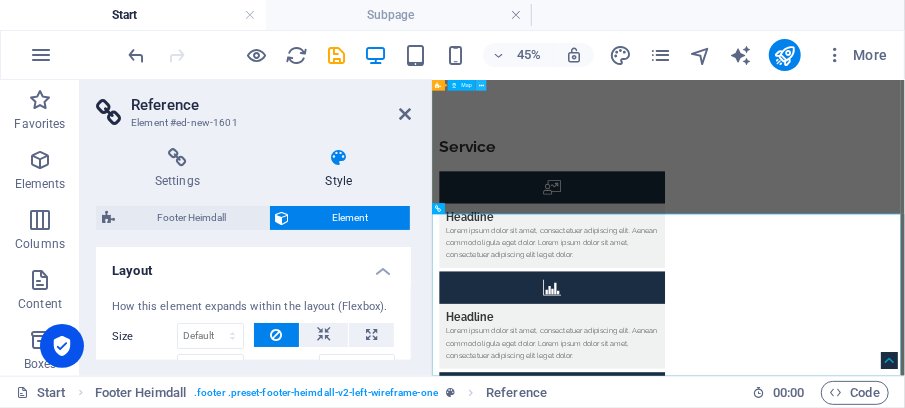 click at bounding box center [481, 85] 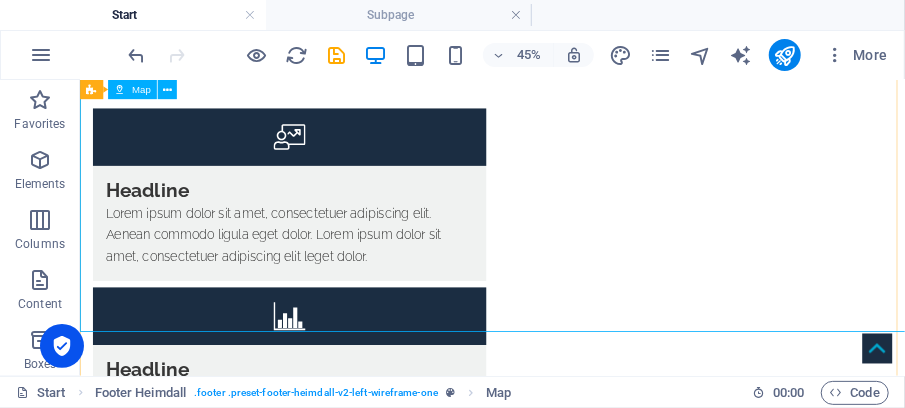scroll, scrollTop: 6466, scrollLeft: 0, axis: vertical 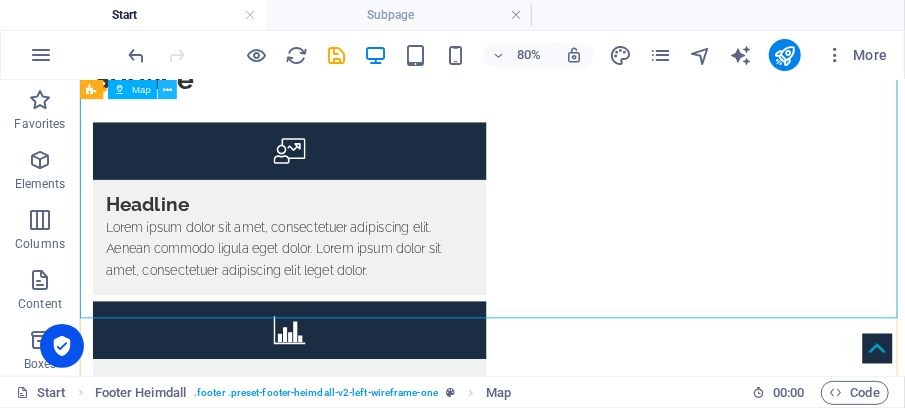 click at bounding box center (167, 89) 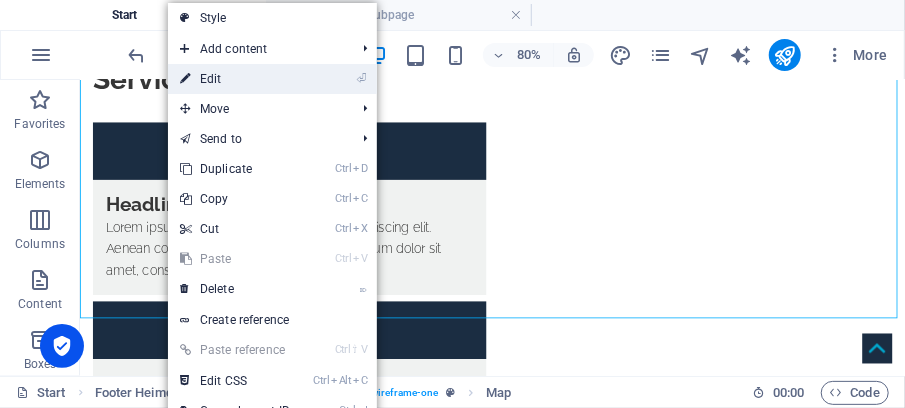 click on "⏎  Edit" at bounding box center (235, 79) 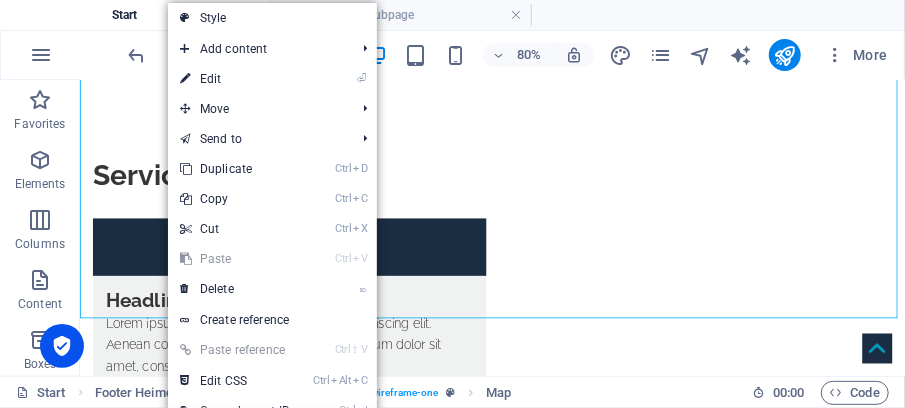 scroll, scrollTop: 6483, scrollLeft: 0, axis: vertical 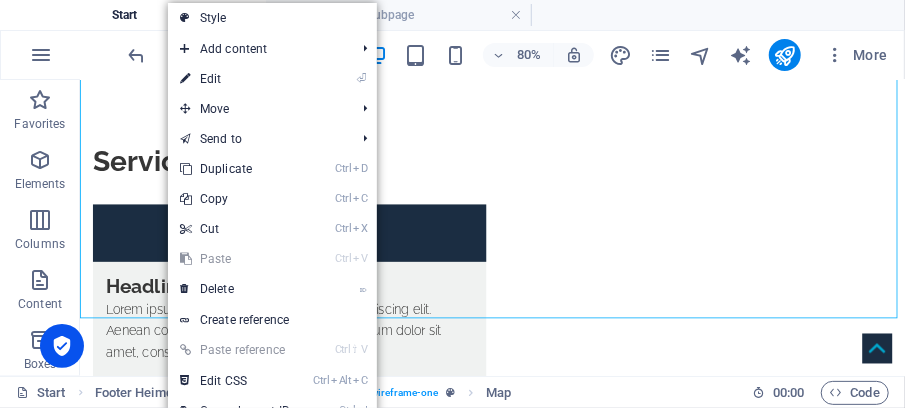select on "1" 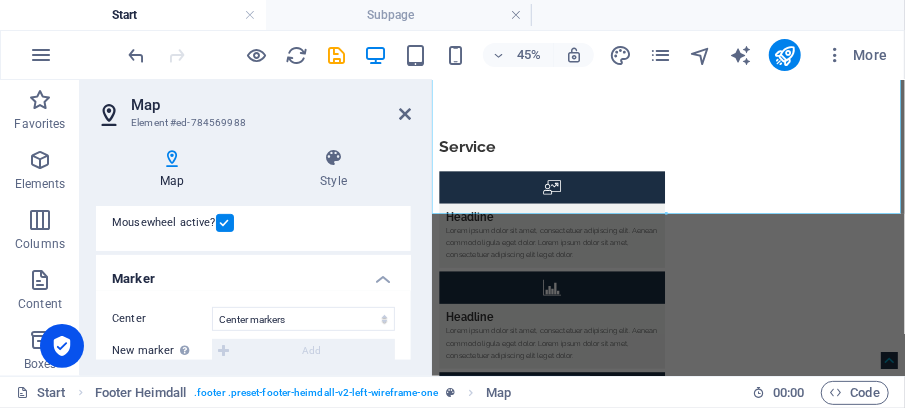 scroll, scrollTop: 333, scrollLeft: 0, axis: vertical 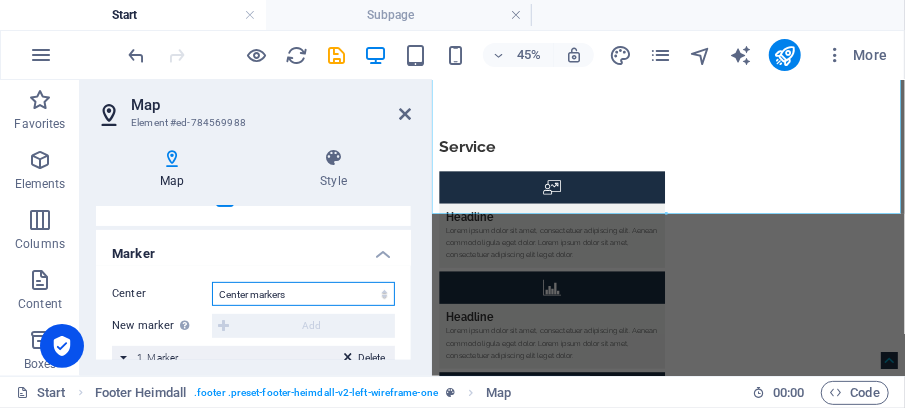 click on "Don't center Center markers Center and zoom markers" at bounding box center [303, 294] 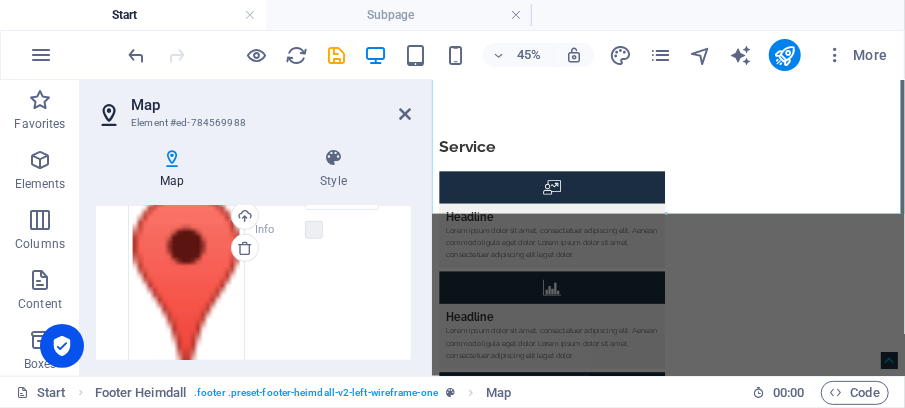 scroll, scrollTop: 466, scrollLeft: 0, axis: vertical 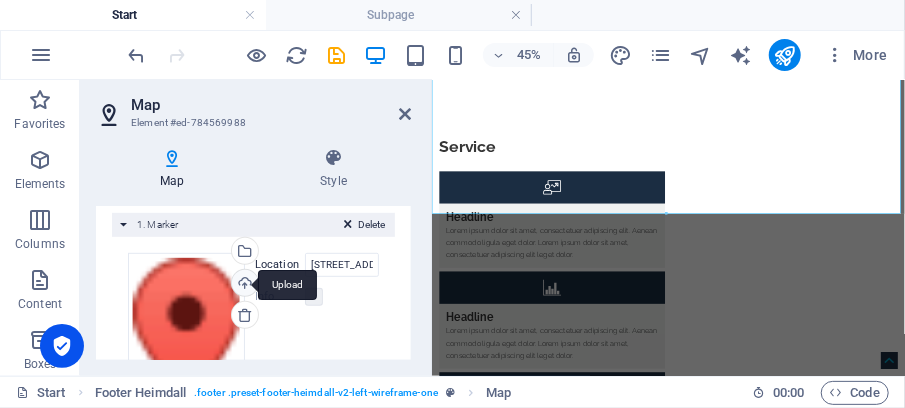 click on "Upload" at bounding box center (243, 285) 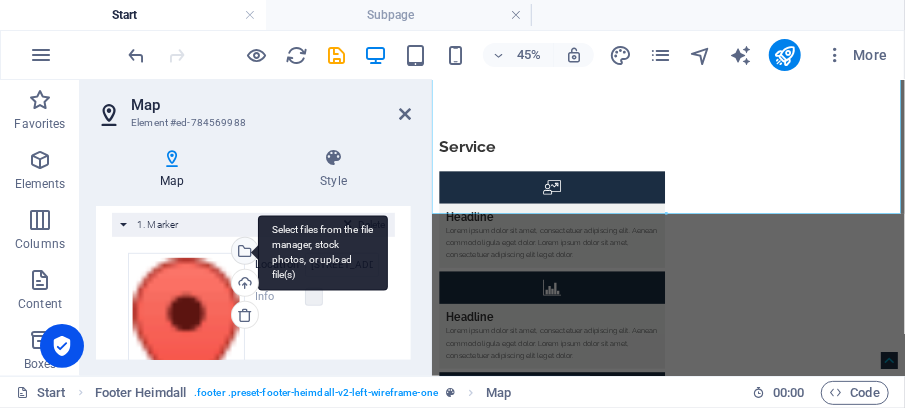 click on "Select files from the file manager, stock photos, or upload file(s)" at bounding box center (323, 253) 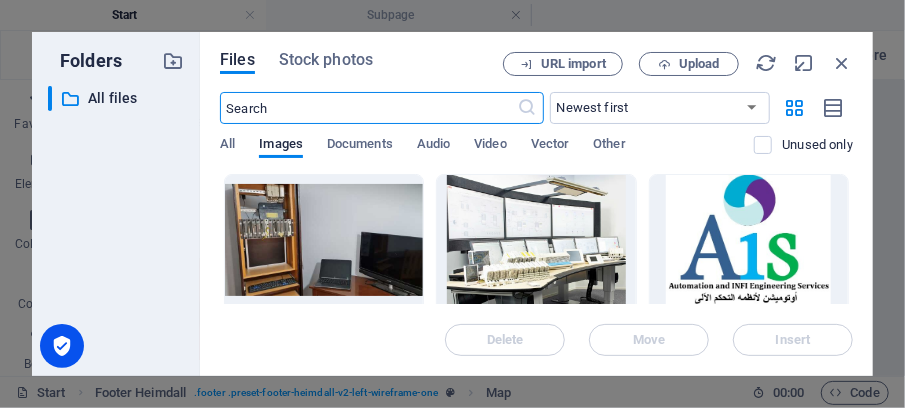scroll, scrollTop: 16641, scrollLeft: 0, axis: vertical 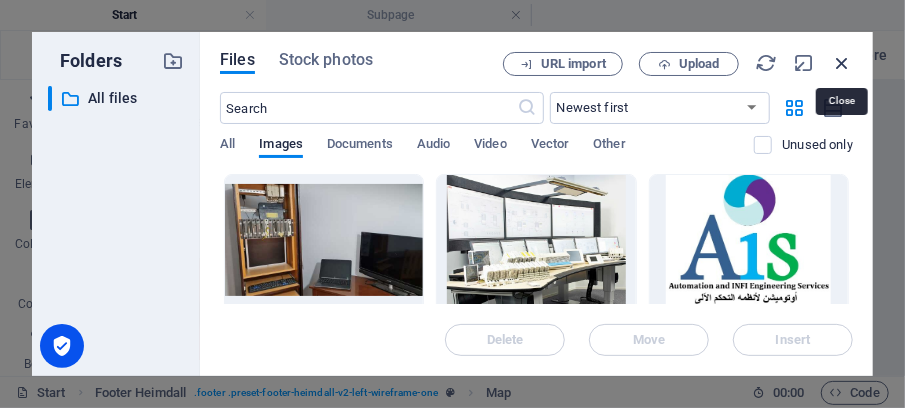 click at bounding box center (842, 63) 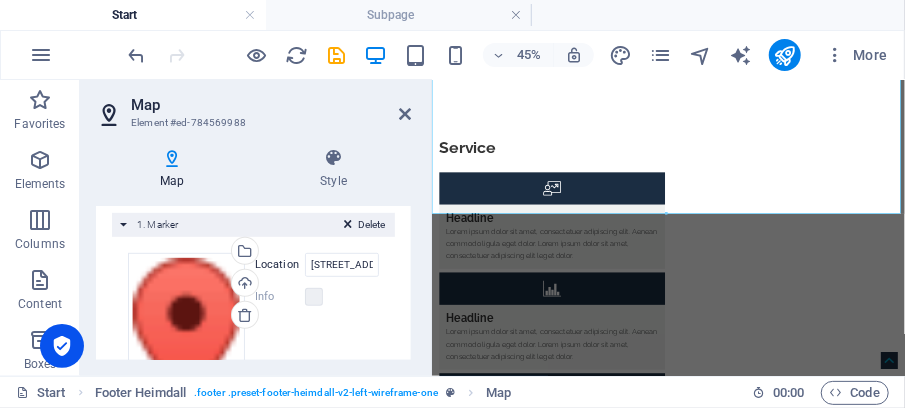 scroll, scrollTop: 6483, scrollLeft: 0, axis: vertical 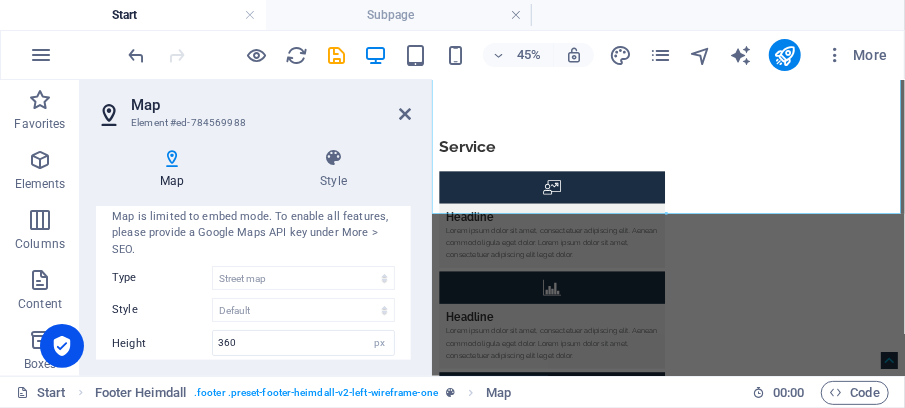 click on "Element #ed-784569988" at bounding box center [251, 123] 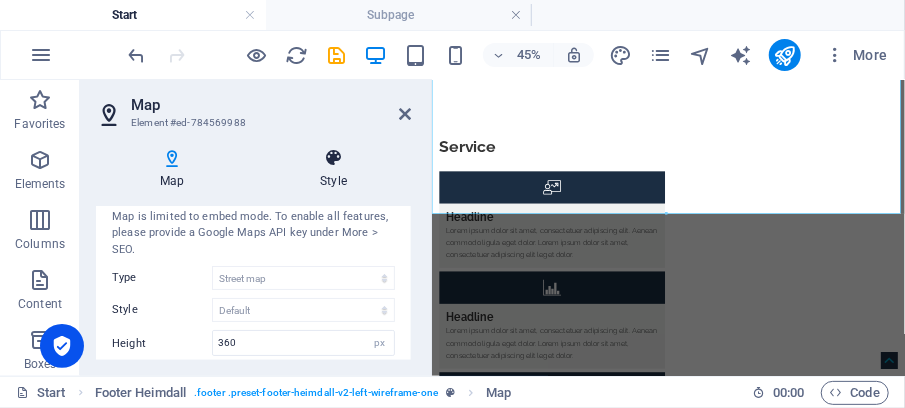 click at bounding box center [333, 158] 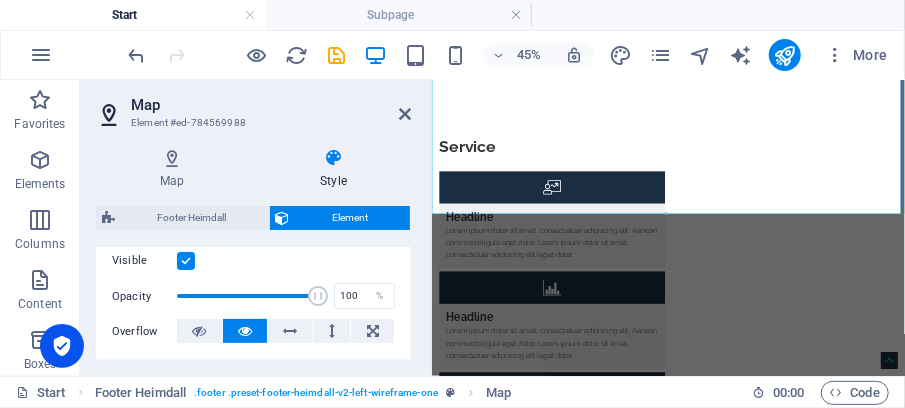 scroll, scrollTop: 0, scrollLeft: 0, axis: both 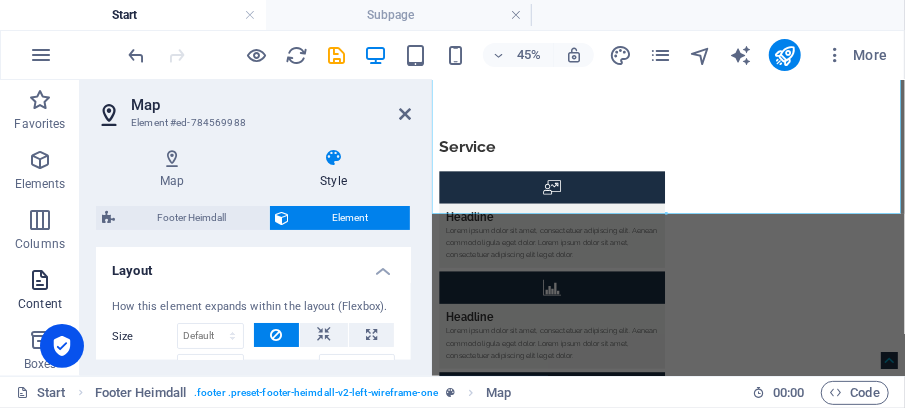 click at bounding box center [40, 280] 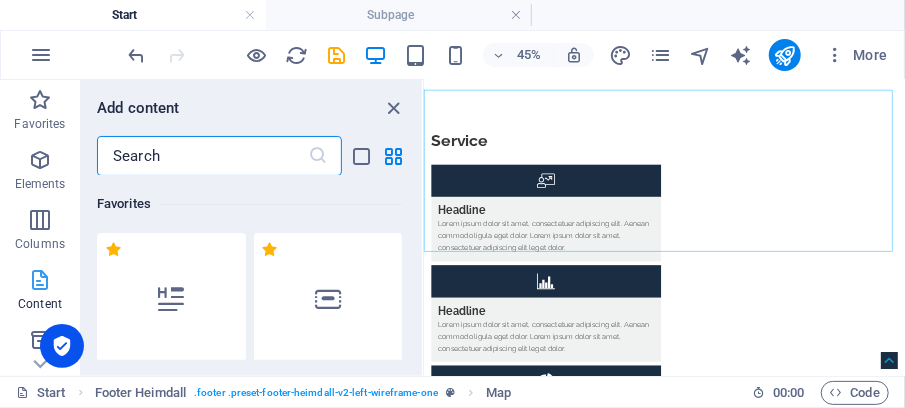 scroll, scrollTop: 6400, scrollLeft: 0, axis: vertical 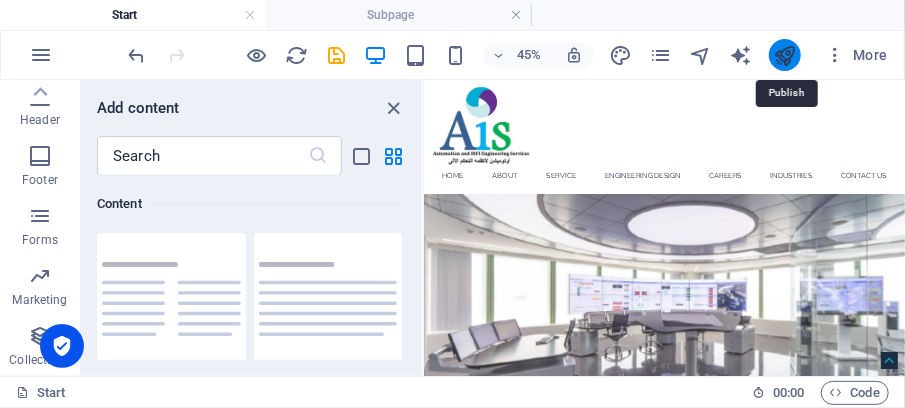 click at bounding box center (784, 55) 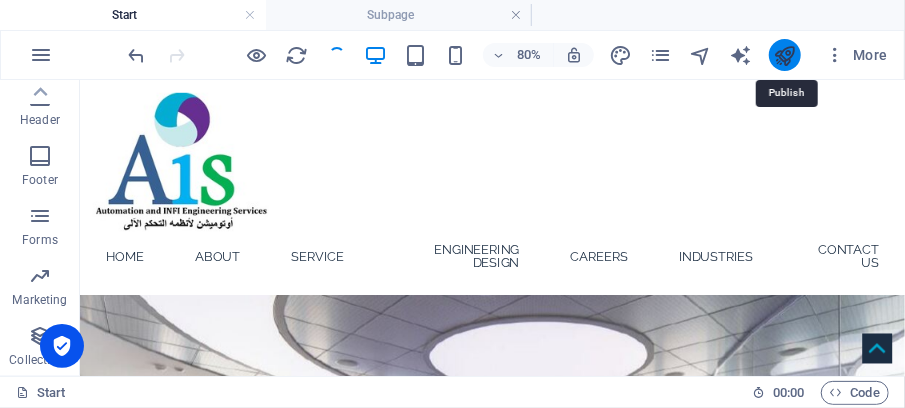 click at bounding box center [784, 55] 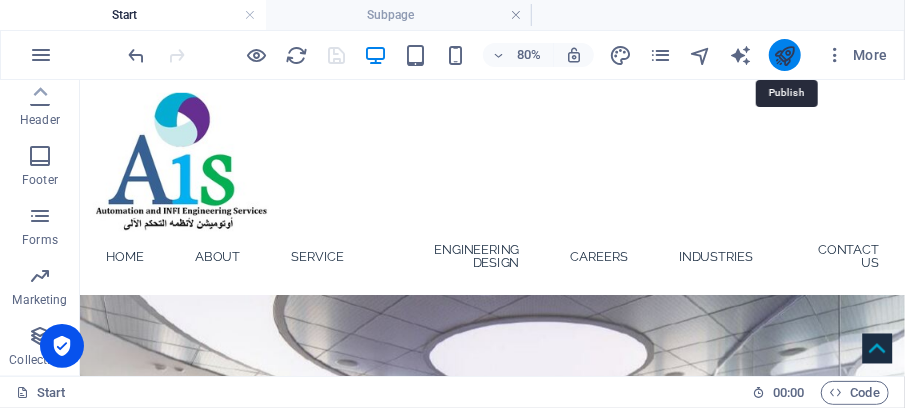 click at bounding box center (784, 55) 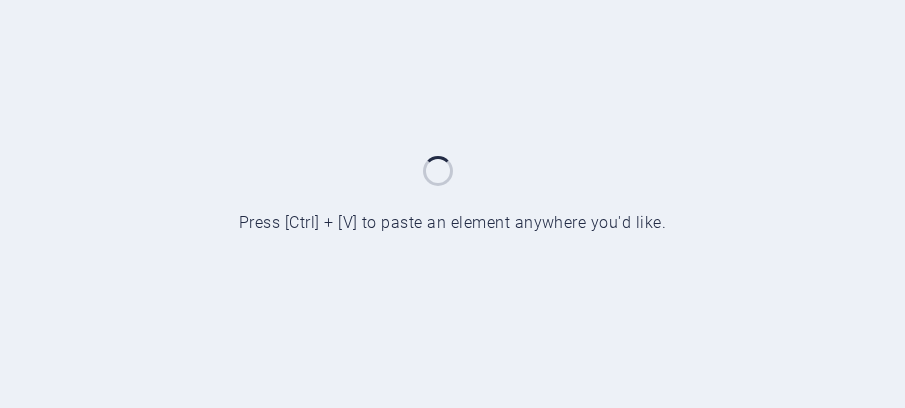 scroll, scrollTop: 0, scrollLeft: 0, axis: both 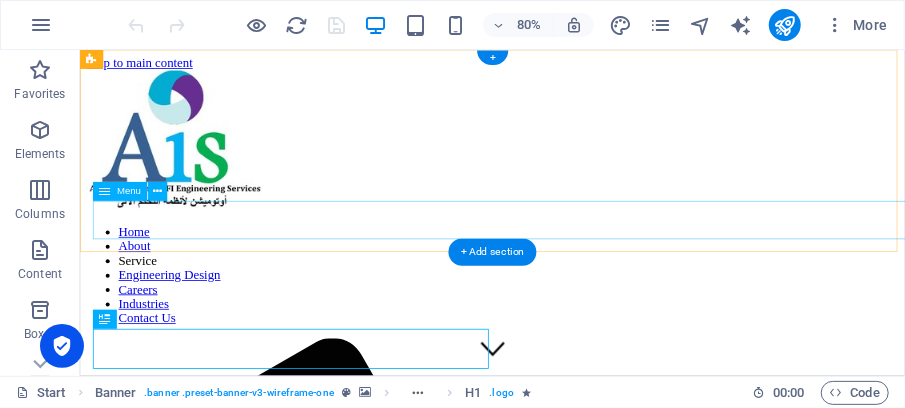 click on "Home About Service Engineering Design  Careers Industries Contact Us" at bounding box center (594, 331) 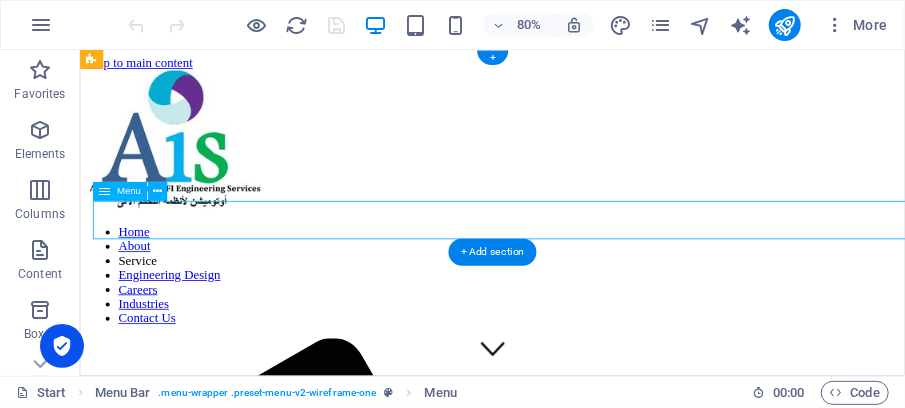 click on "Home About Service Engineering Design  Careers Industries Contact Us" at bounding box center (594, 331) 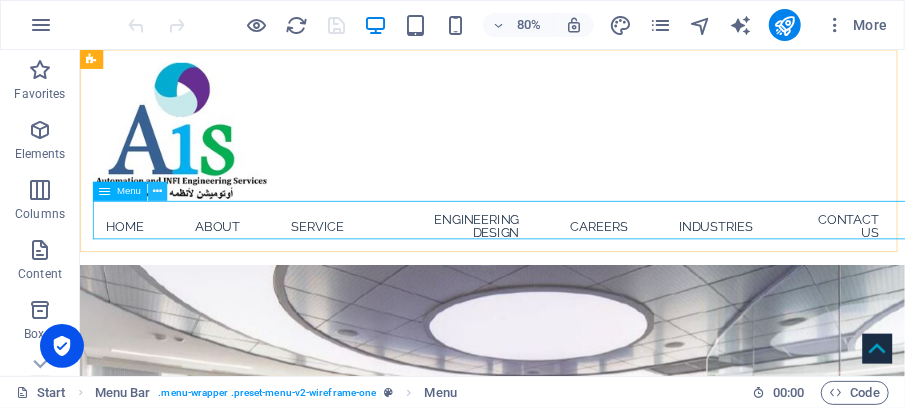 click at bounding box center [157, 191] 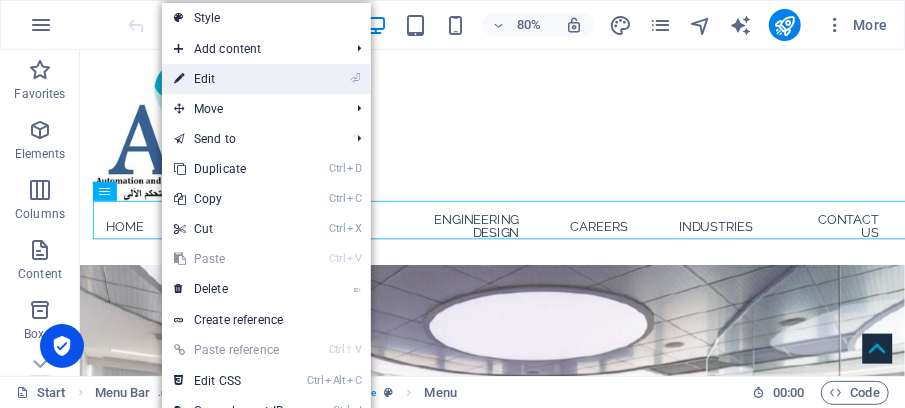 click on "⏎  Edit" at bounding box center [229, 79] 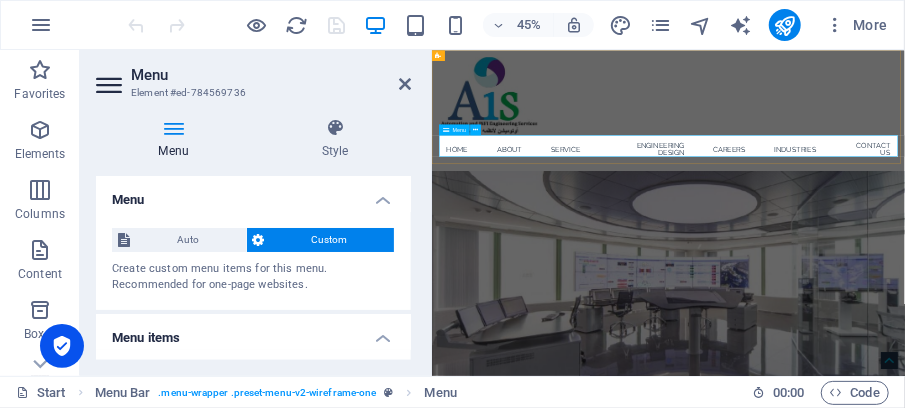 click on "Home About Service Engineering Design  Careers Industries Contact Us" at bounding box center (956, 270) 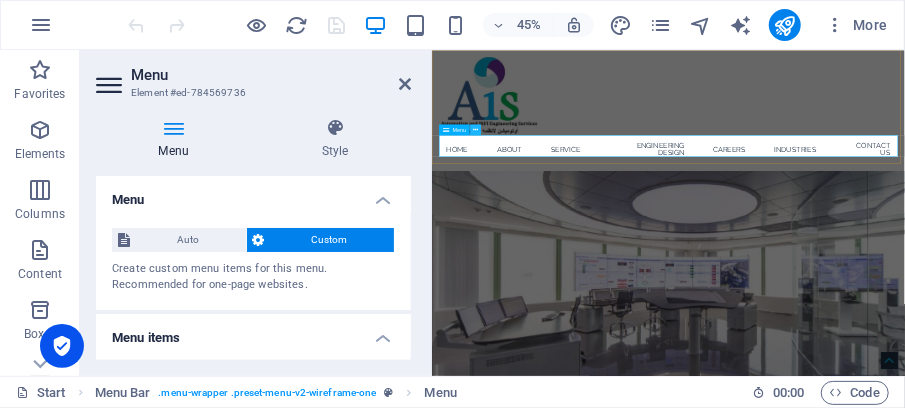 click at bounding box center (475, 129) 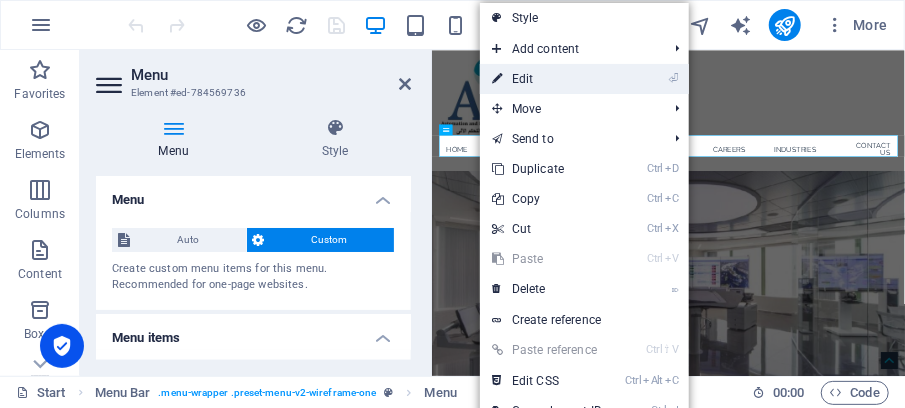 click on "⏎  Edit" at bounding box center [547, 79] 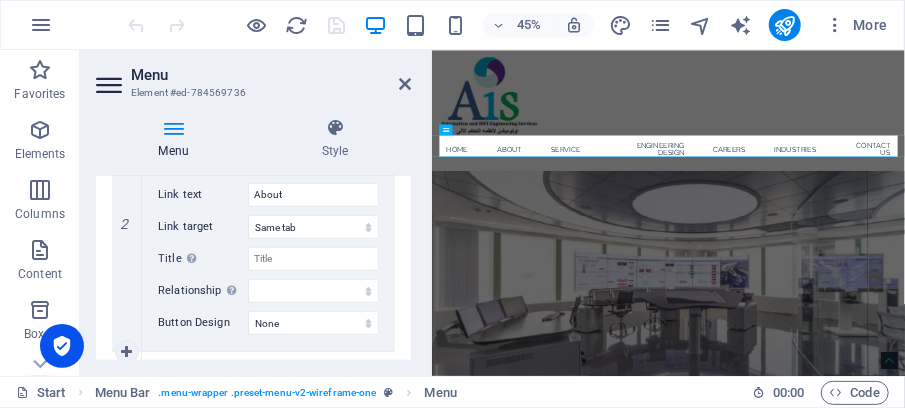 scroll, scrollTop: 400, scrollLeft: 0, axis: vertical 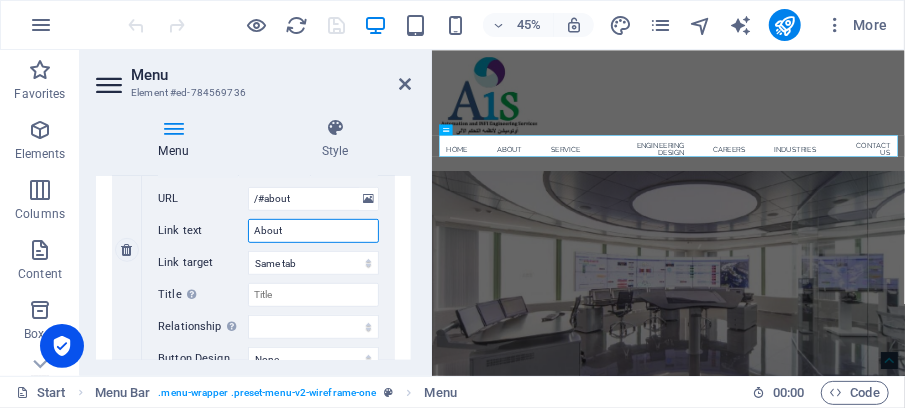 click on "About" at bounding box center [313, 231] 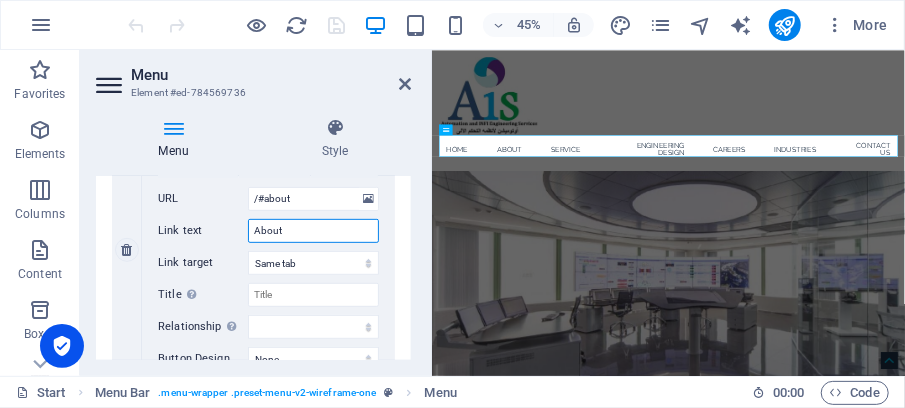 type on "About" 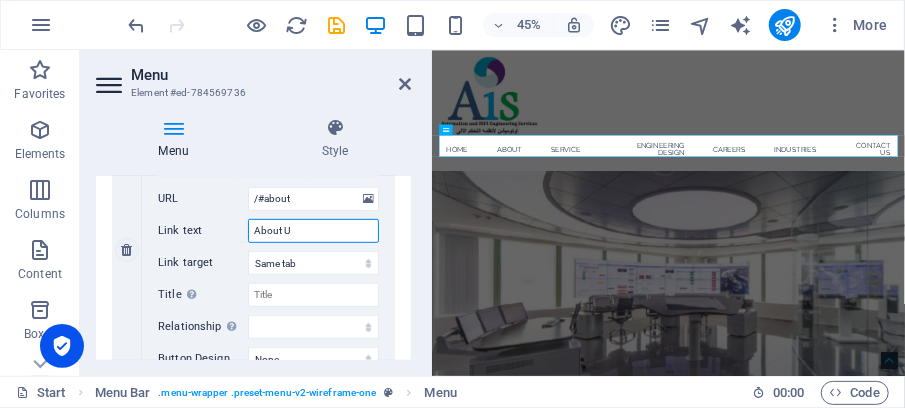type on "About Us" 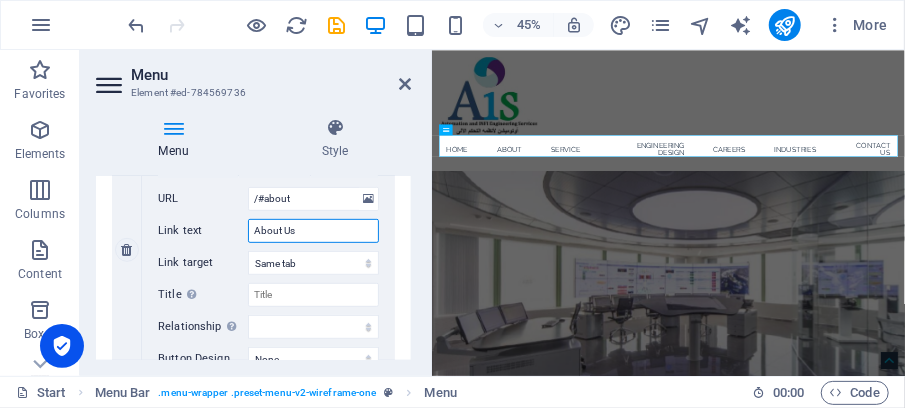 select 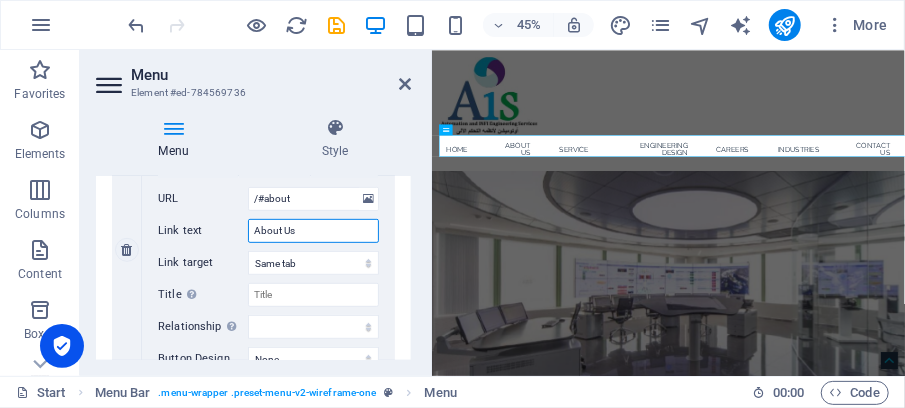 type on "About Us" 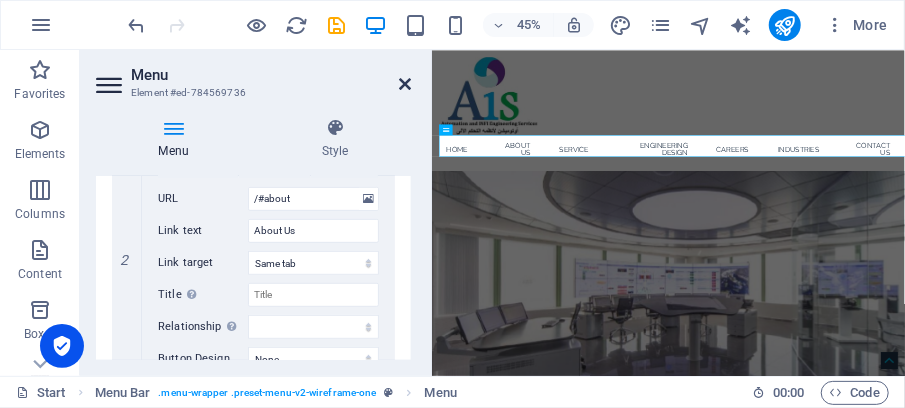 click at bounding box center [405, 84] 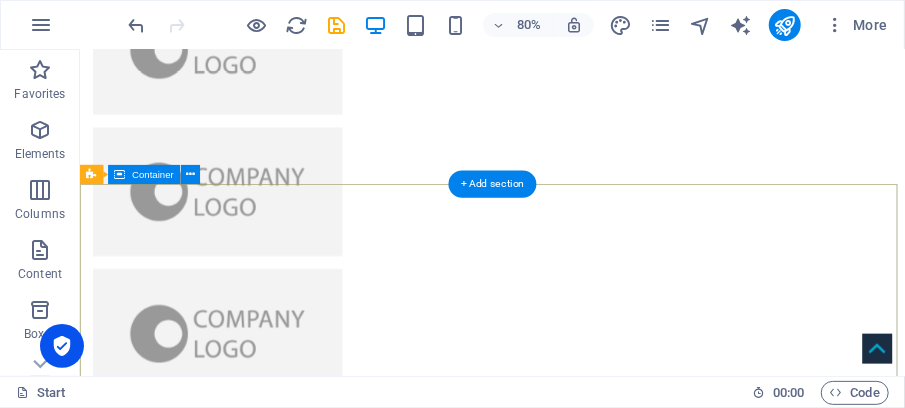scroll, scrollTop: 5933, scrollLeft: 0, axis: vertical 